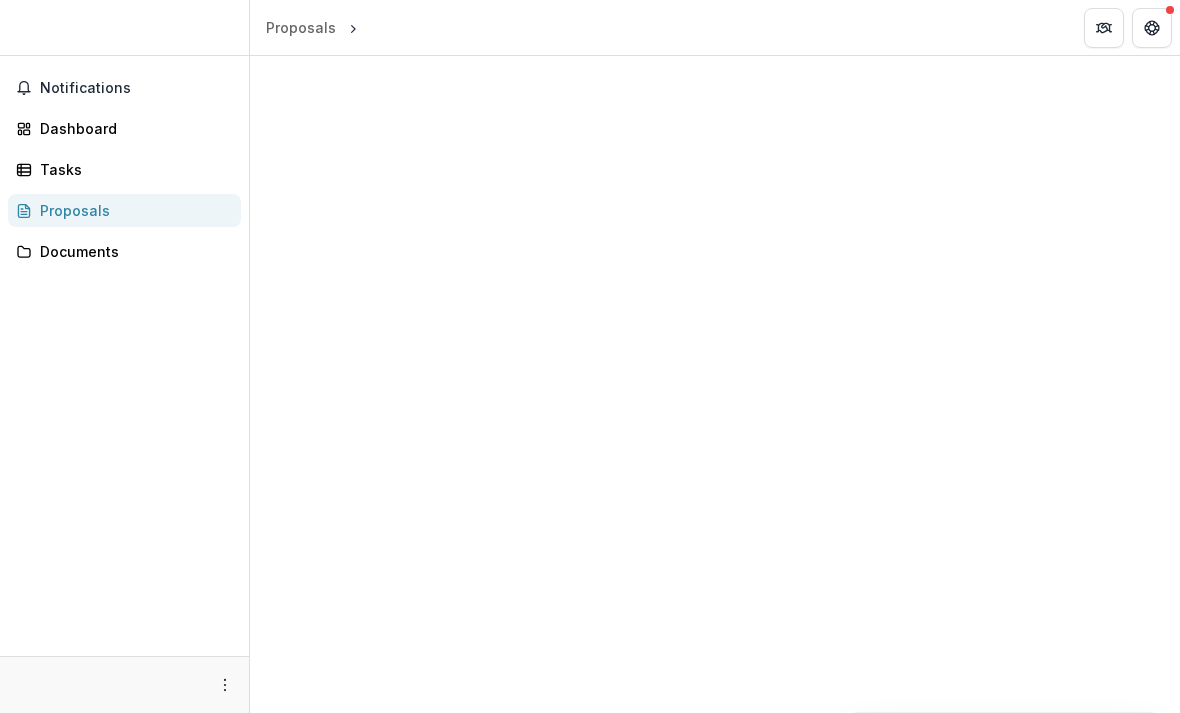 scroll, scrollTop: 0, scrollLeft: 0, axis: both 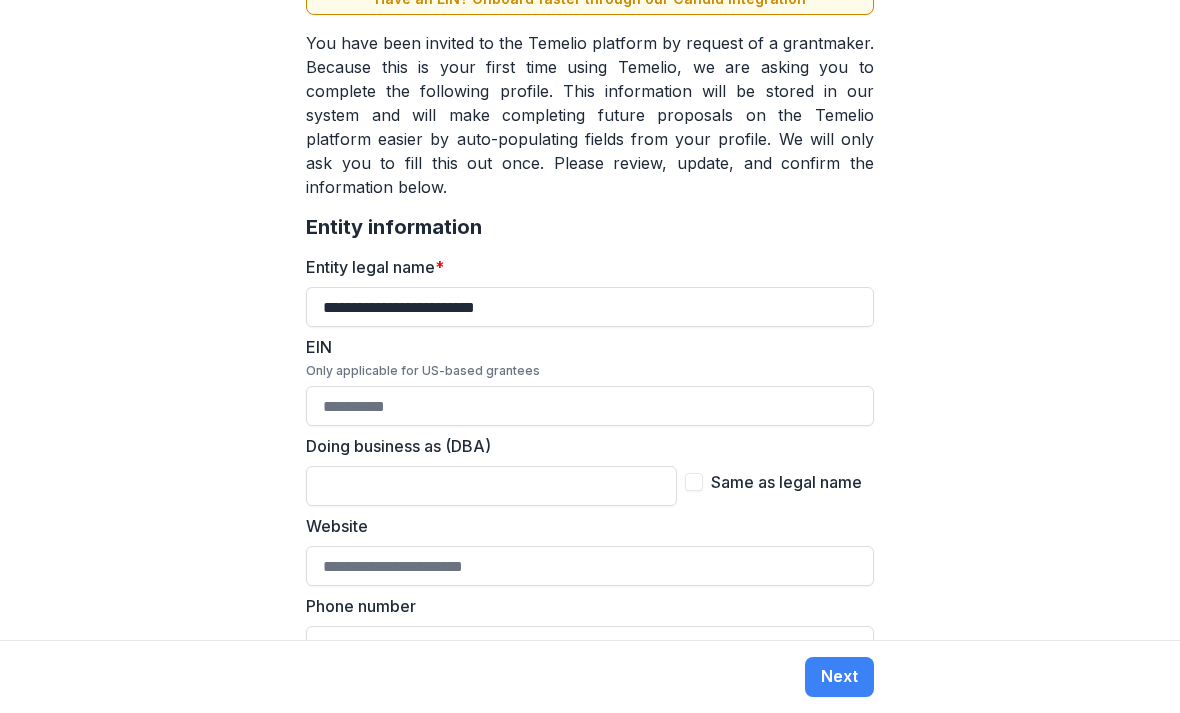 click on "EIN Only applicable for US-based grantees" at bounding box center [590, 406] 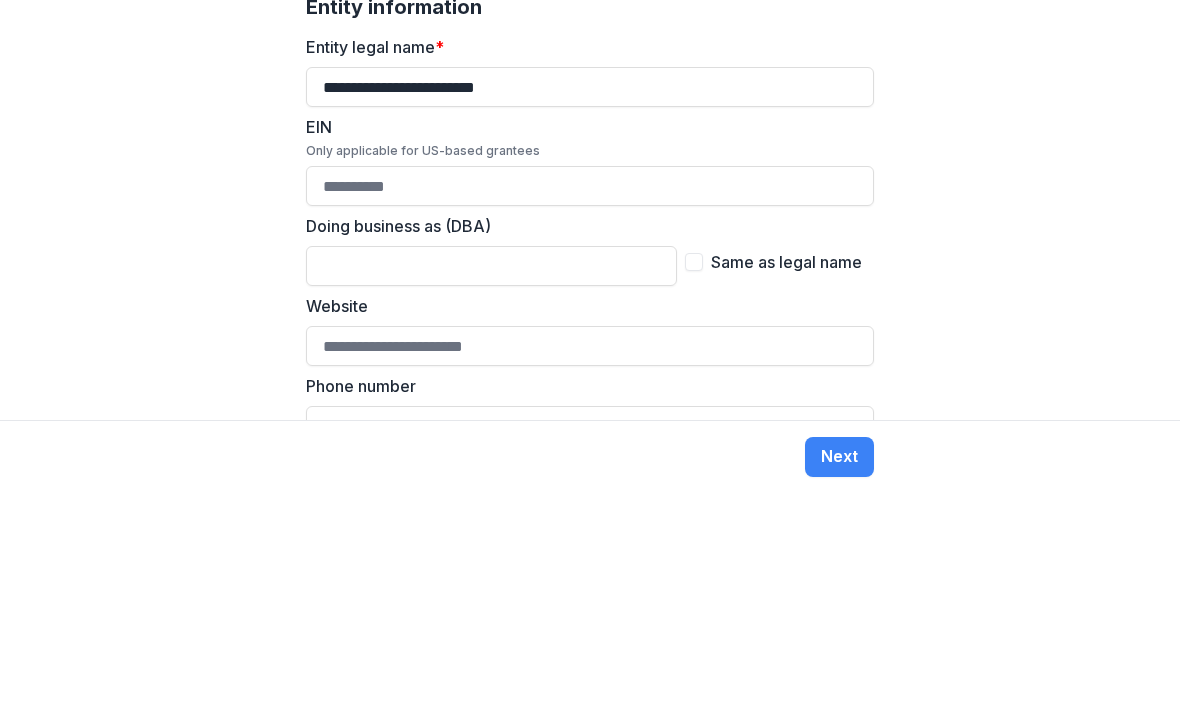 click on "EIN Only applicable for US-based grantees" at bounding box center (590, 406) 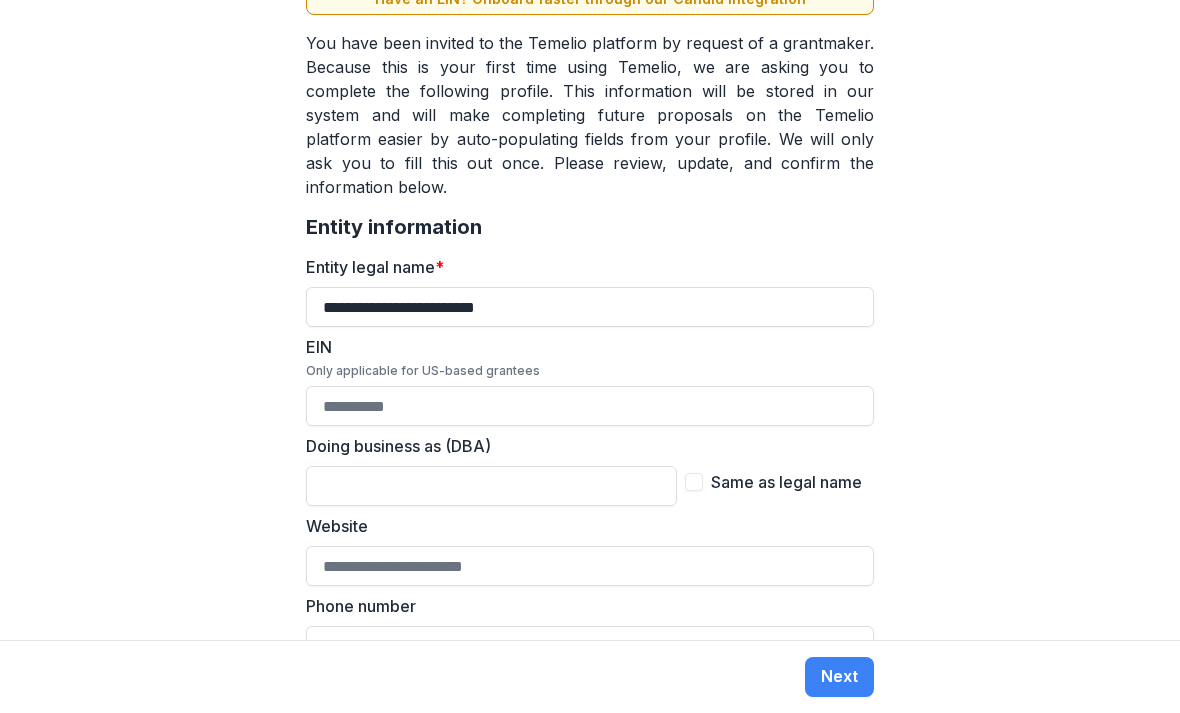 click on "Website" at bounding box center (590, 566) 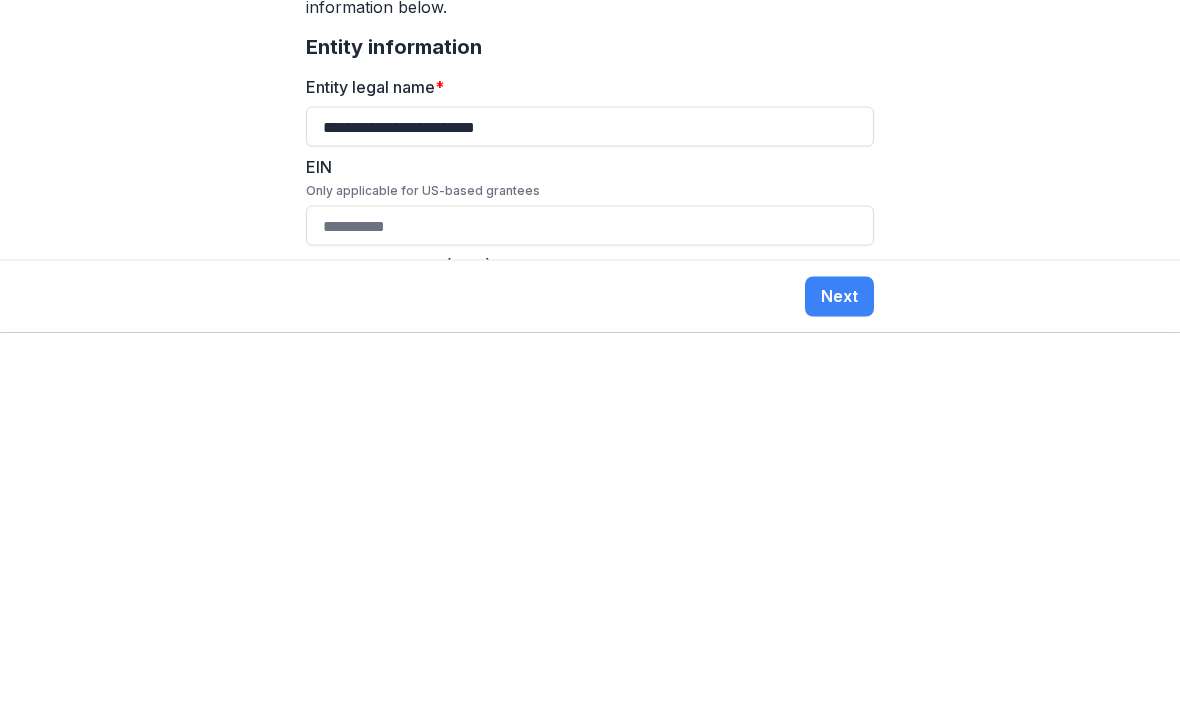 scroll, scrollTop: 72, scrollLeft: 0, axis: vertical 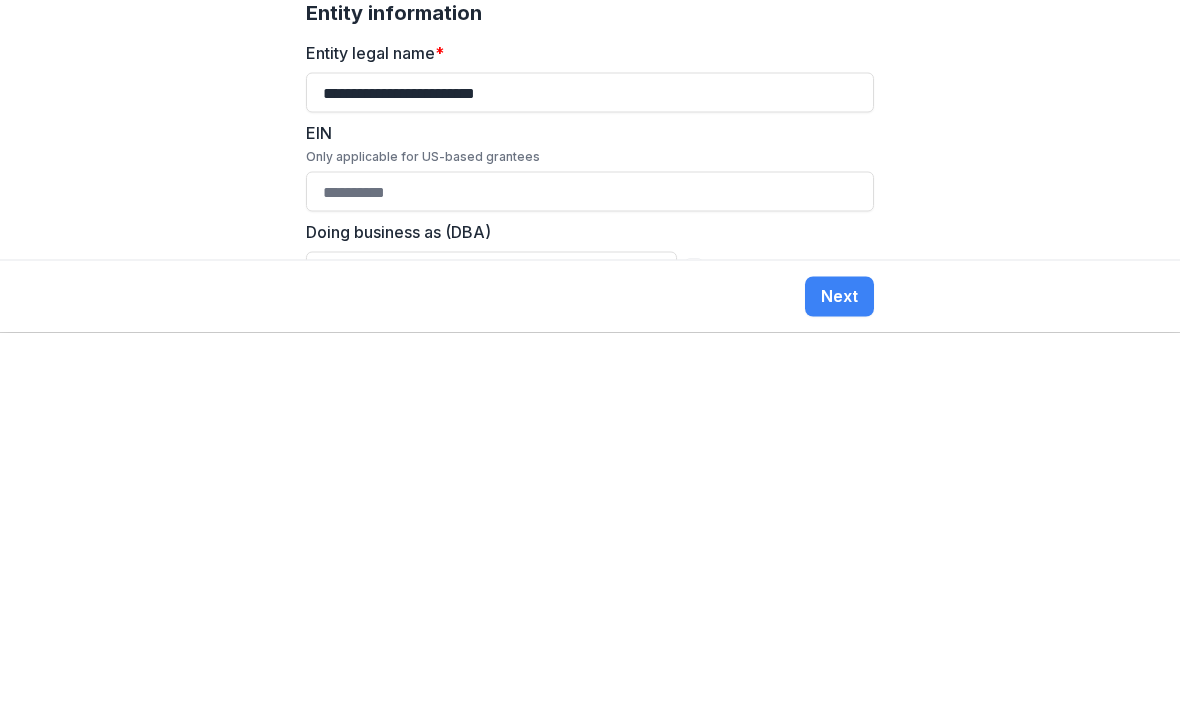 click on "EIN Only applicable for US-based grantees" at bounding box center [590, 572] 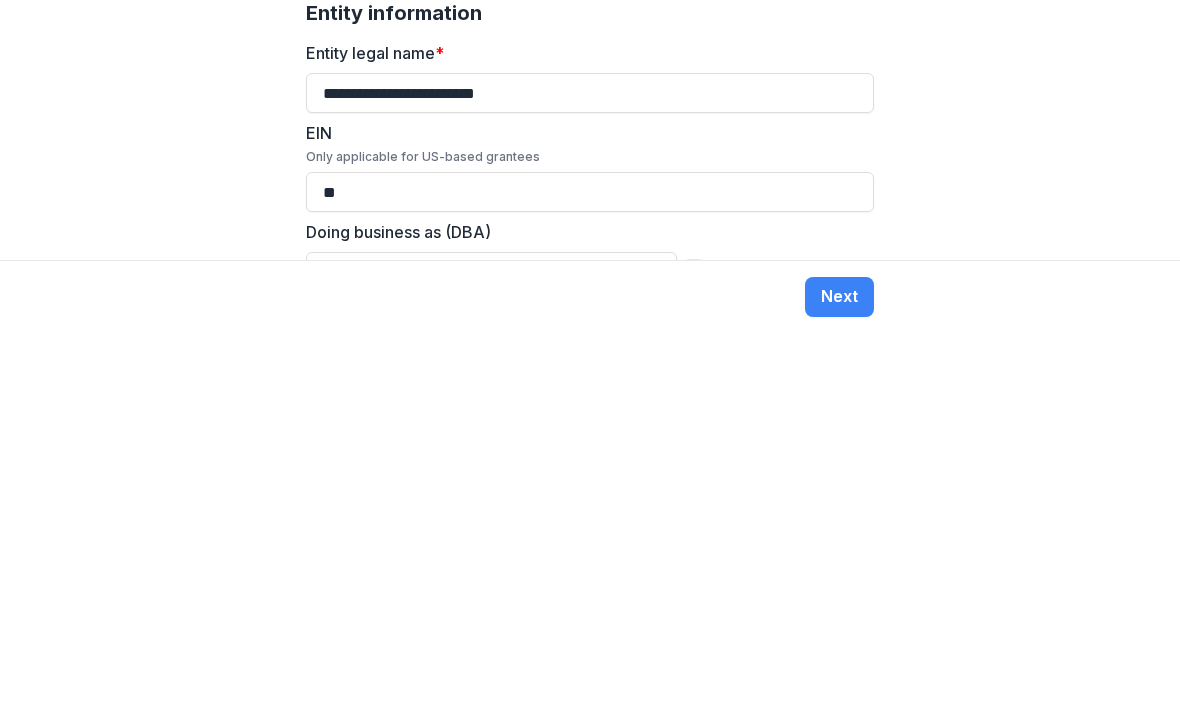 type on "*" 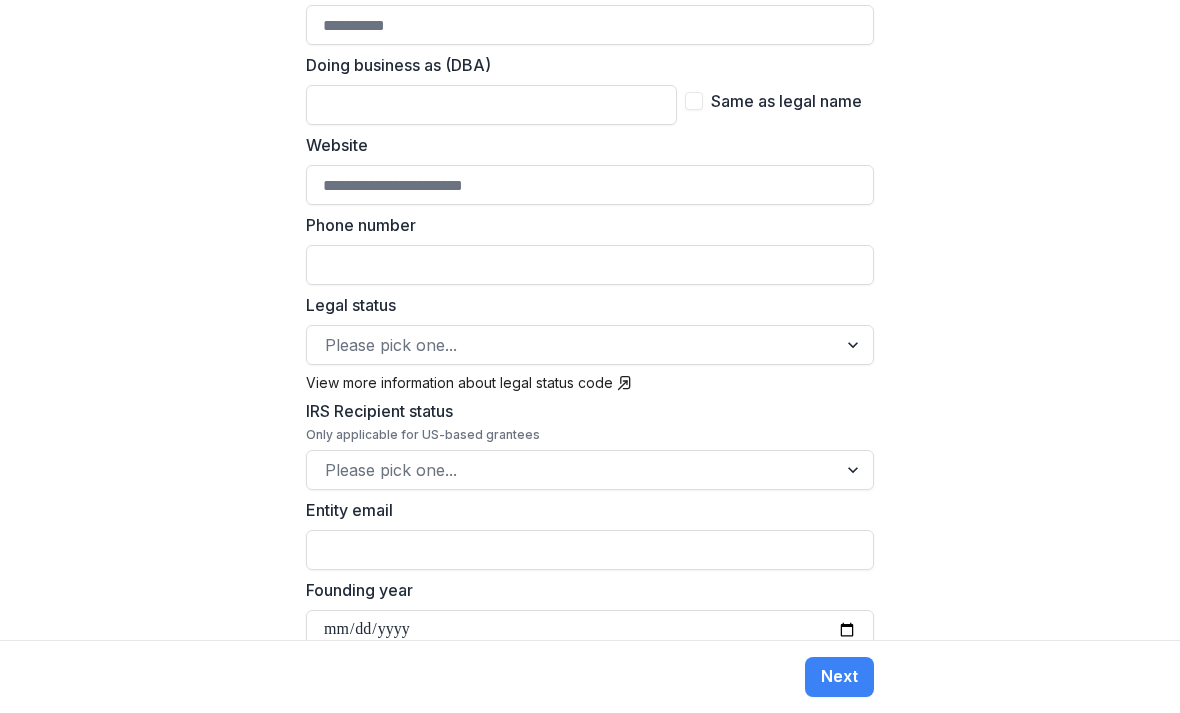 scroll, scrollTop: 617, scrollLeft: 0, axis: vertical 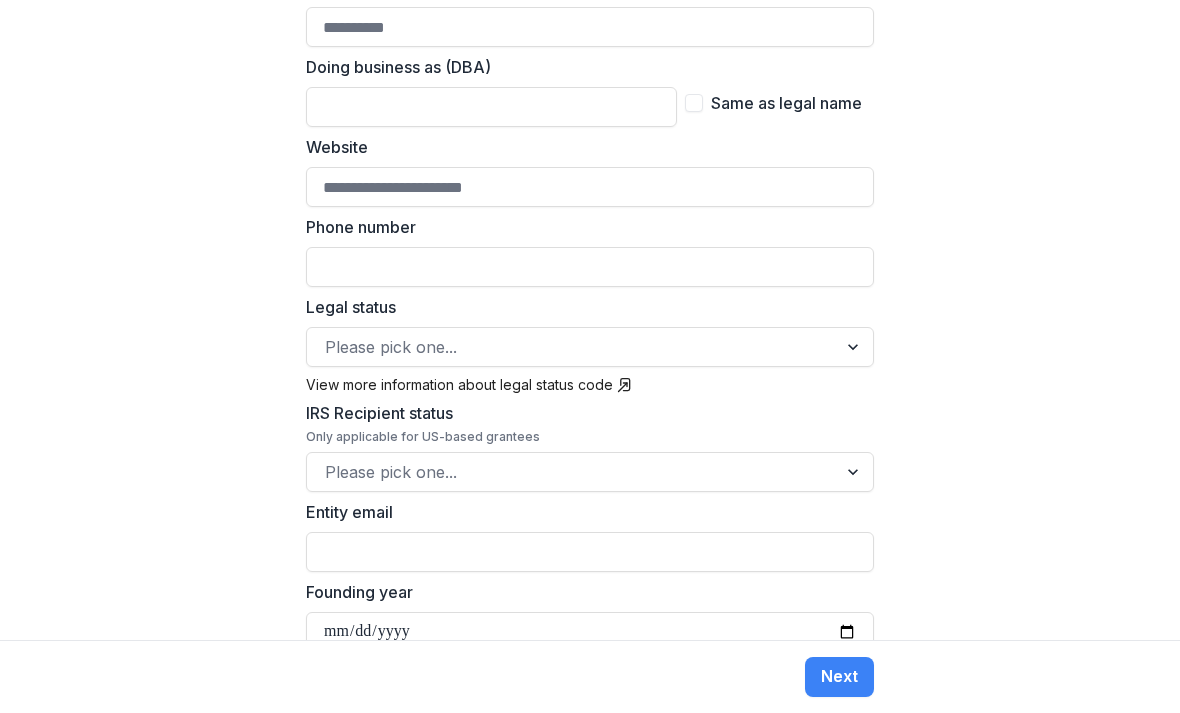 type 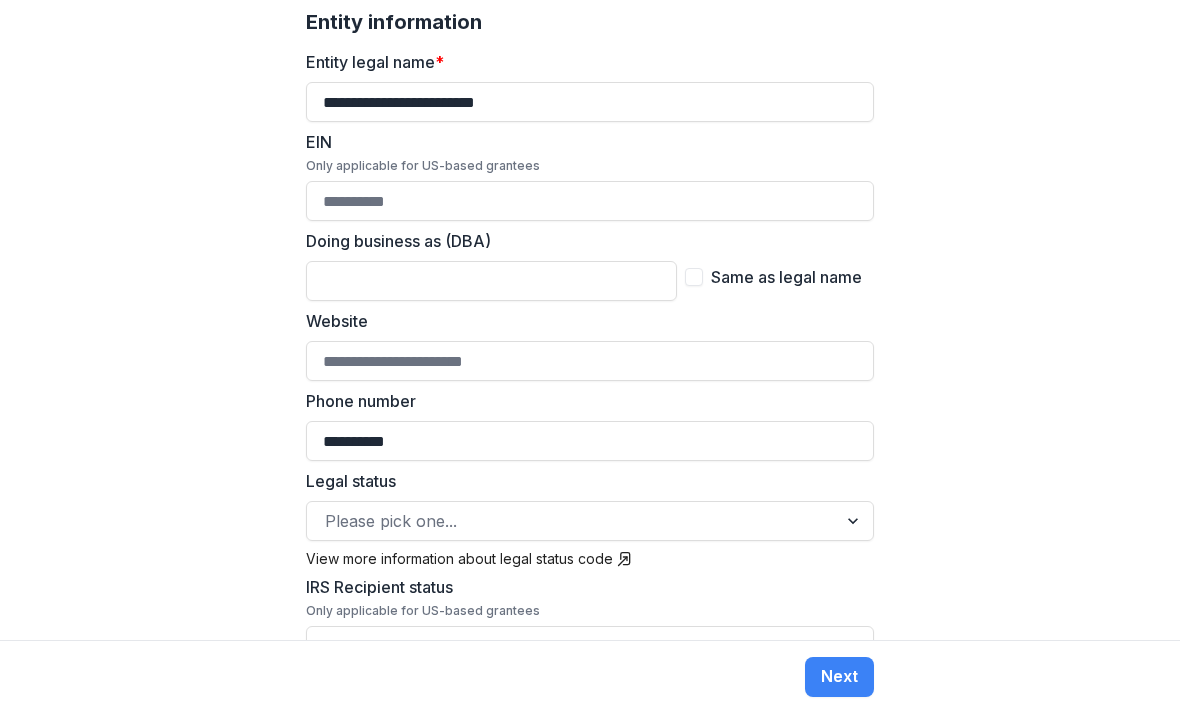 scroll, scrollTop: 427, scrollLeft: 0, axis: vertical 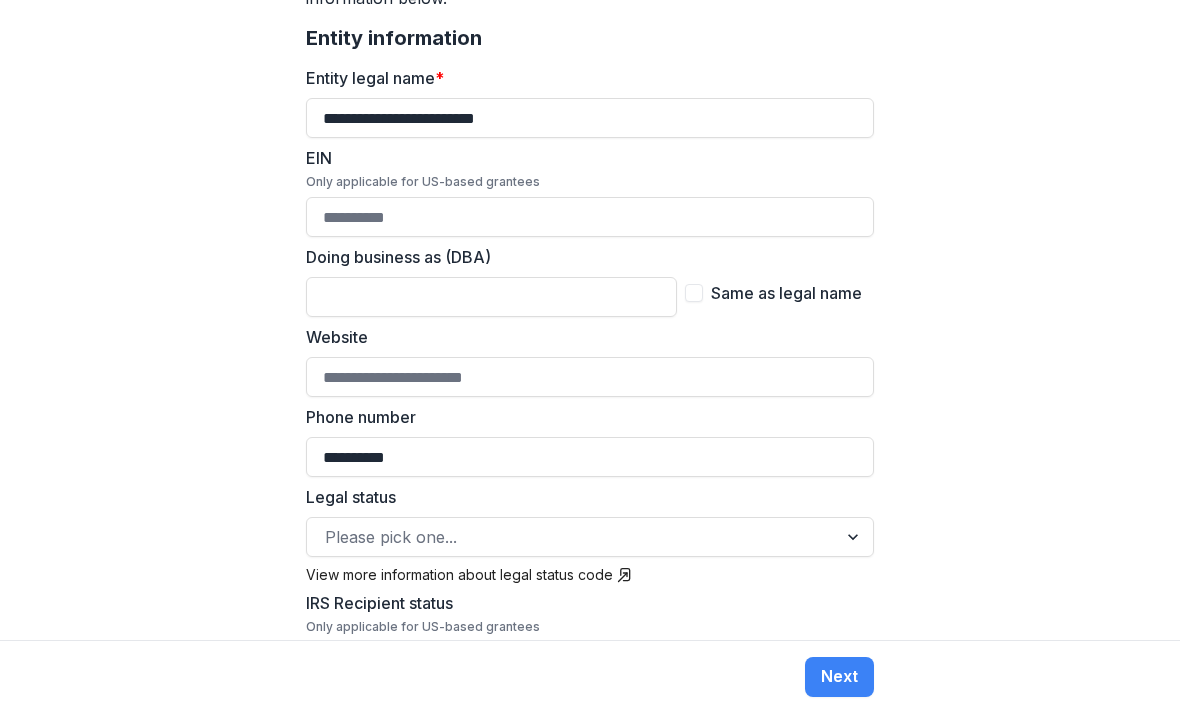 type on "**********" 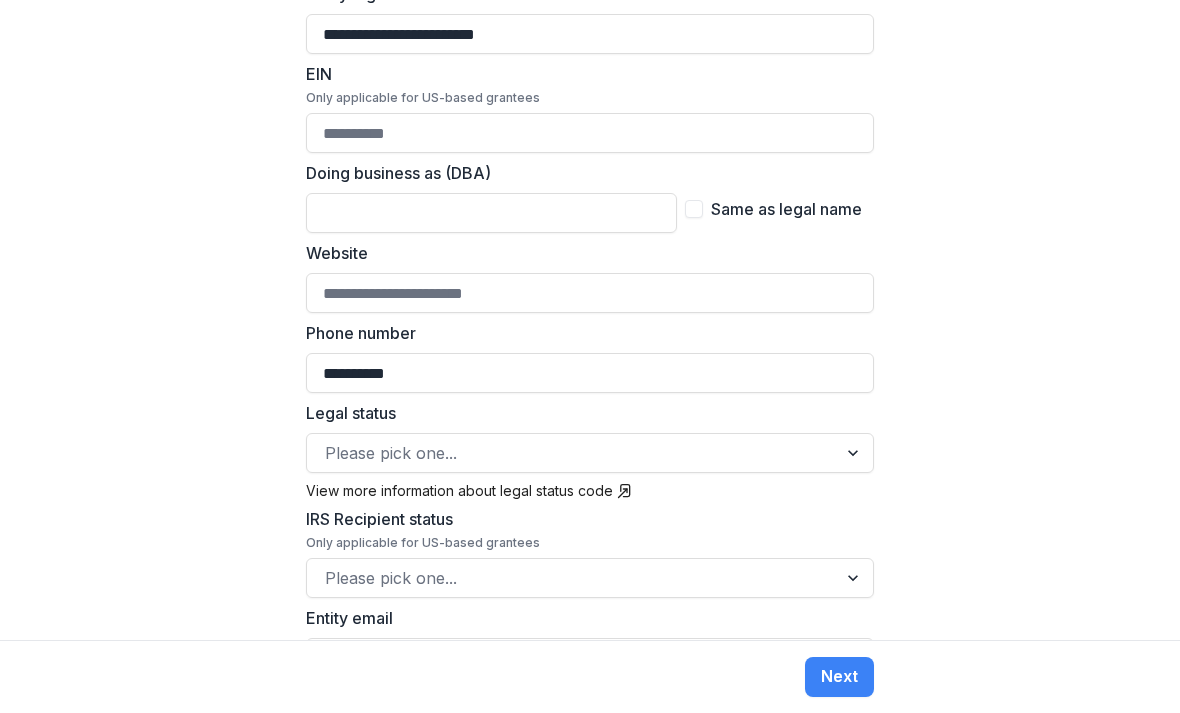 scroll, scrollTop: 517, scrollLeft: 0, axis: vertical 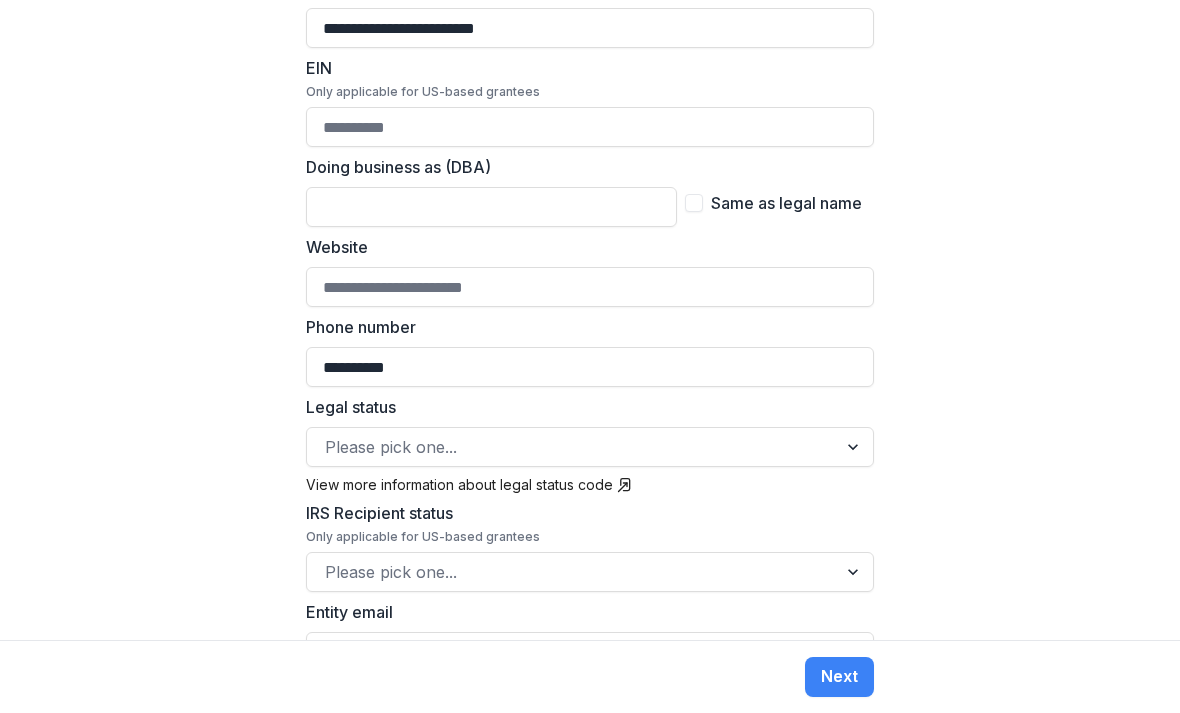 click on "Doing business as (DBA)" at bounding box center [491, 207] 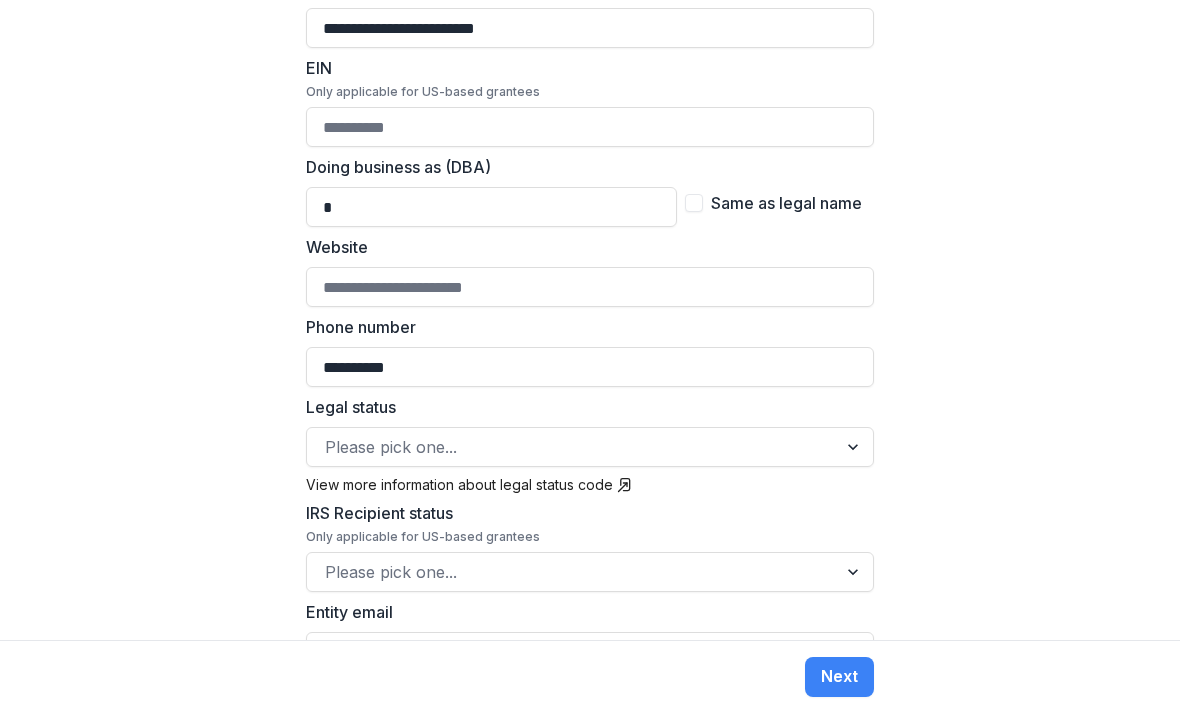 type on "*" 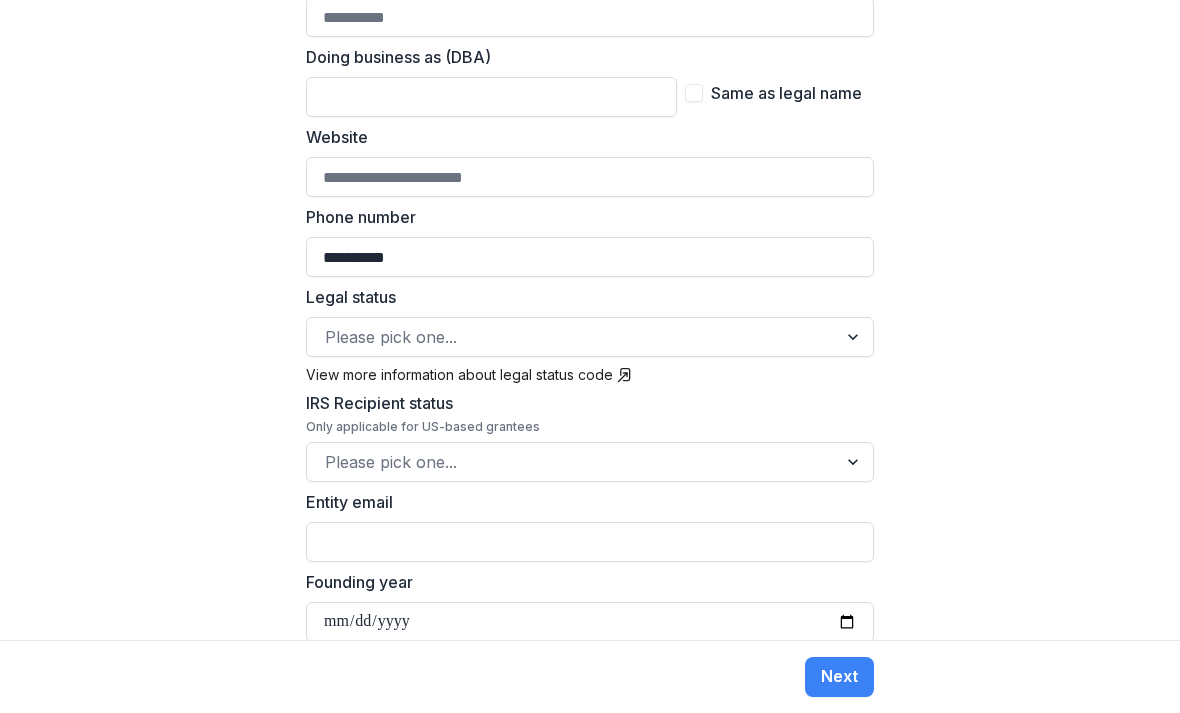 scroll, scrollTop: 586, scrollLeft: 0, axis: vertical 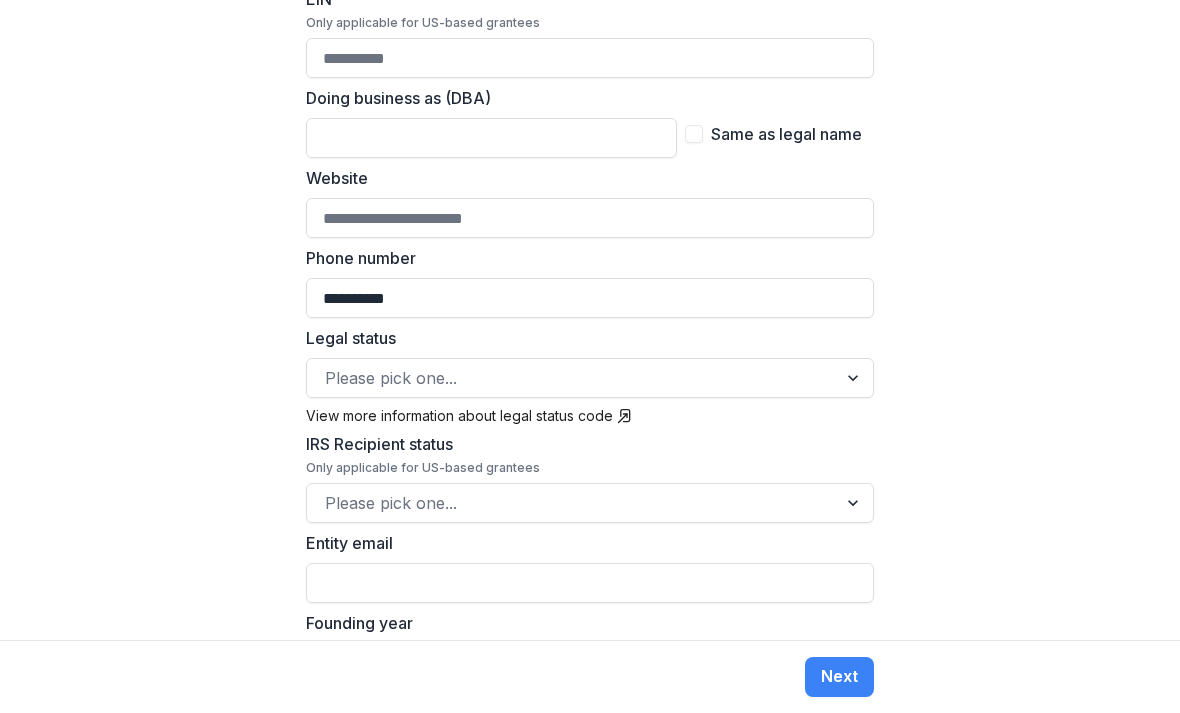 click at bounding box center (694, 134) 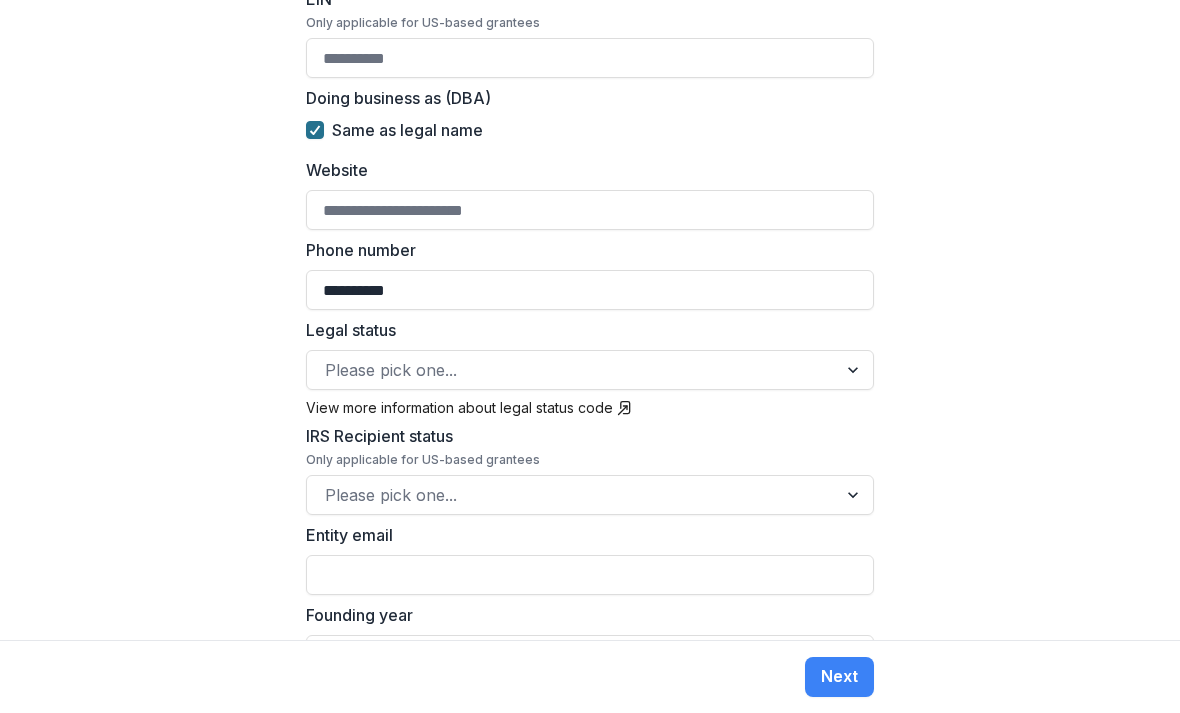 scroll, scrollTop: 573, scrollLeft: 0, axis: vertical 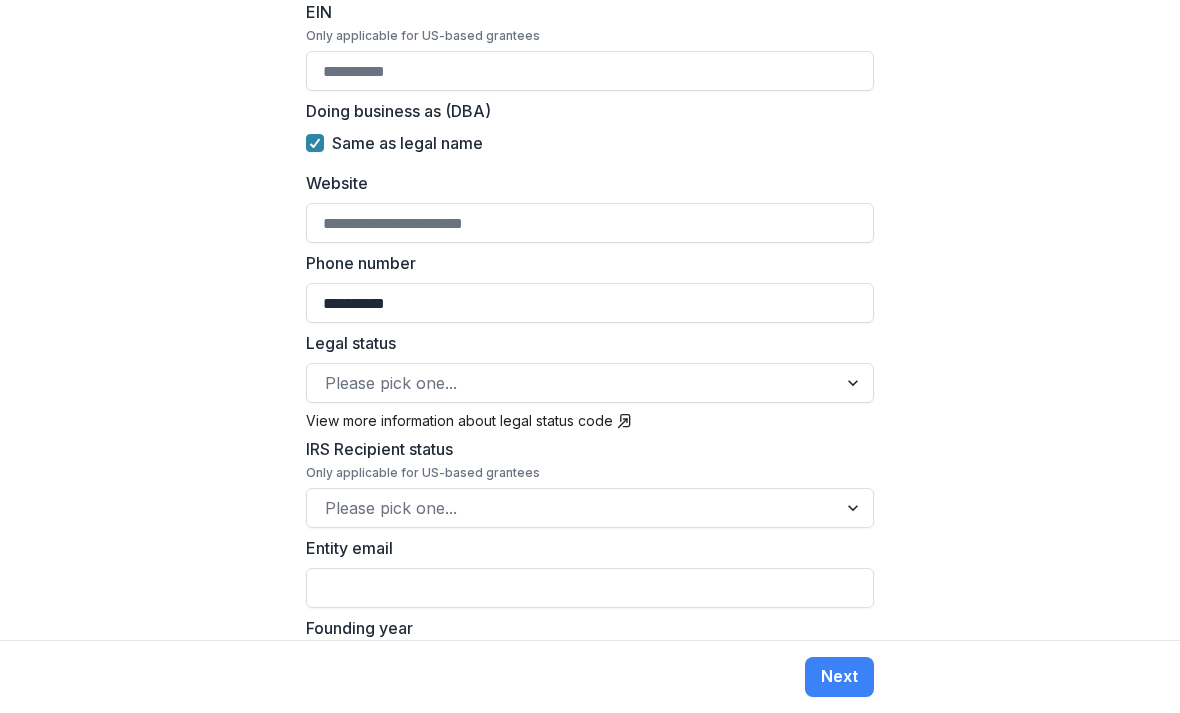 click on "Same as legal name" at bounding box center [394, 143] 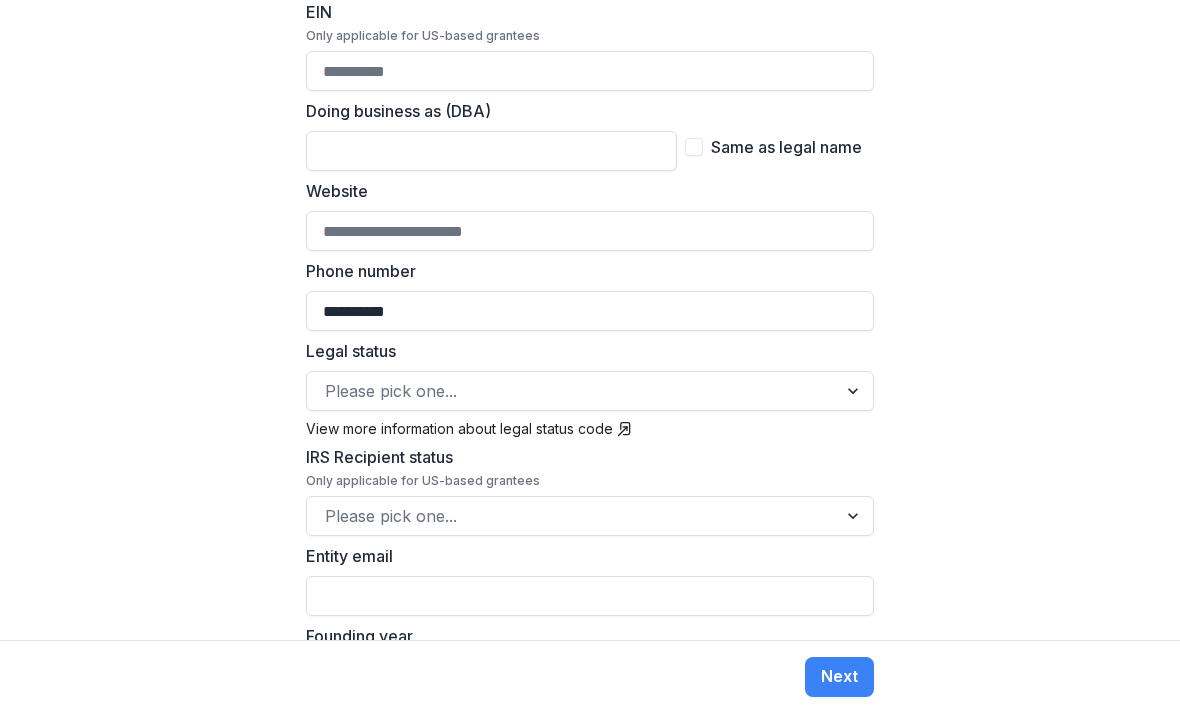 click on "Doing business as (DBA)" at bounding box center (491, 151) 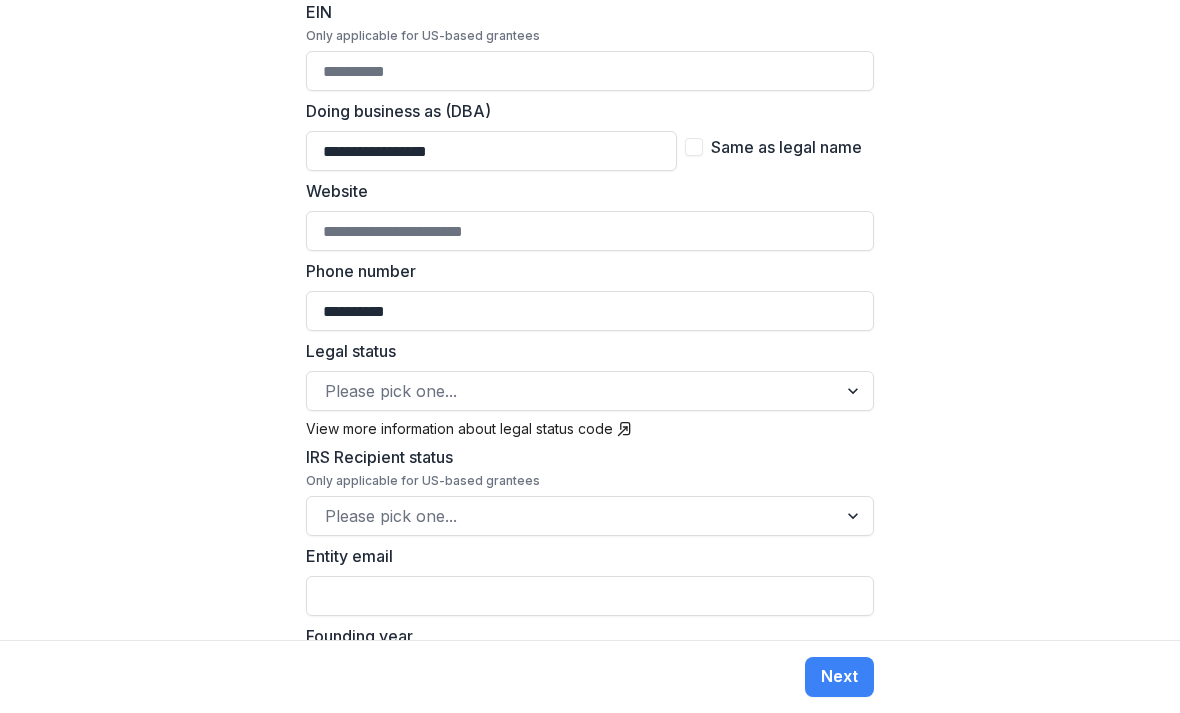type on "**********" 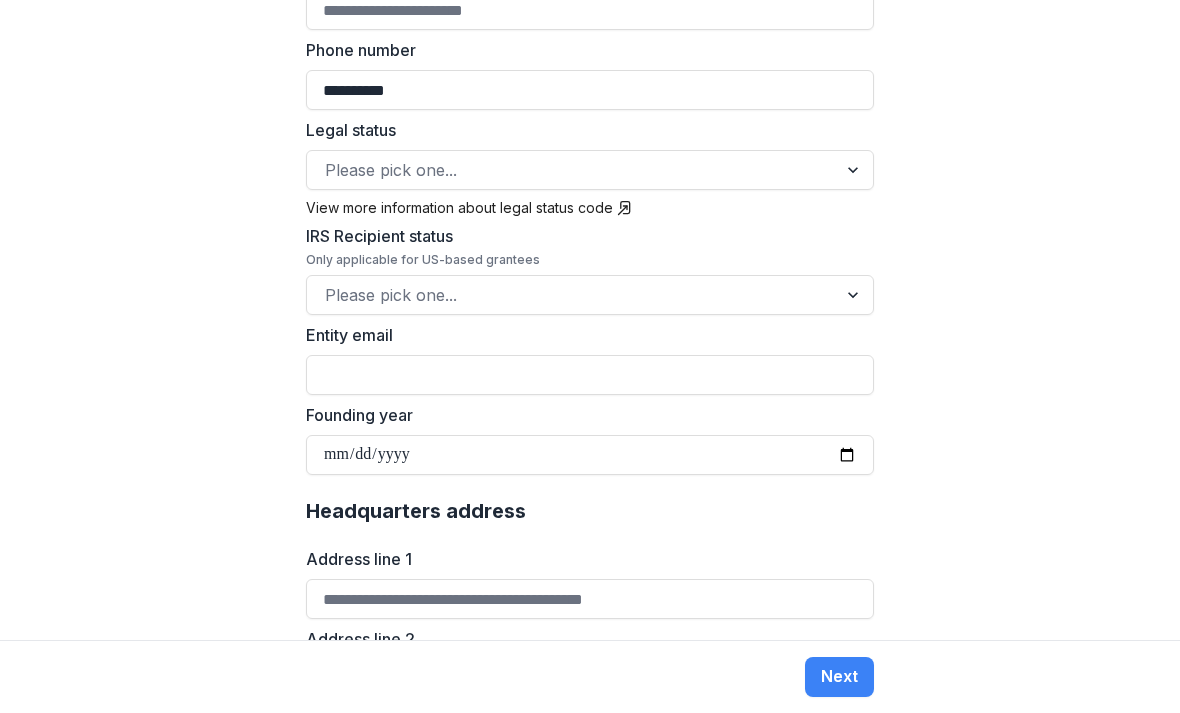 scroll, scrollTop: 795, scrollLeft: 0, axis: vertical 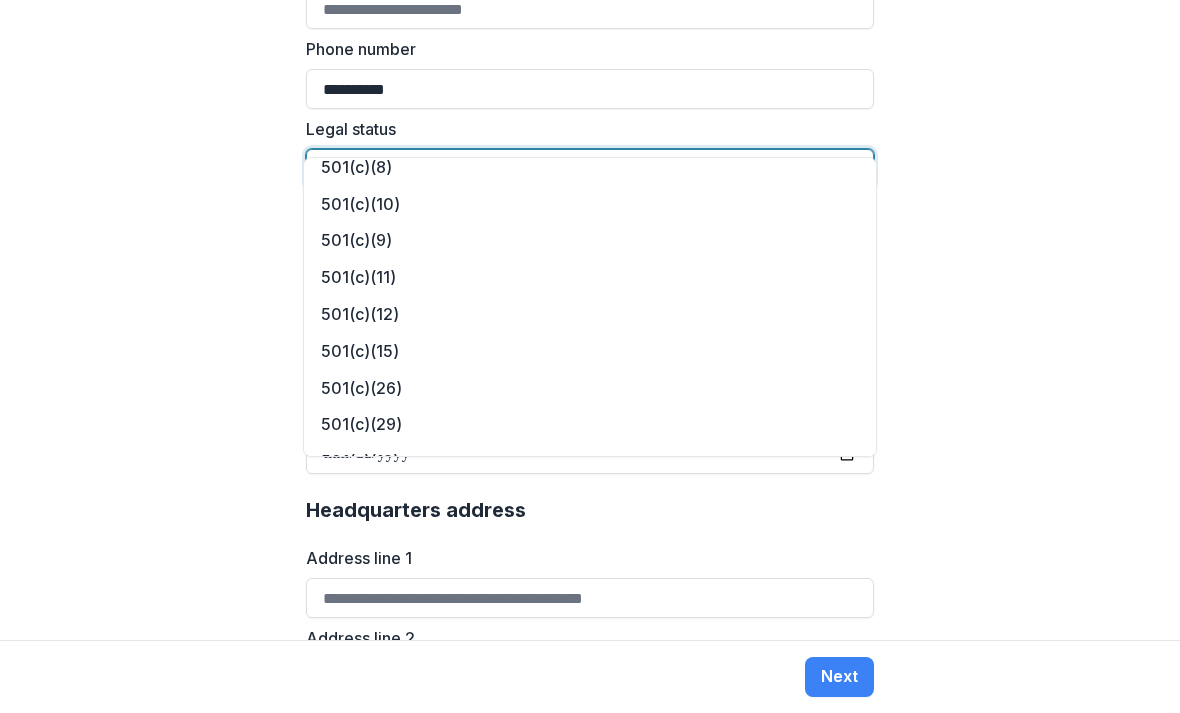 click on "**********" at bounding box center (590, 320) 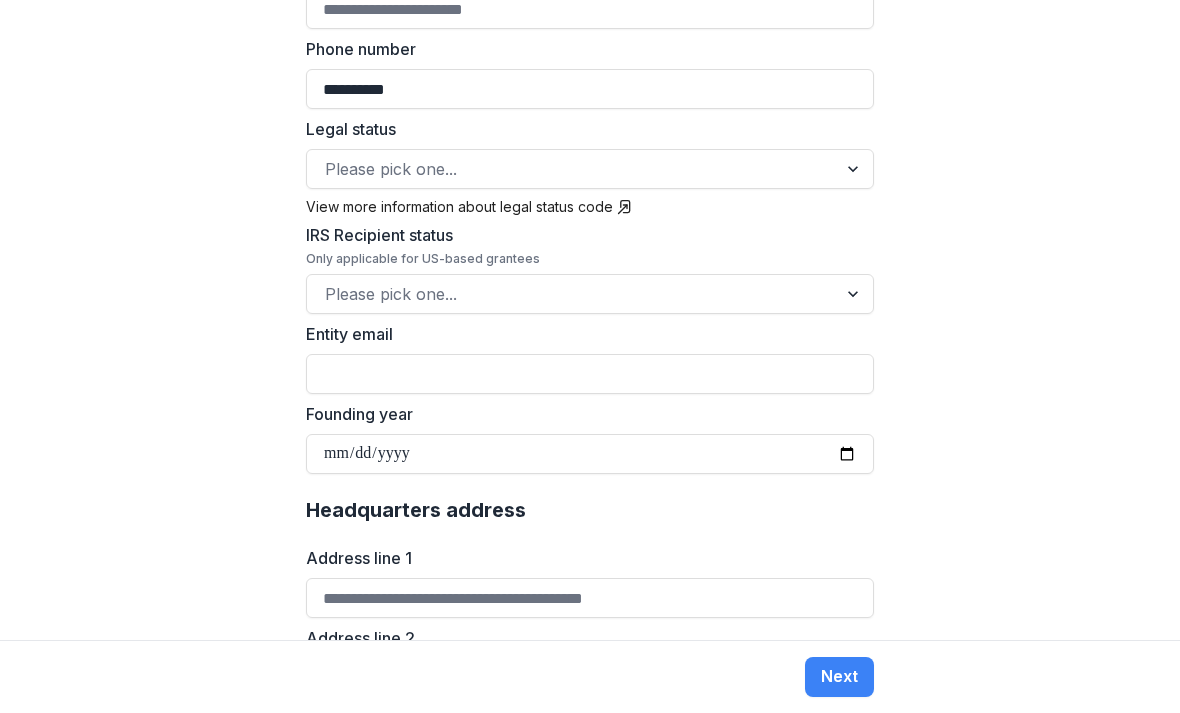 click on "Entity email" at bounding box center [590, 374] 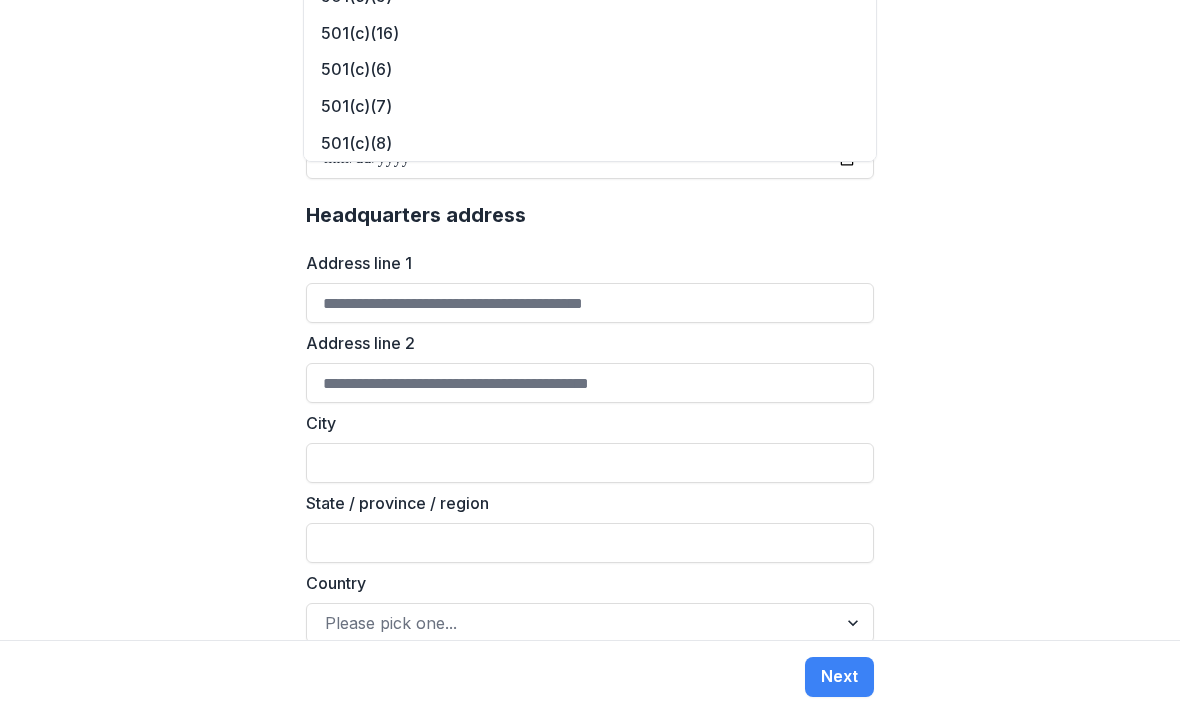 scroll, scrollTop: 1018, scrollLeft: 0, axis: vertical 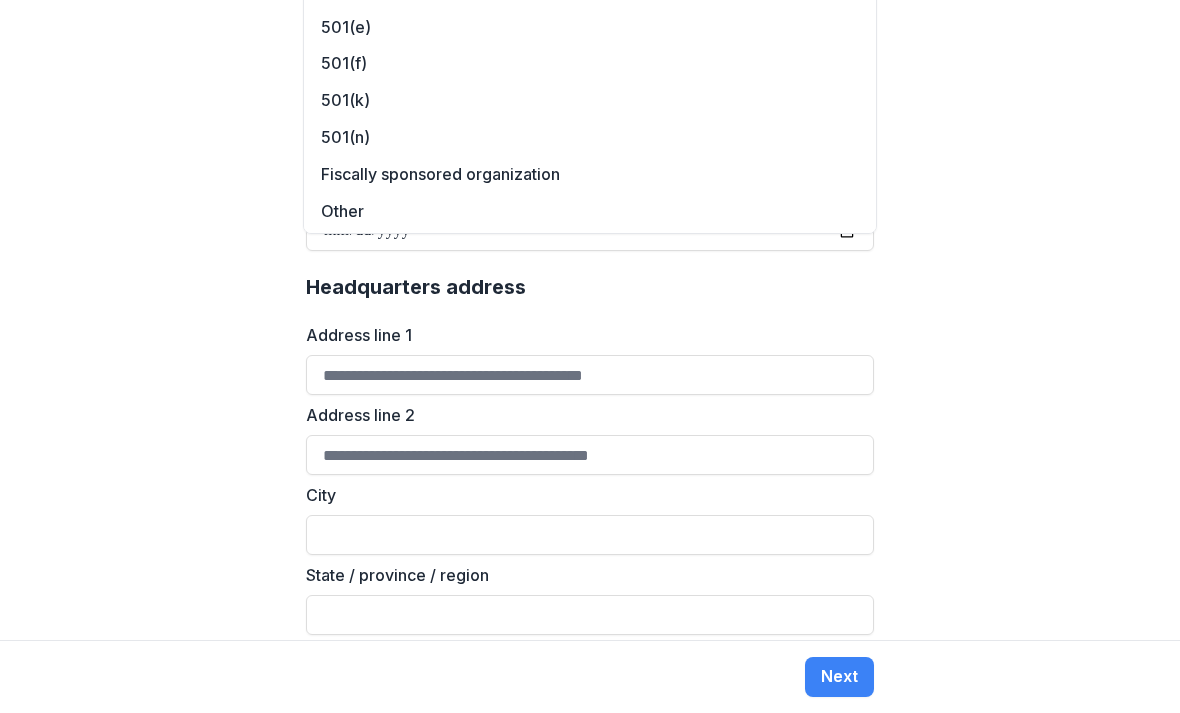click on "Other" at bounding box center (590, 210) 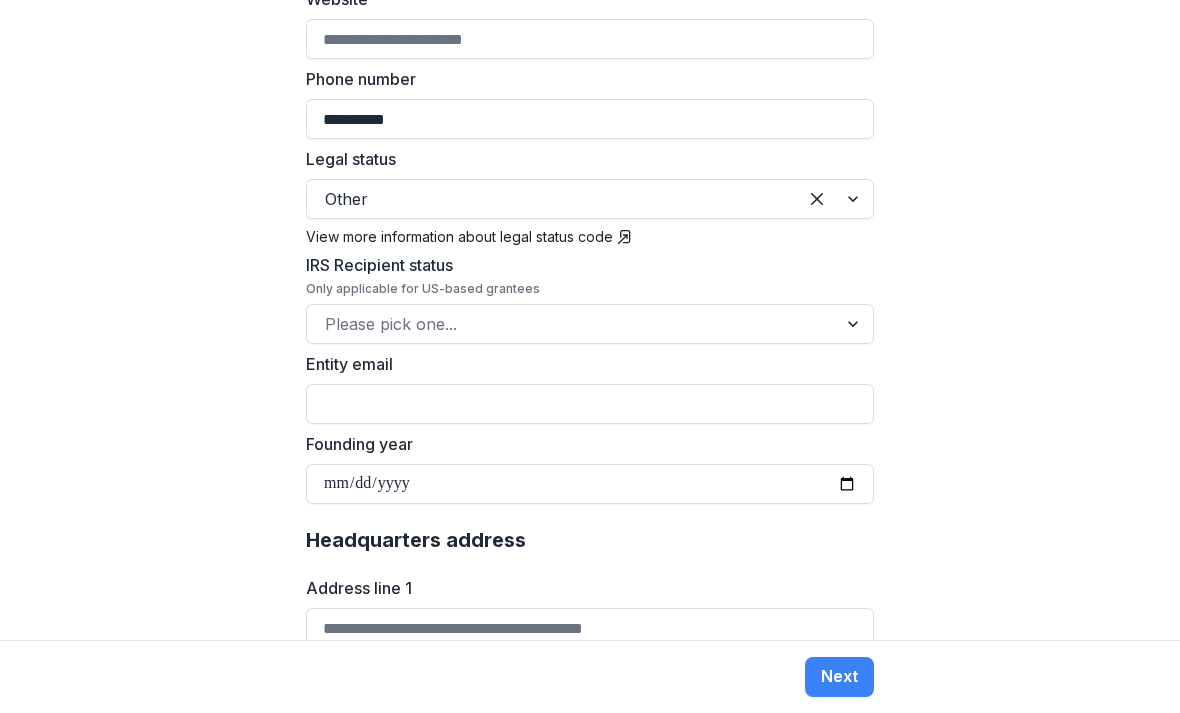scroll, scrollTop: 764, scrollLeft: 0, axis: vertical 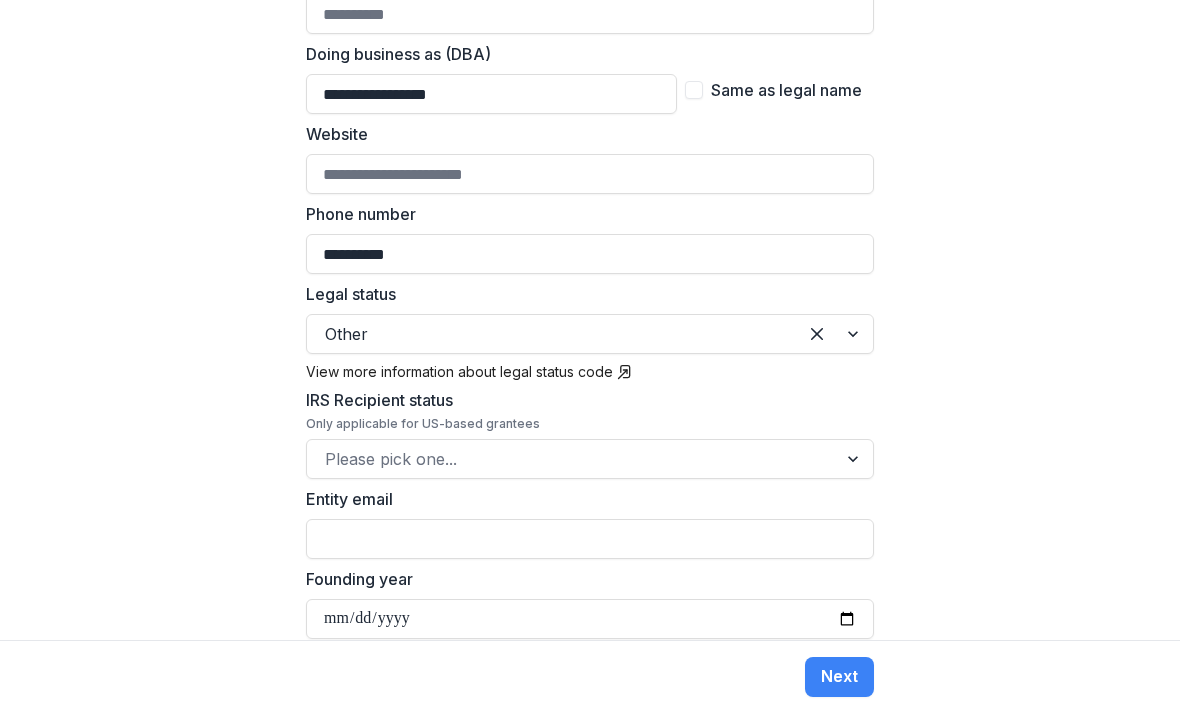 click on "**********" at bounding box center (590, 320) 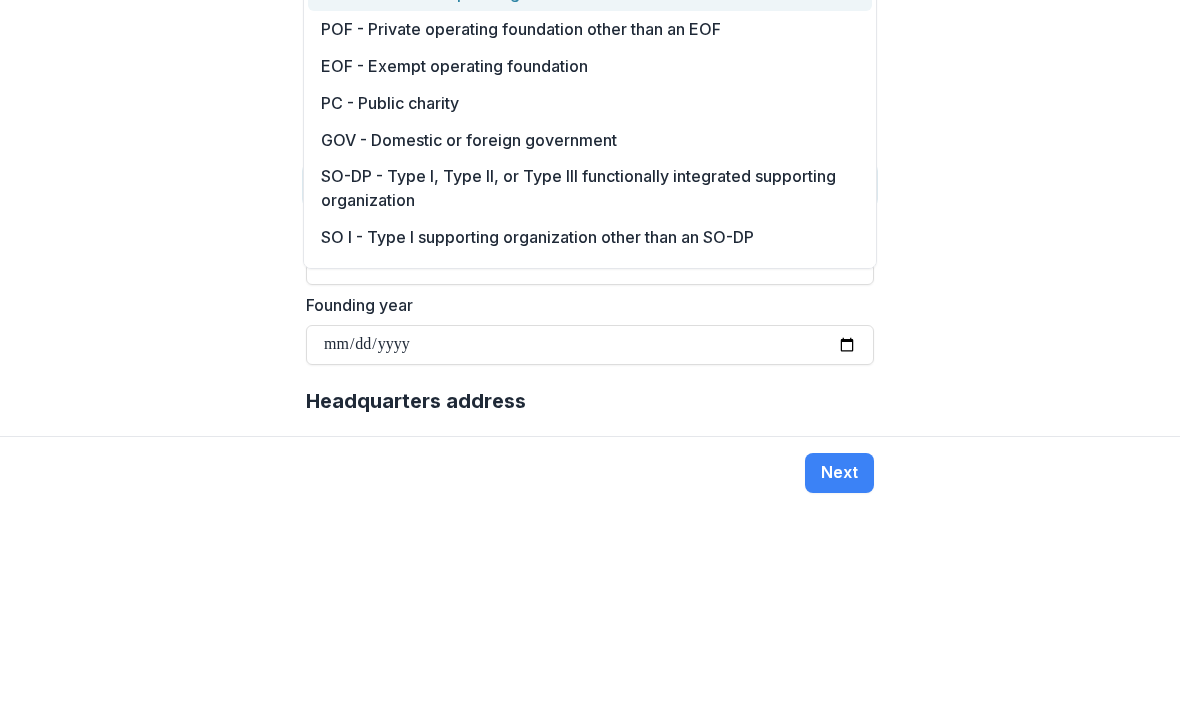 scroll, scrollTop: 0, scrollLeft: 0, axis: both 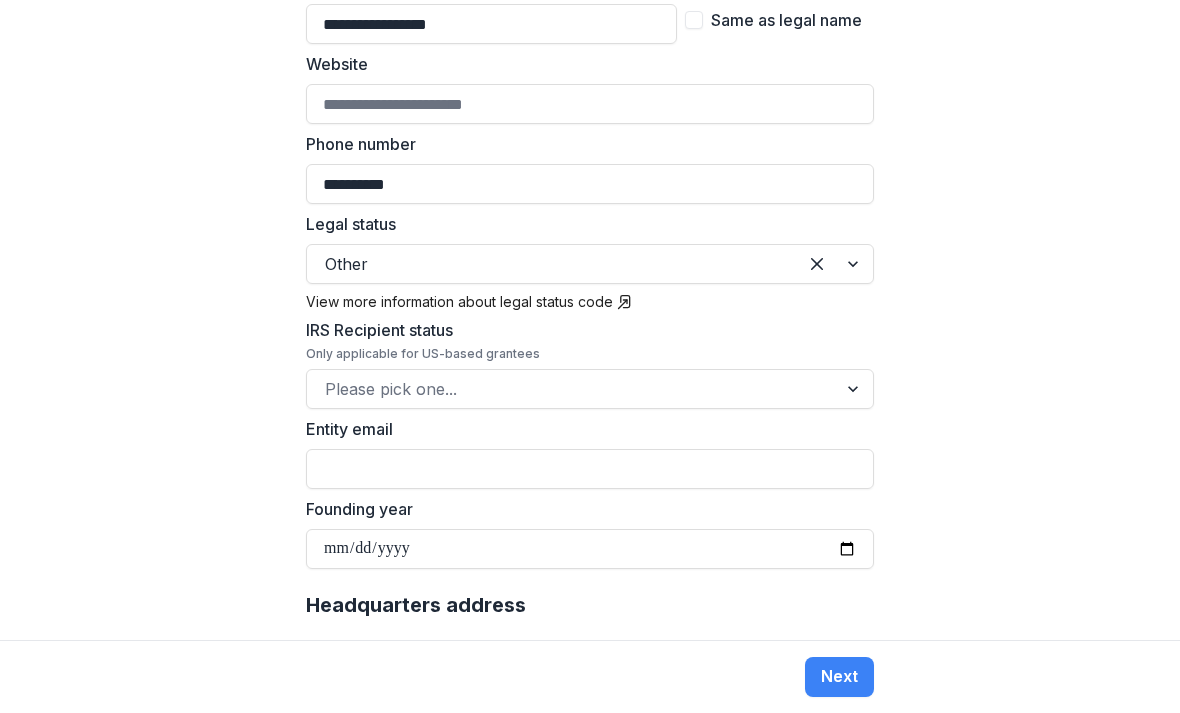 click on "**********" at bounding box center [590, 320] 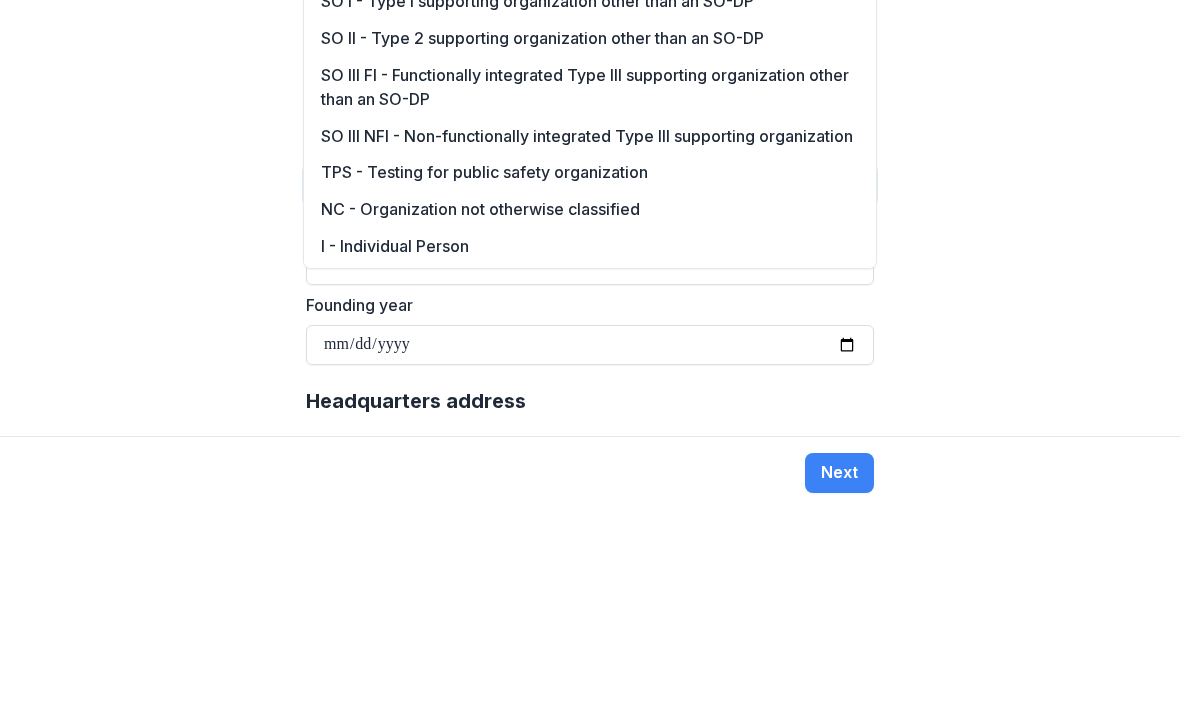 scroll, scrollTop: 260, scrollLeft: 0, axis: vertical 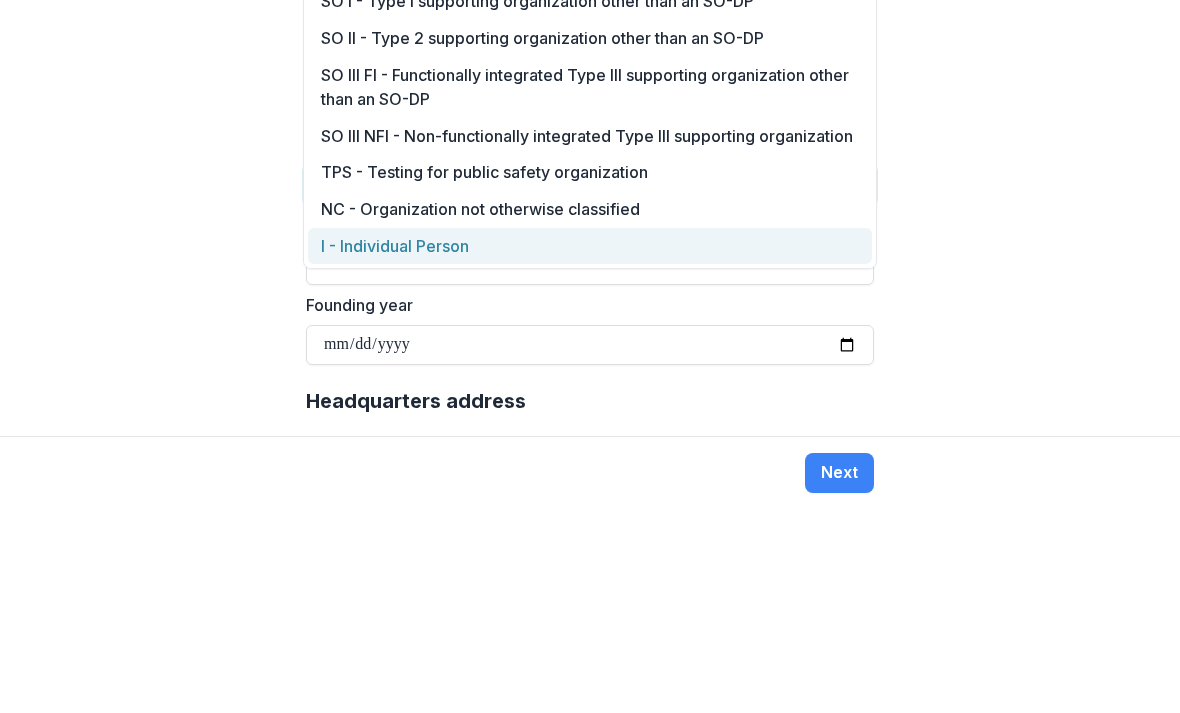 click on "I - Individual Person" at bounding box center [590, 450] 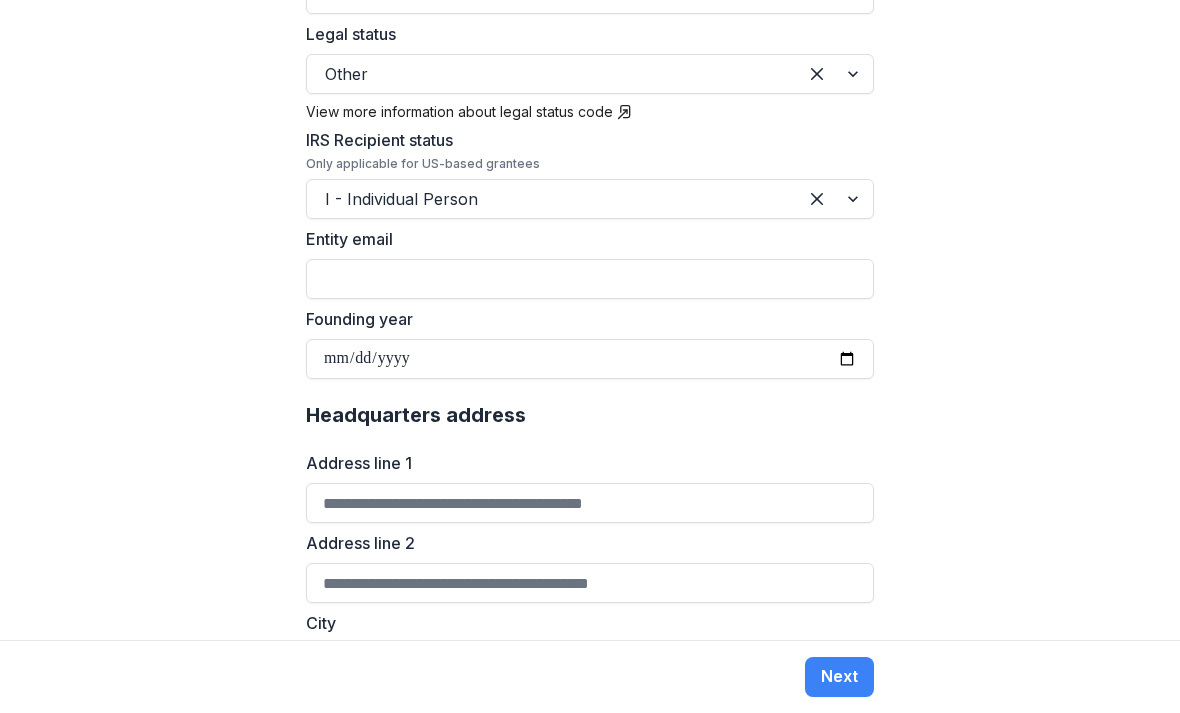 scroll, scrollTop: 889, scrollLeft: 0, axis: vertical 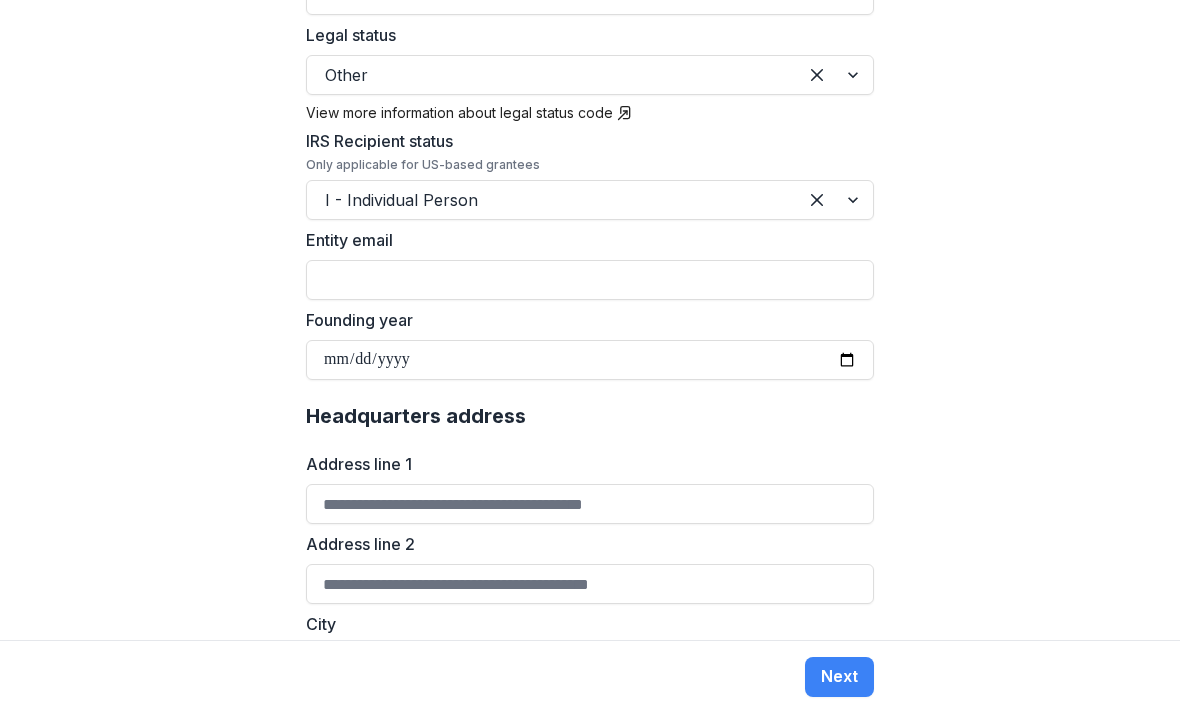 click on "Entity email" at bounding box center (584, 240) 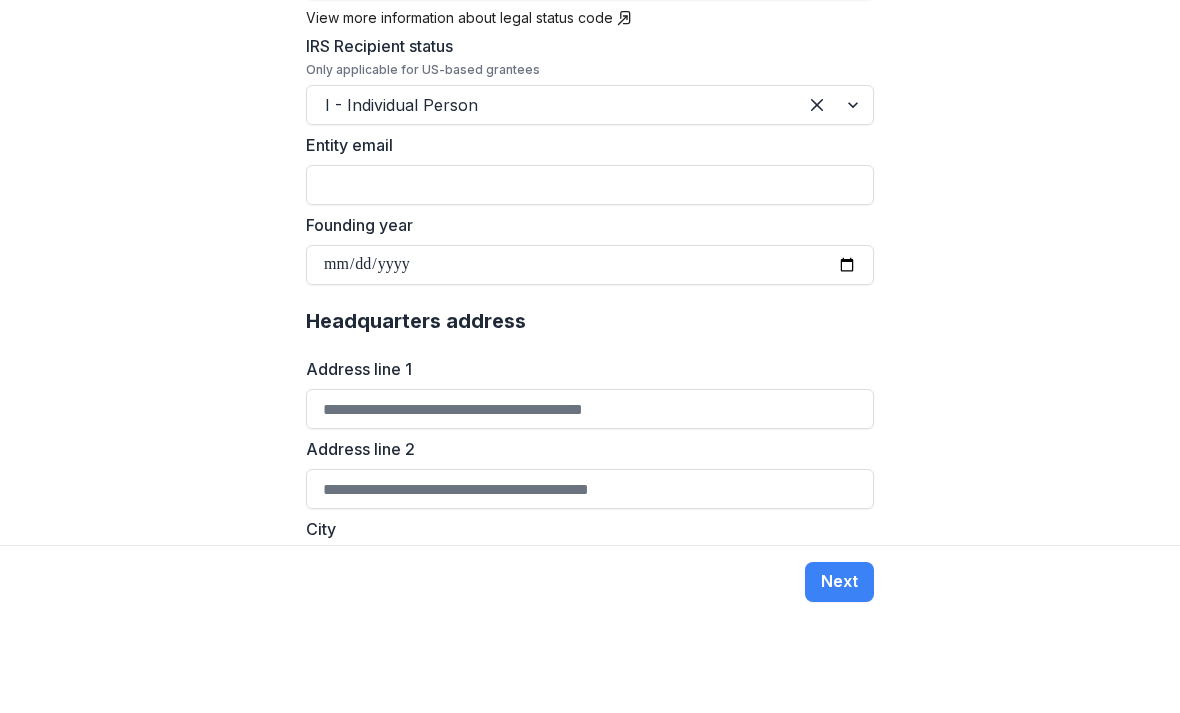 click on "Entity email" at bounding box center (590, 280) 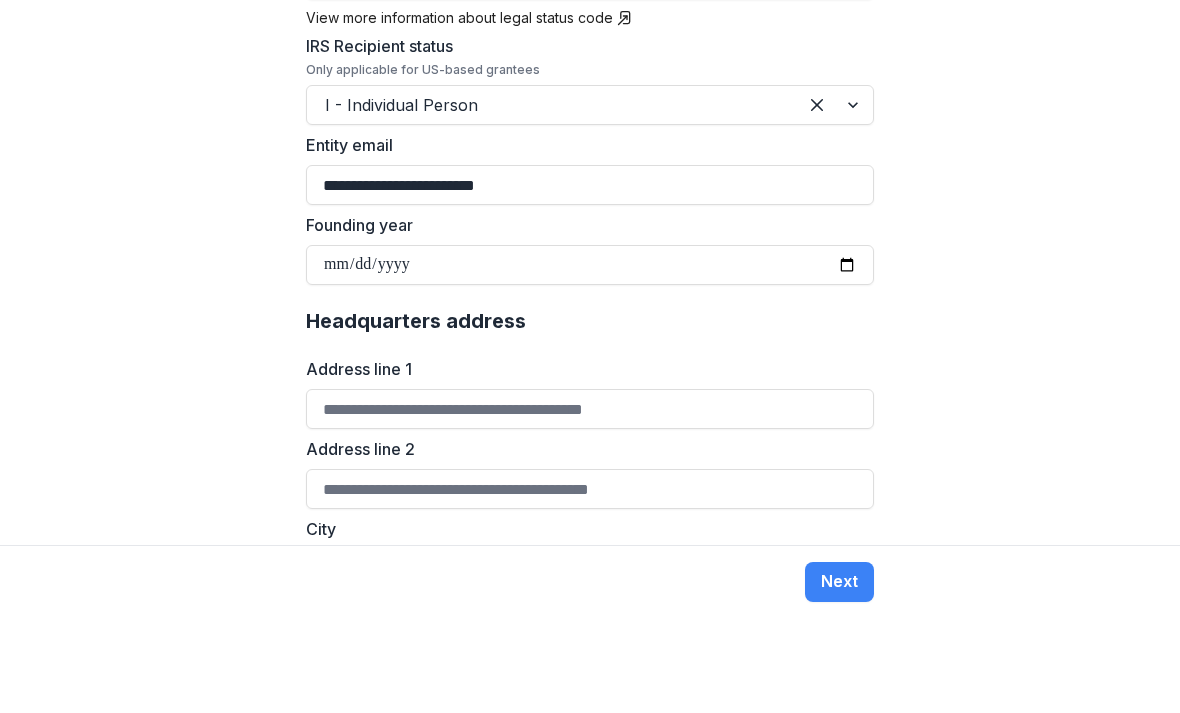 type on "**********" 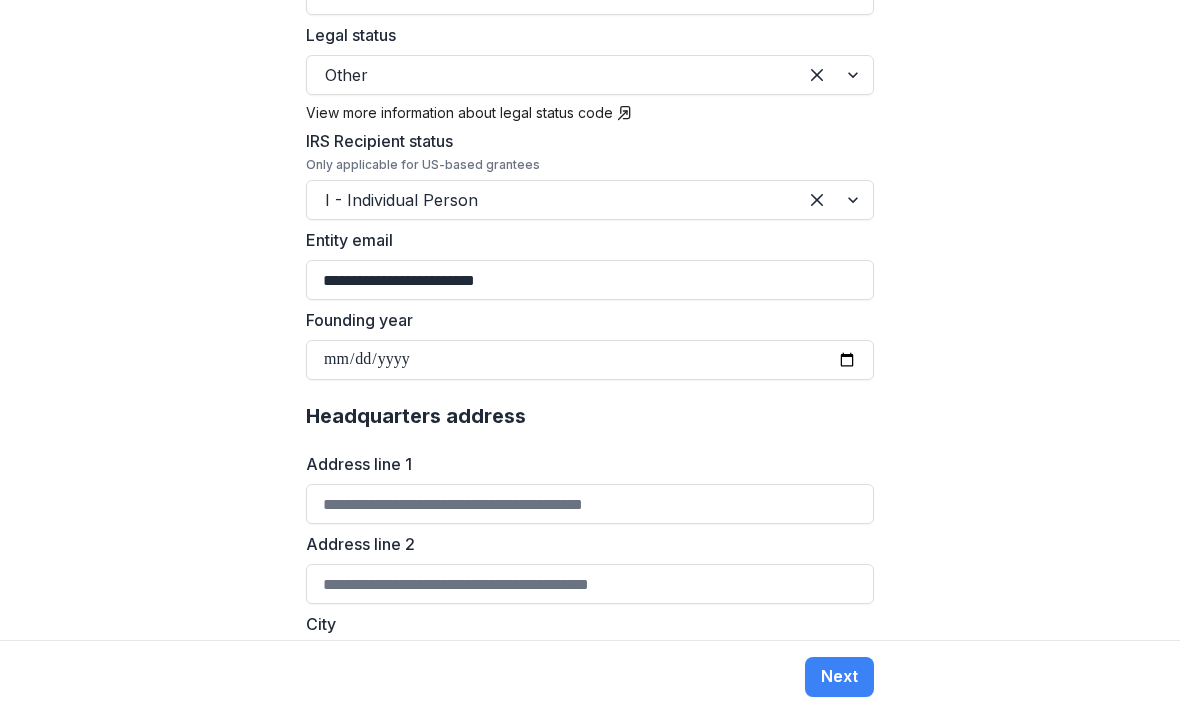click on "**********" at bounding box center (590, 360) 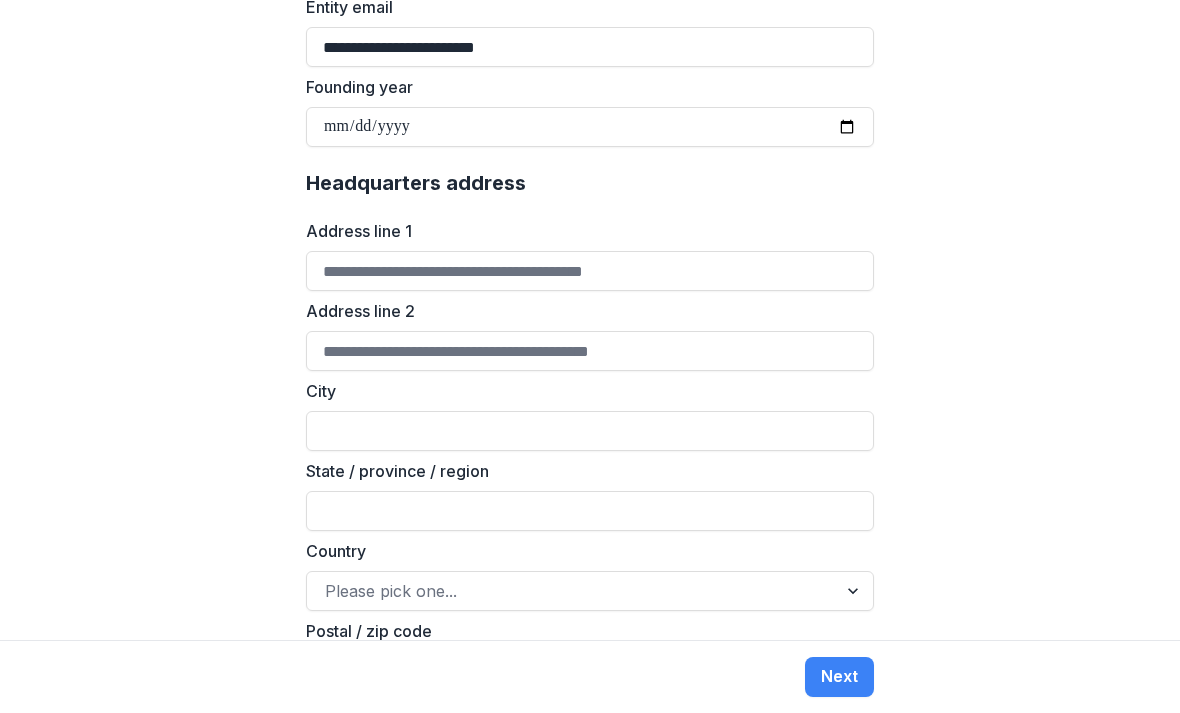 scroll, scrollTop: 1124, scrollLeft: 0, axis: vertical 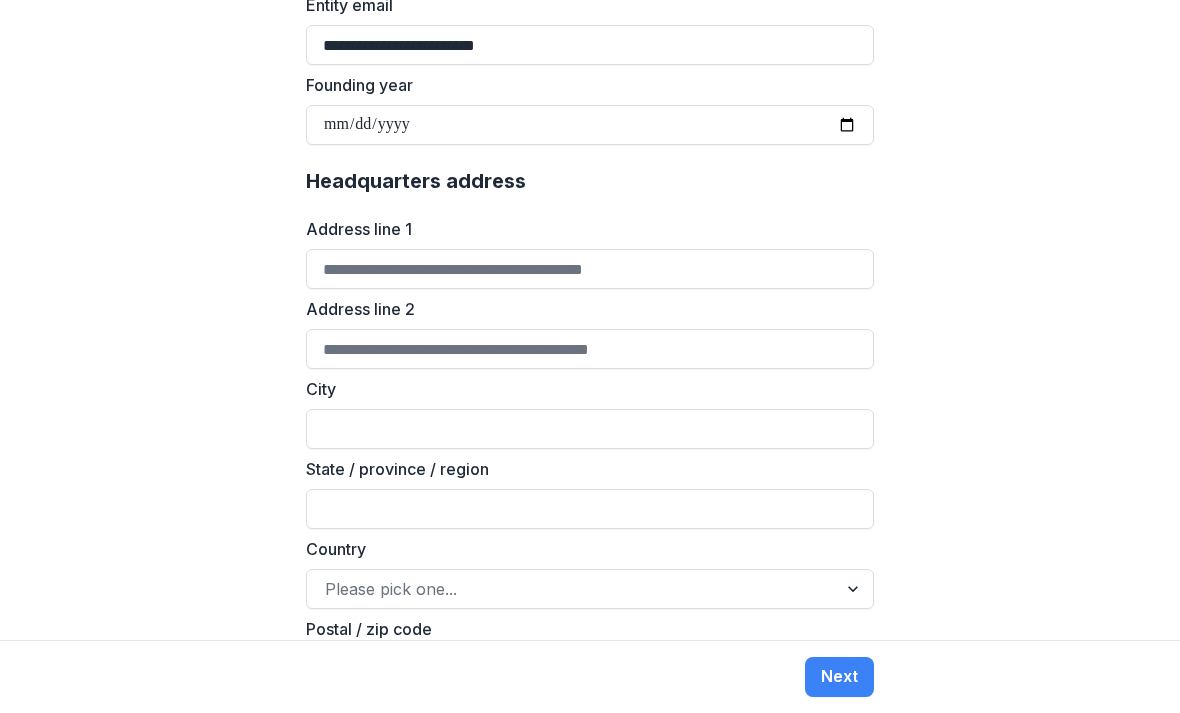 click on "Address line 1" at bounding box center (590, 269) 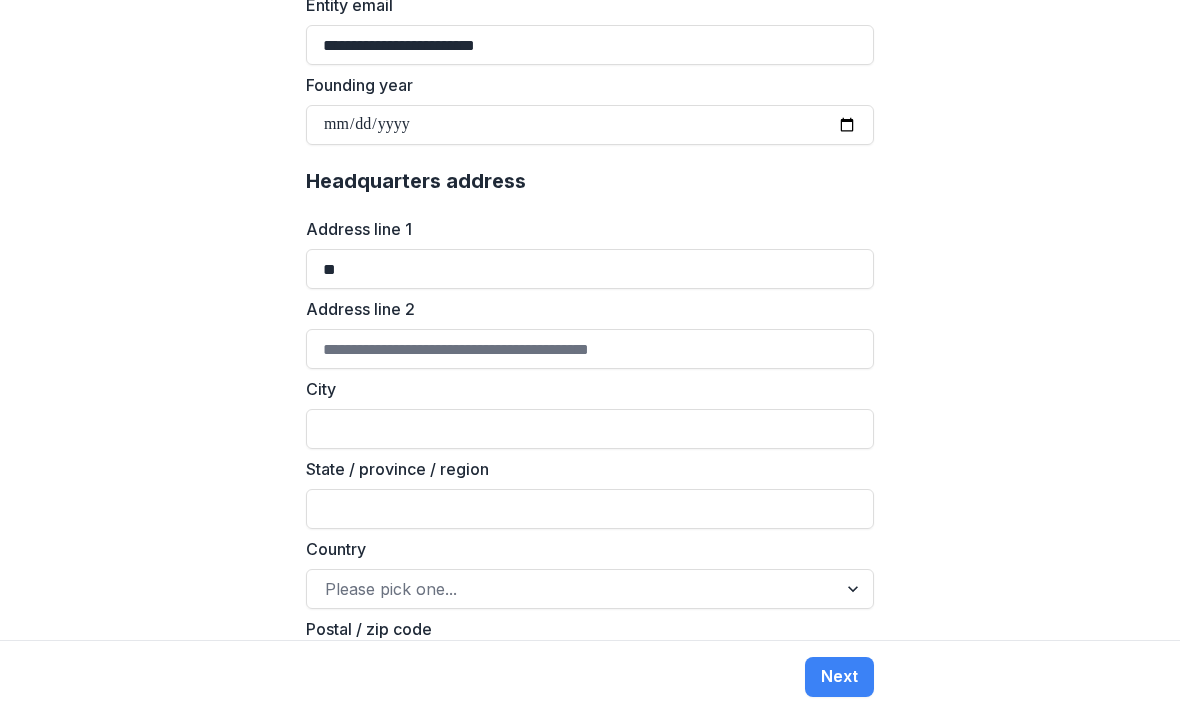 type on "*" 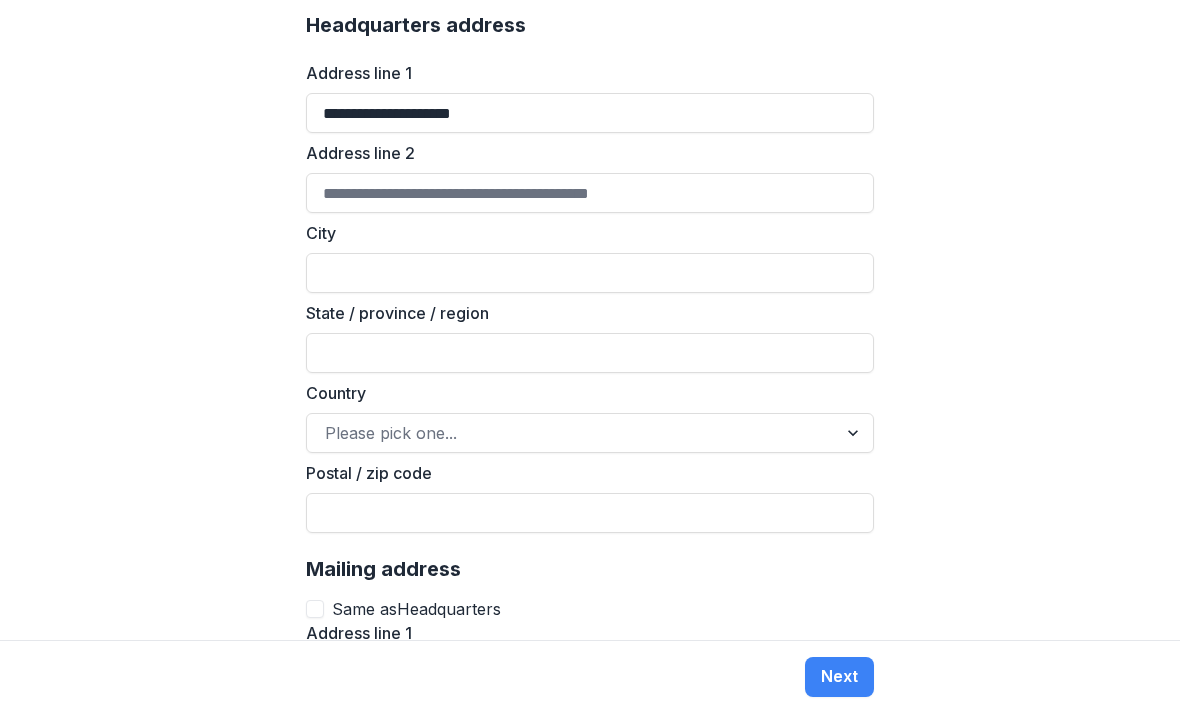 scroll, scrollTop: 1286, scrollLeft: 0, axis: vertical 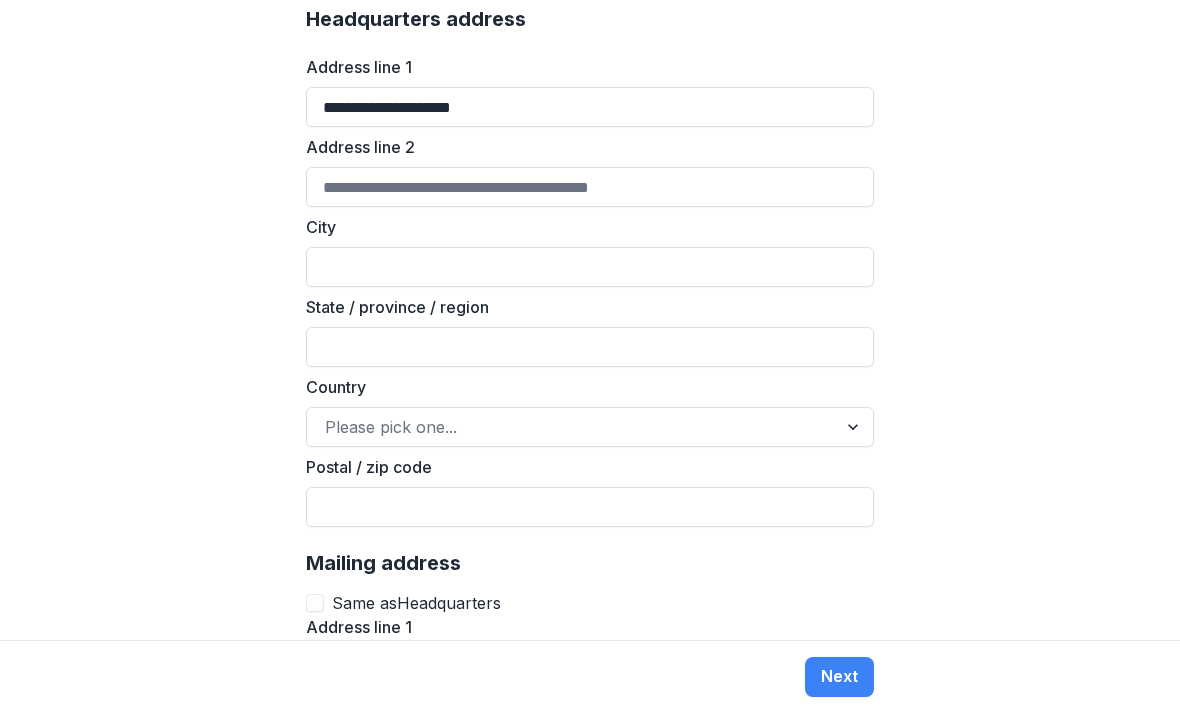 type on "**********" 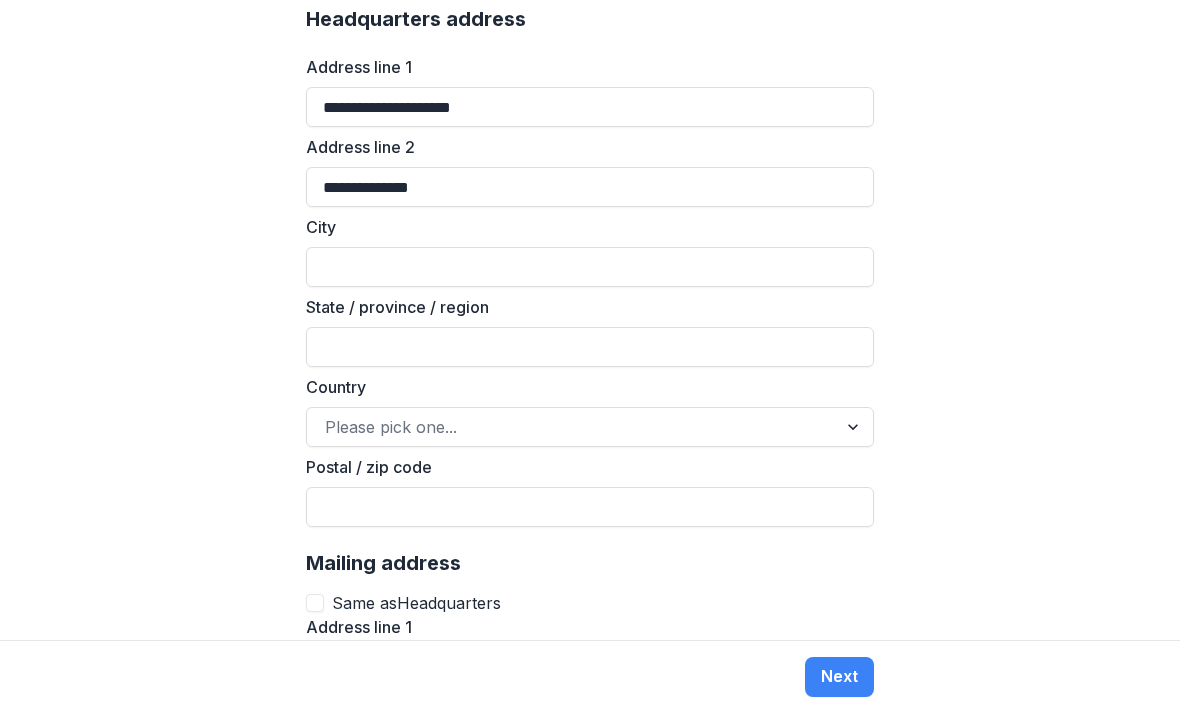 type on "**********" 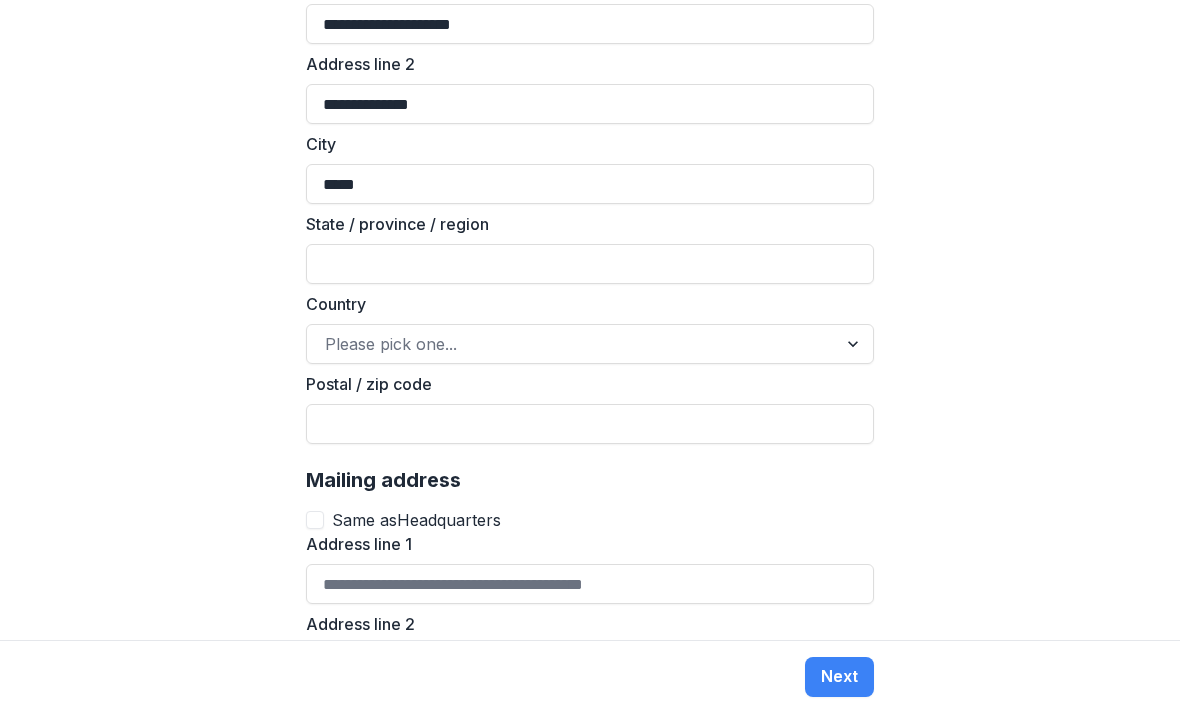 scroll, scrollTop: 1368, scrollLeft: 0, axis: vertical 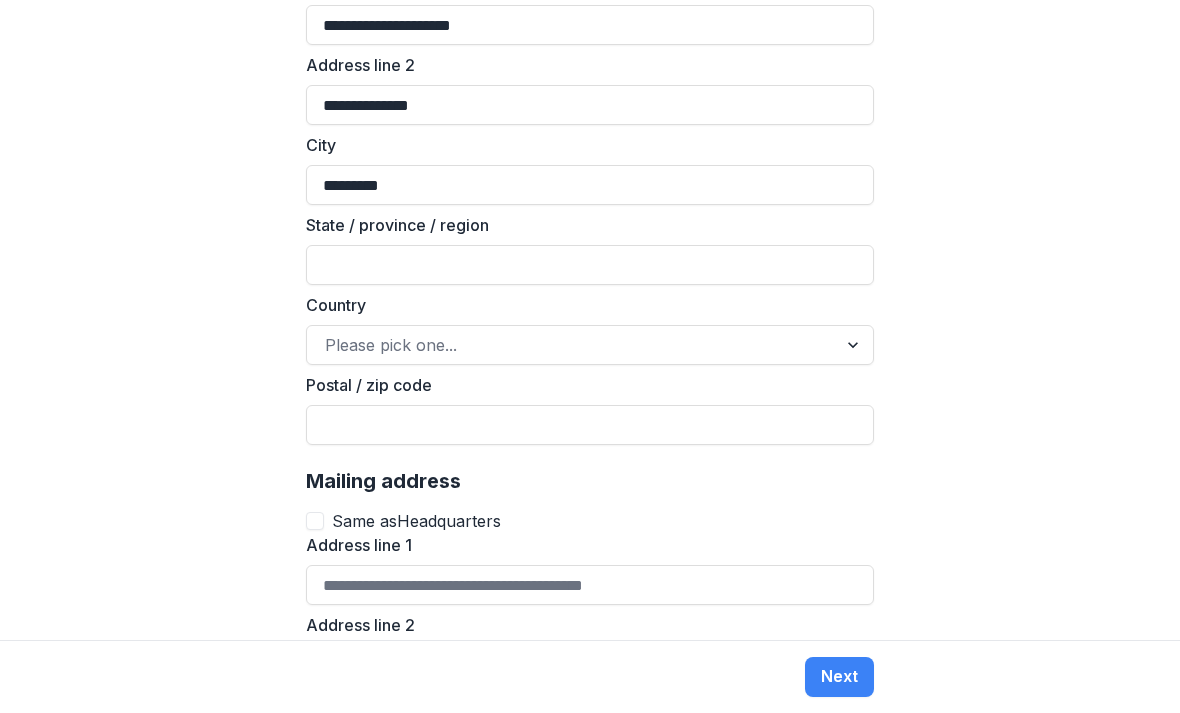 type on "********" 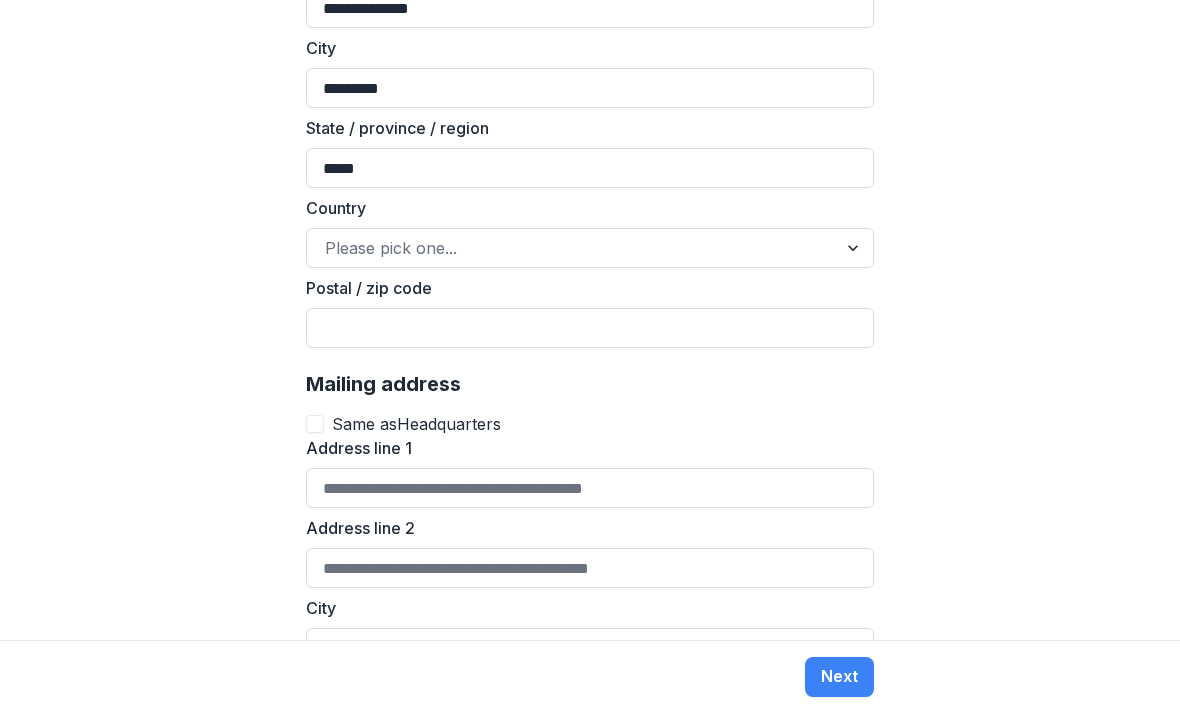 scroll, scrollTop: 1475, scrollLeft: 0, axis: vertical 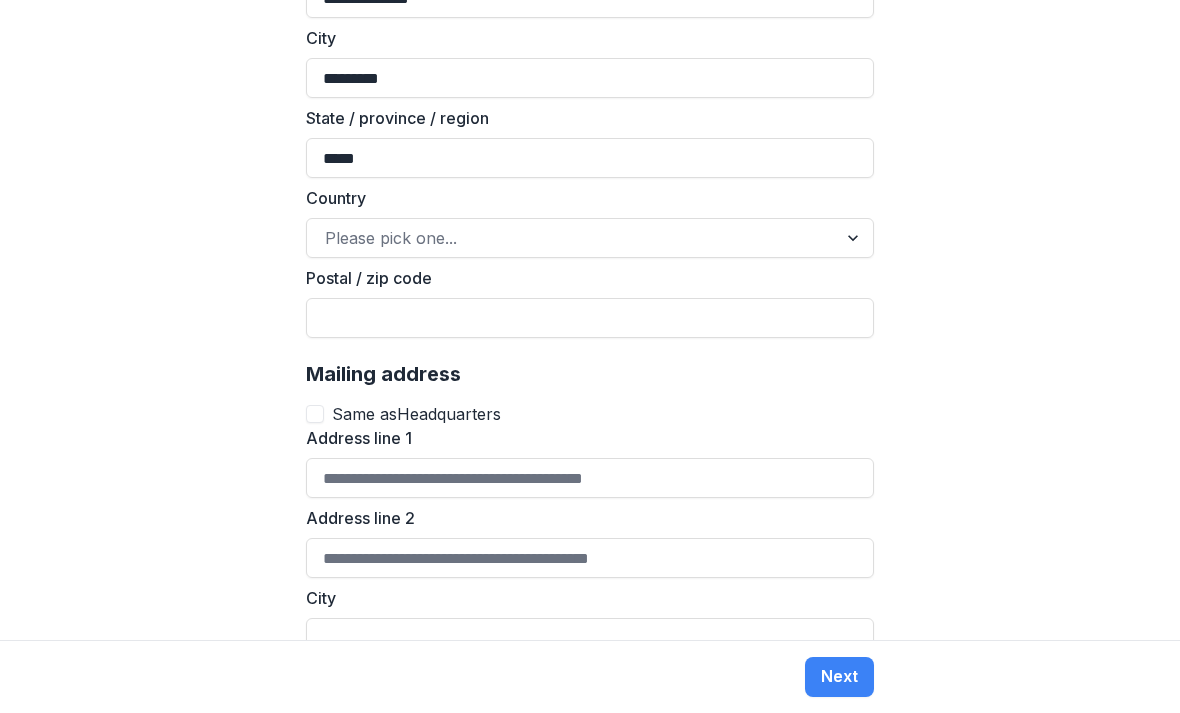 type on "*****" 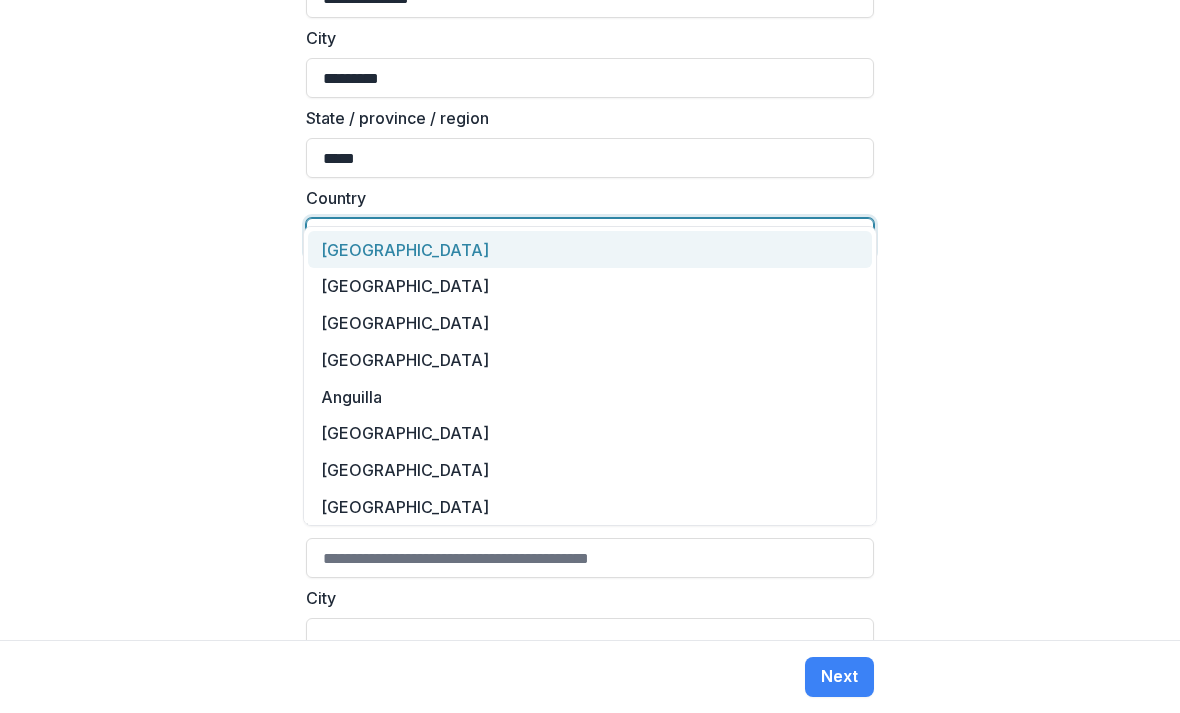 scroll, scrollTop: 50, scrollLeft: 0, axis: vertical 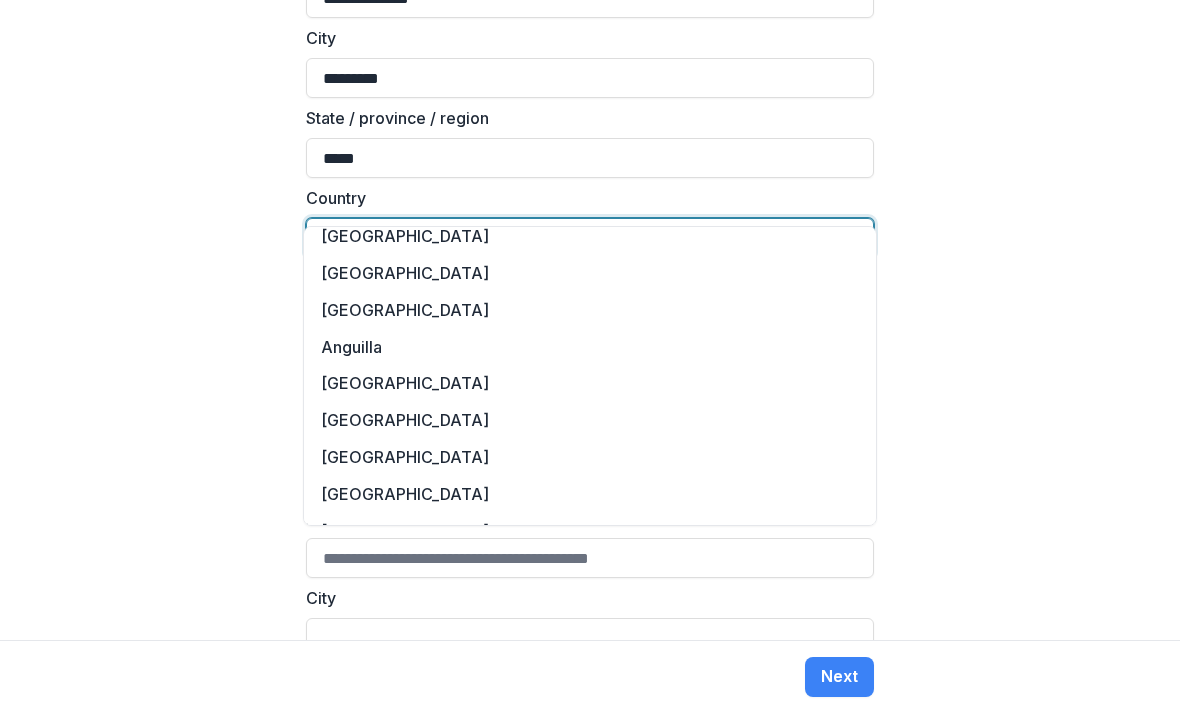 type on "*" 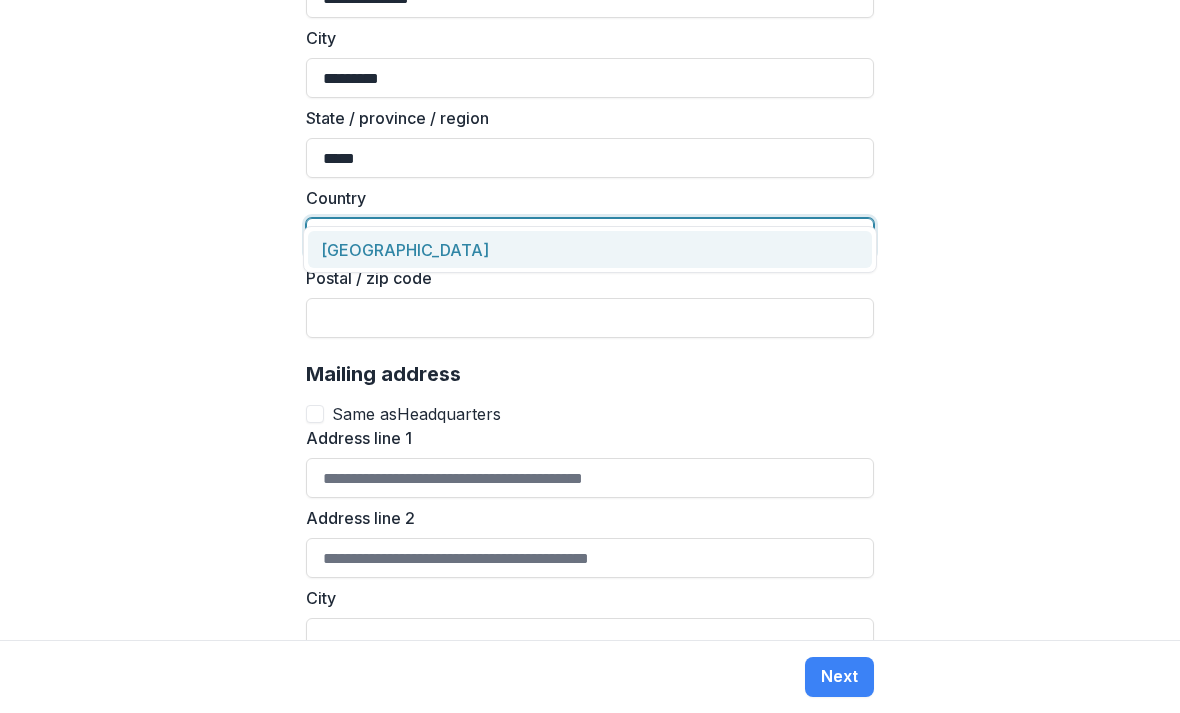 click on "[GEOGRAPHIC_DATA]" at bounding box center [590, 249] 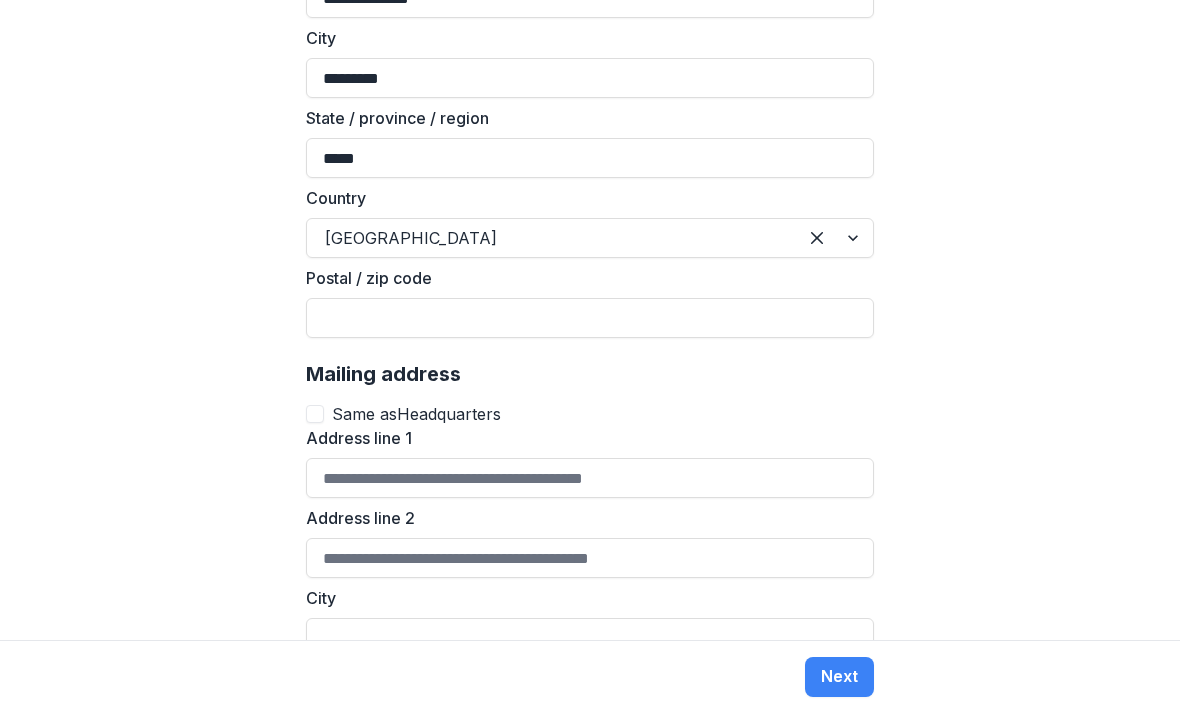 click on "Postal / zip code" at bounding box center [590, 318] 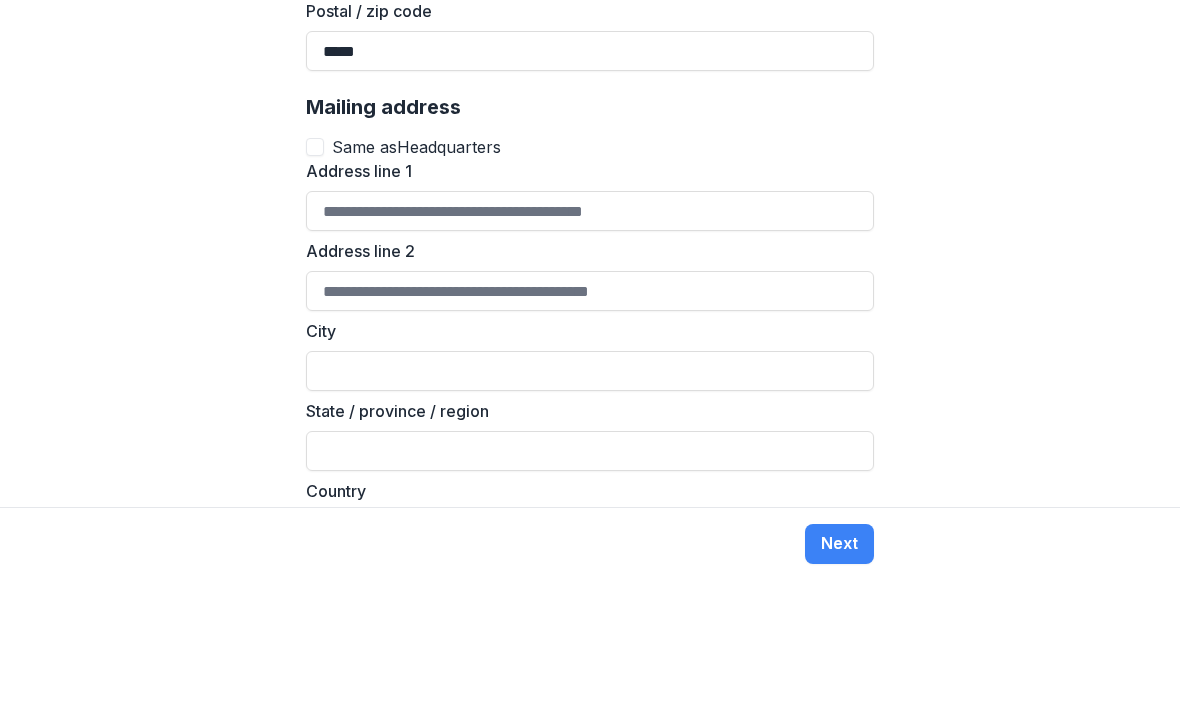 type on "*****" 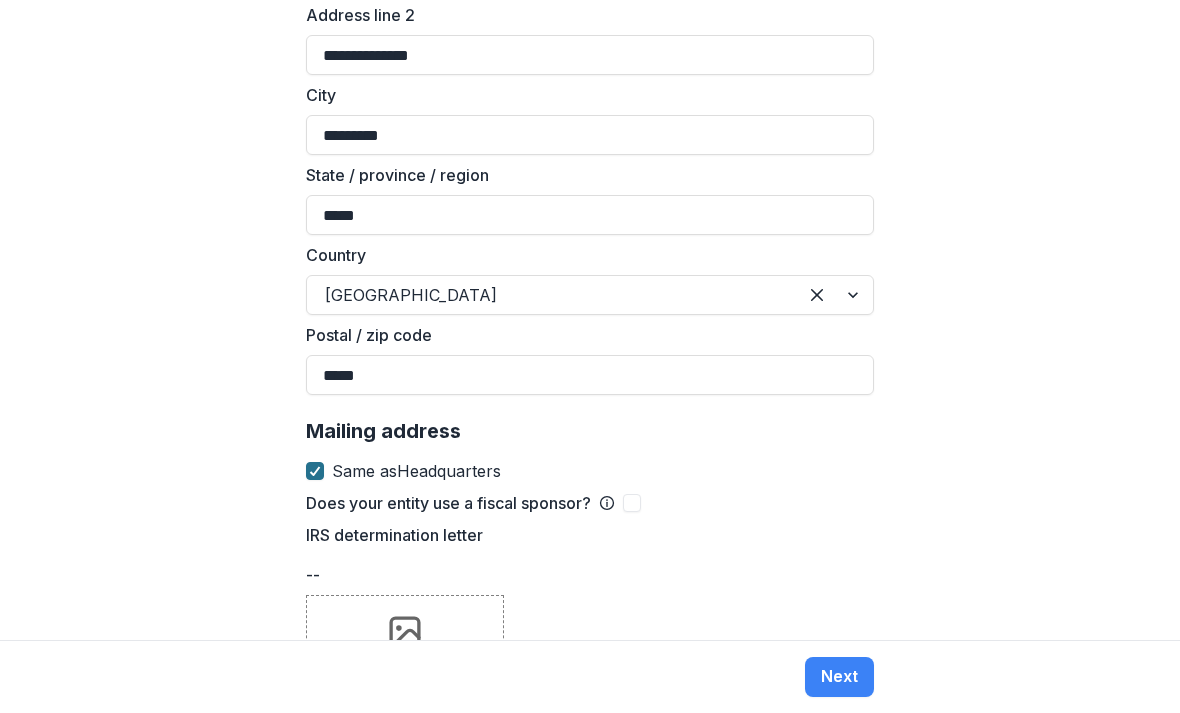 scroll, scrollTop: 1417, scrollLeft: 0, axis: vertical 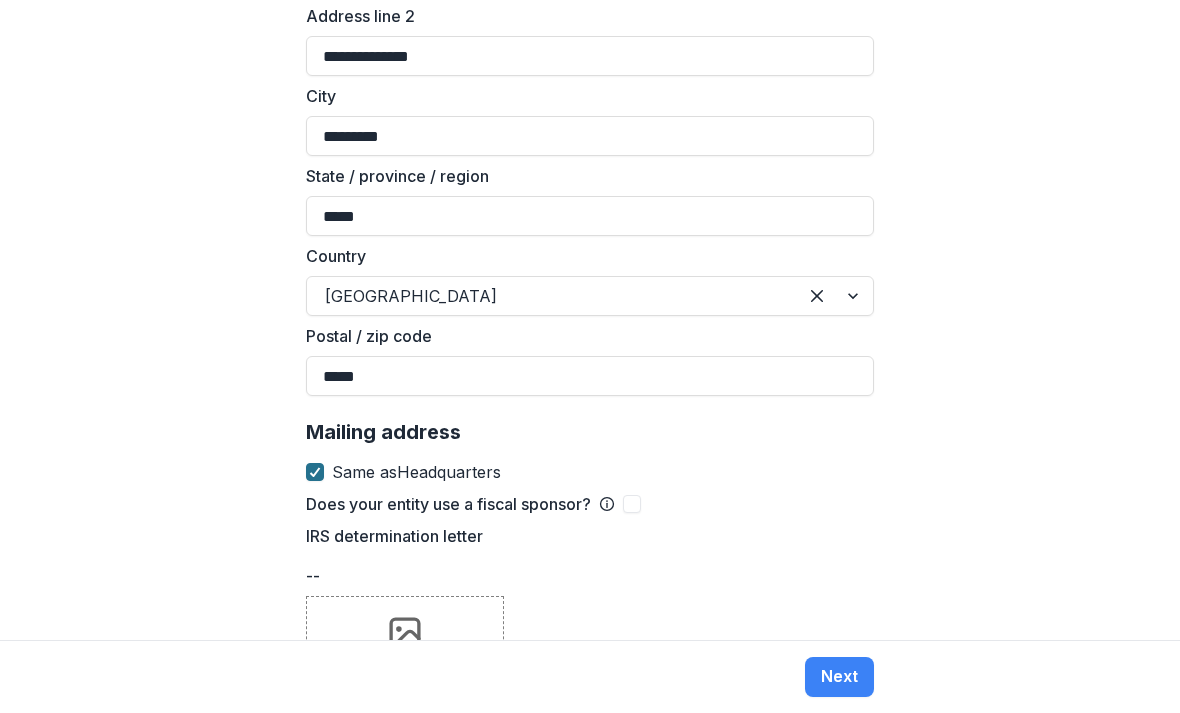 click at bounding box center [632, 504] 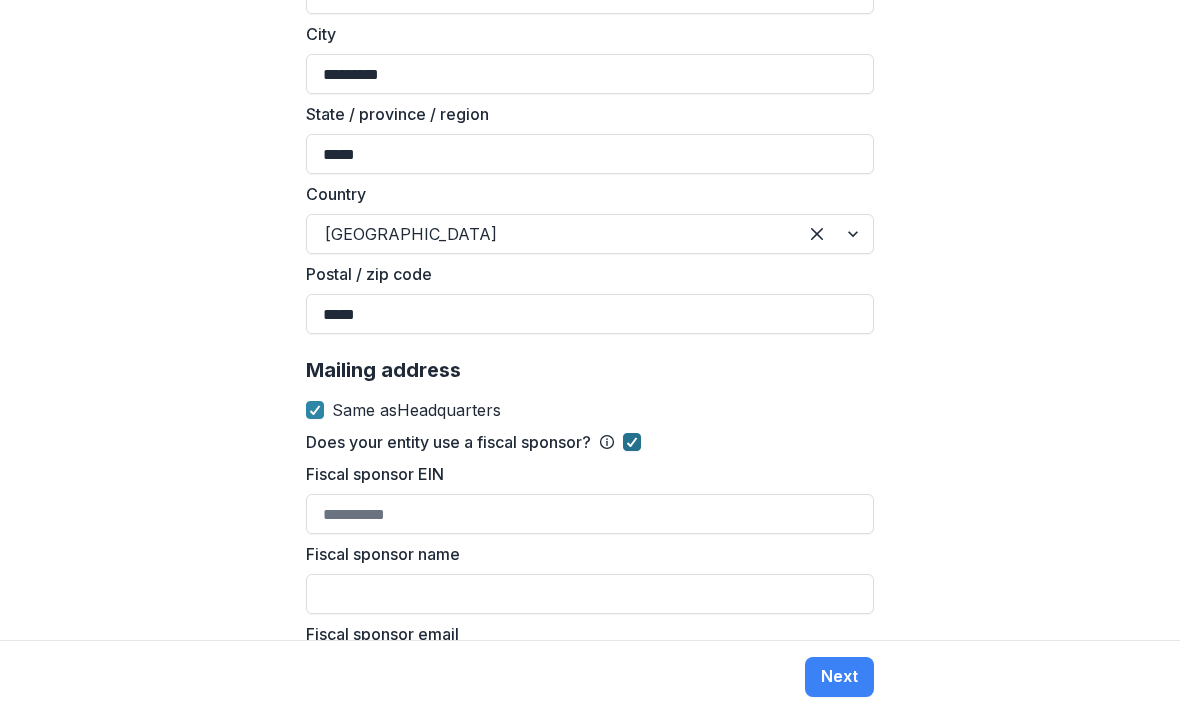 click 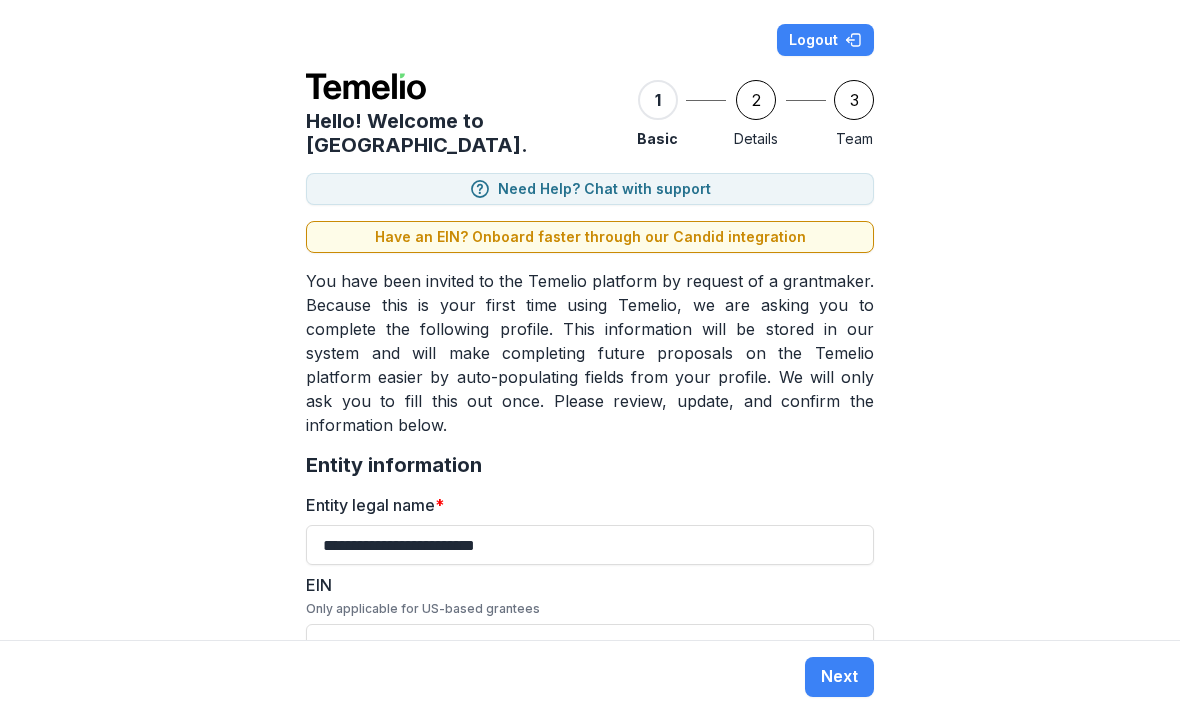 scroll, scrollTop: 0, scrollLeft: 0, axis: both 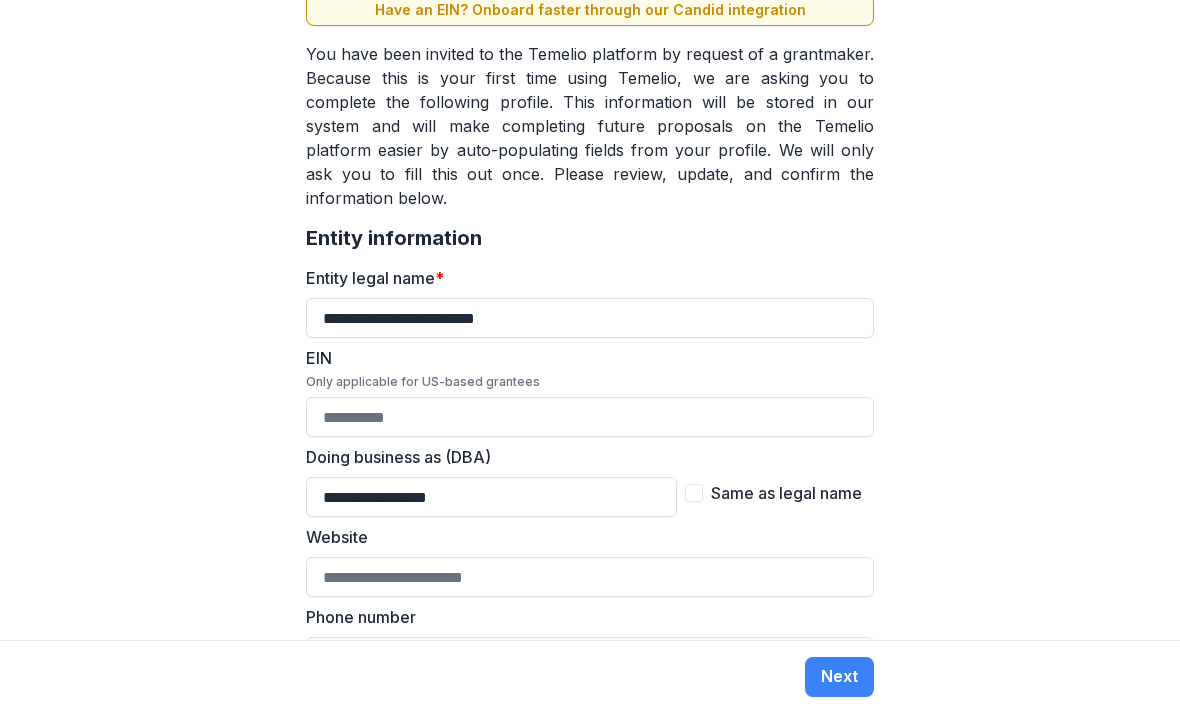 click on "EIN Only applicable for US-based grantees" at bounding box center (590, 417) 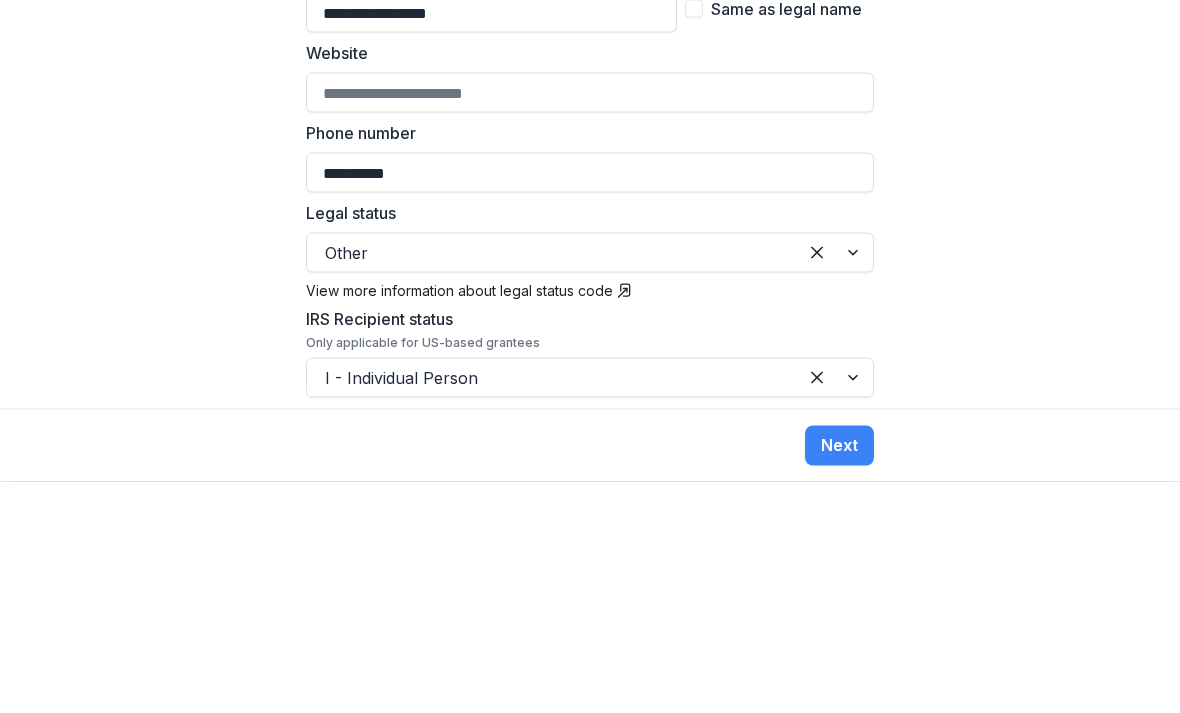 scroll, scrollTop: 491, scrollLeft: 0, axis: vertical 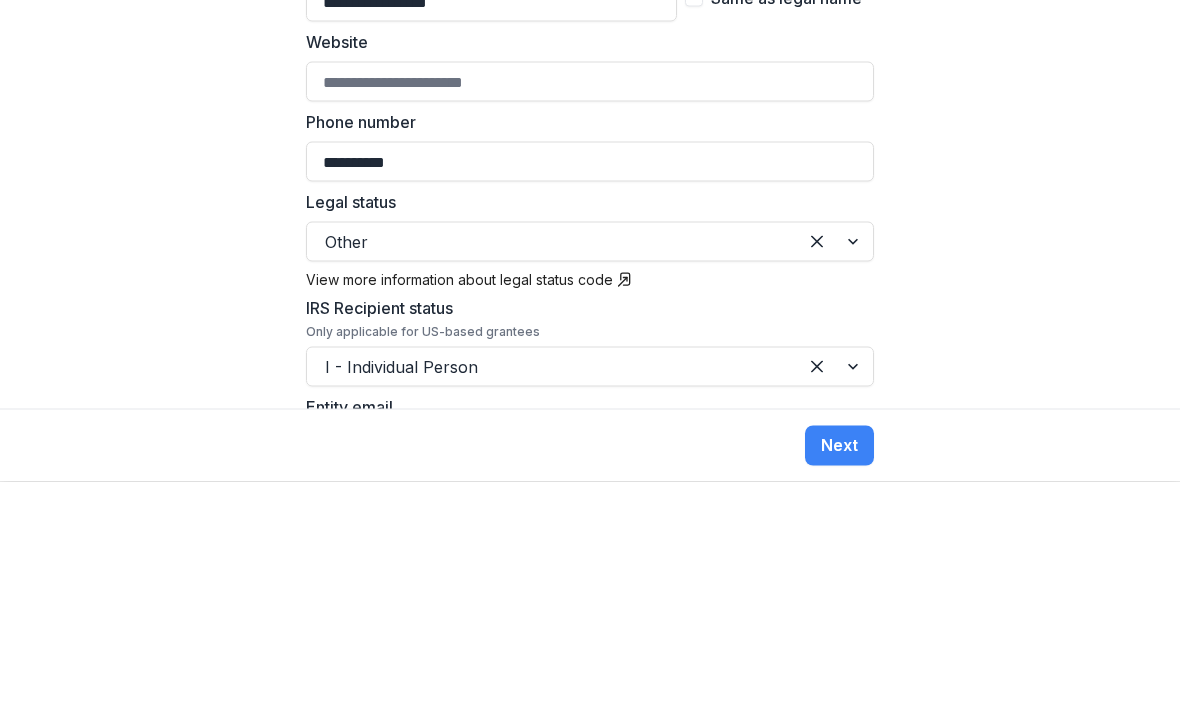 click on "**********" at bounding box center [590, 320] 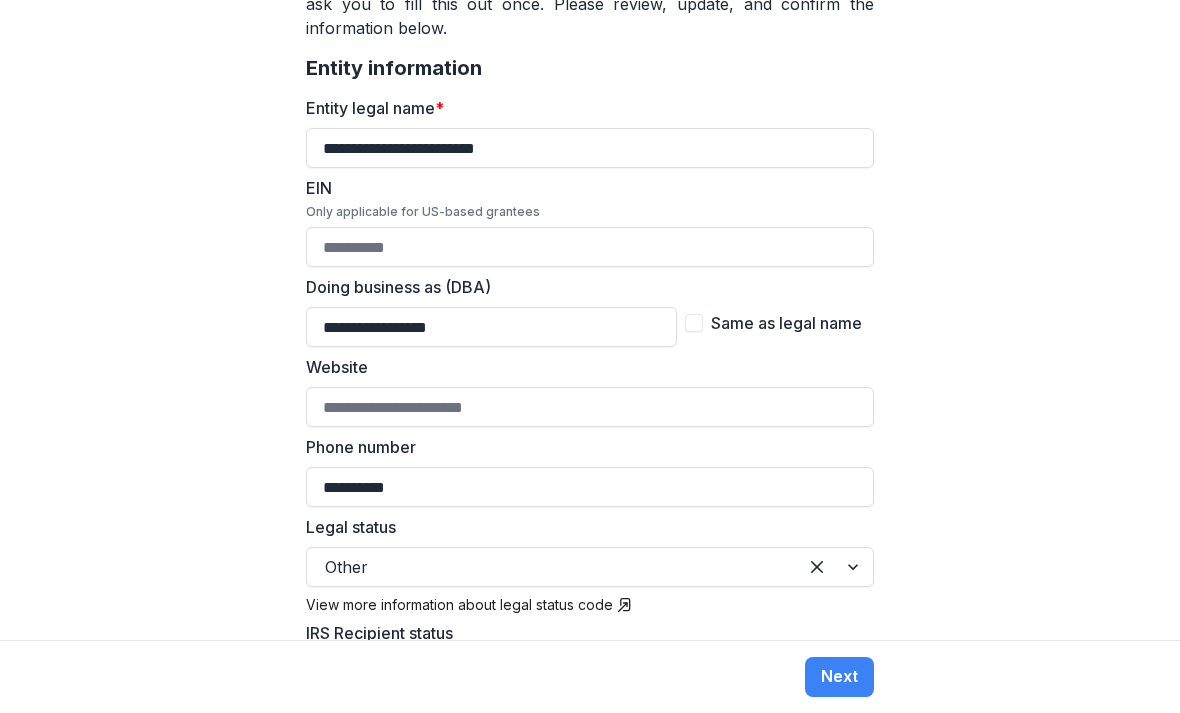 scroll, scrollTop: 398, scrollLeft: 0, axis: vertical 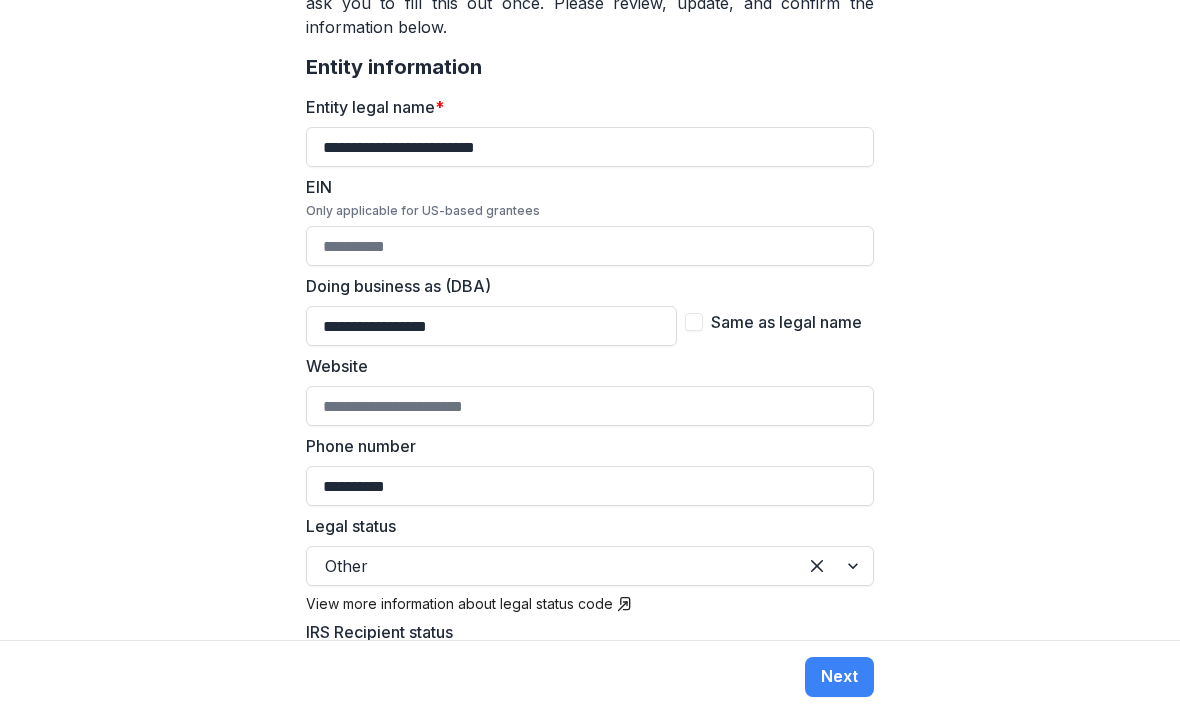 click on "Website" at bounding box center [590, 406] 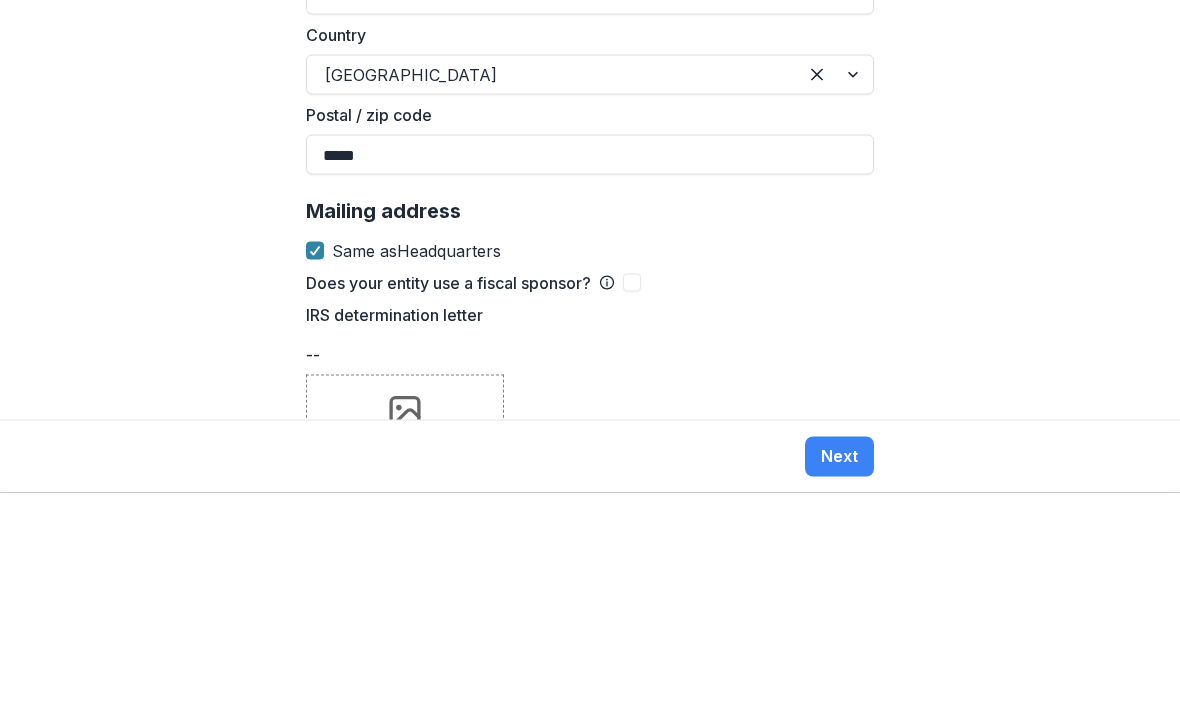 scroll, scrollTop: 1417, scrollLeft: 0, axis: vertical 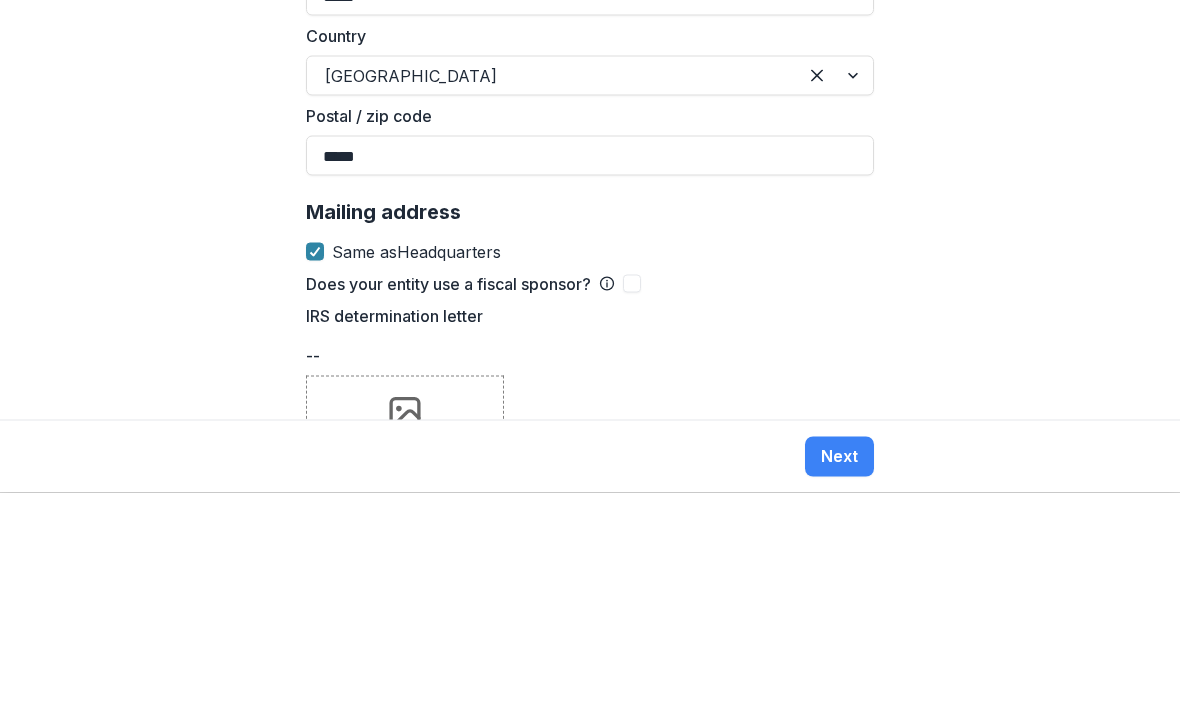 click on "Next" at bounding box center [839, 677] 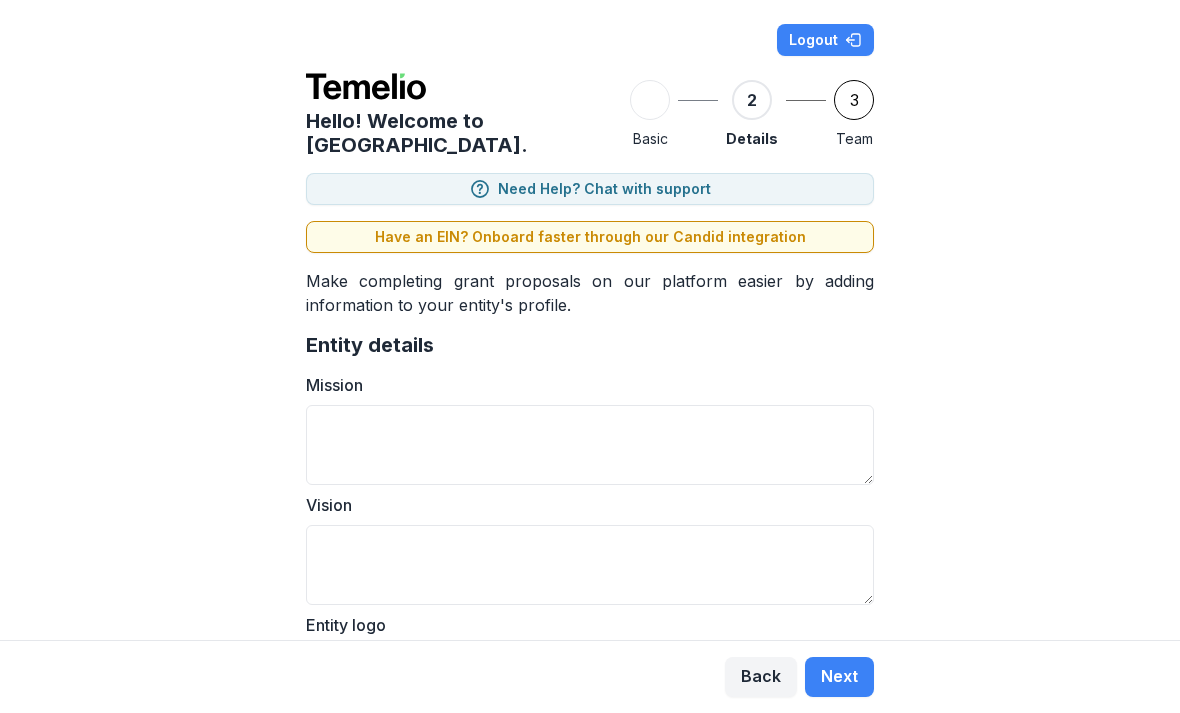 scroll, scrollTop: 0, scrollLeft: 0, axis: both 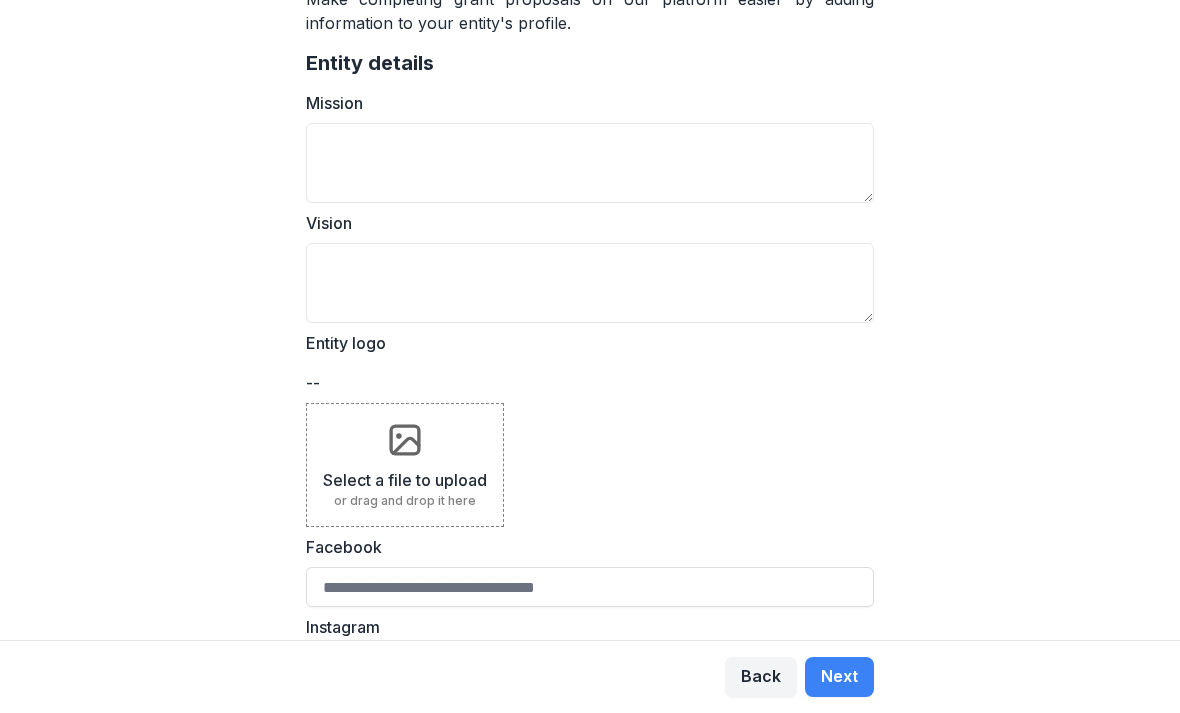 click on "Mission" at bounding box center (590, 163) 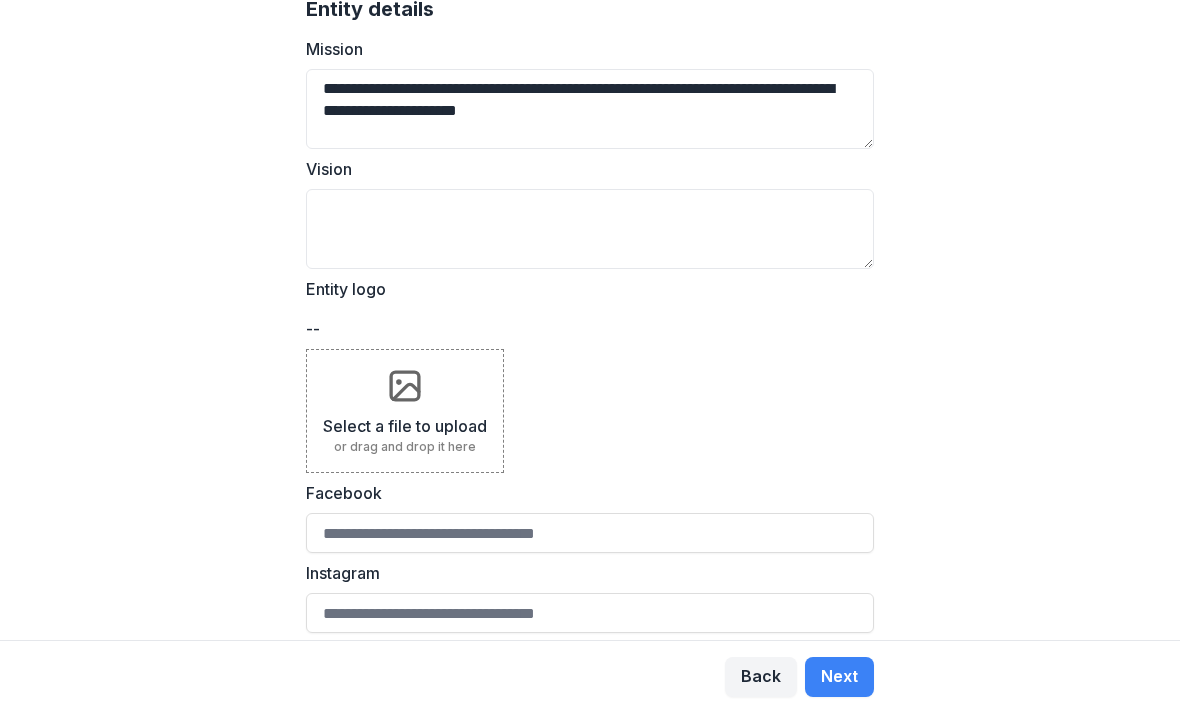 scroll, scrollTop: 401, scrollLeft: 0, axis: vertical 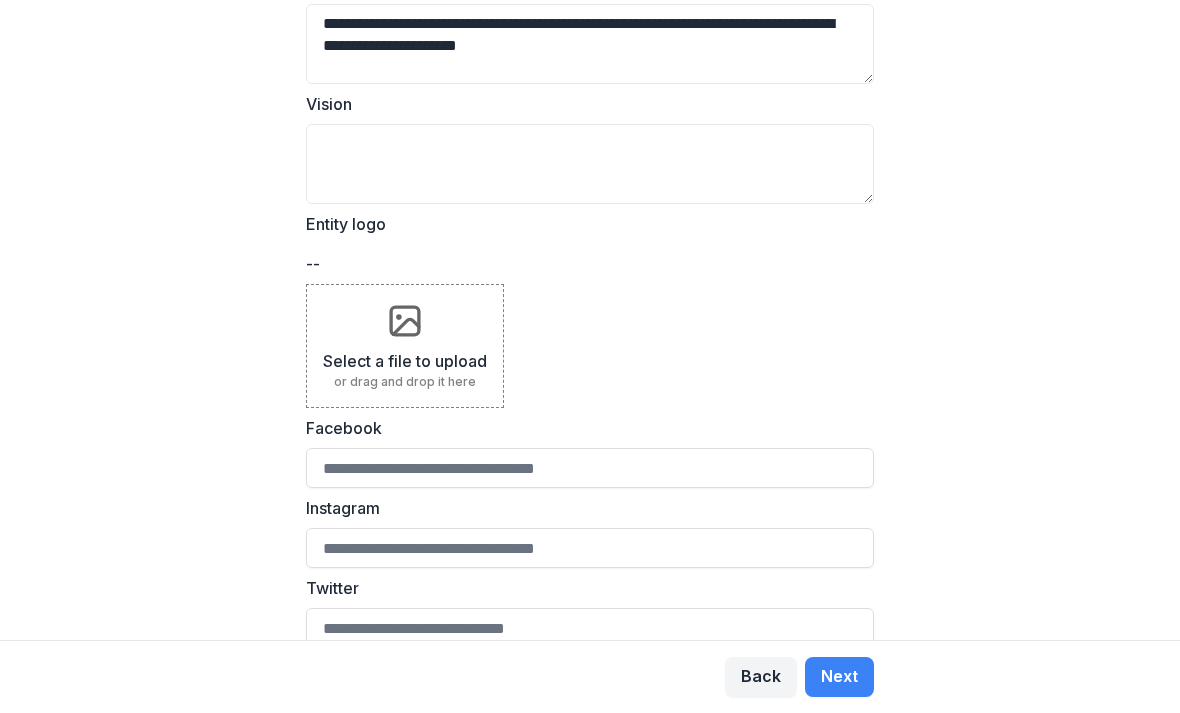 type on "**********" 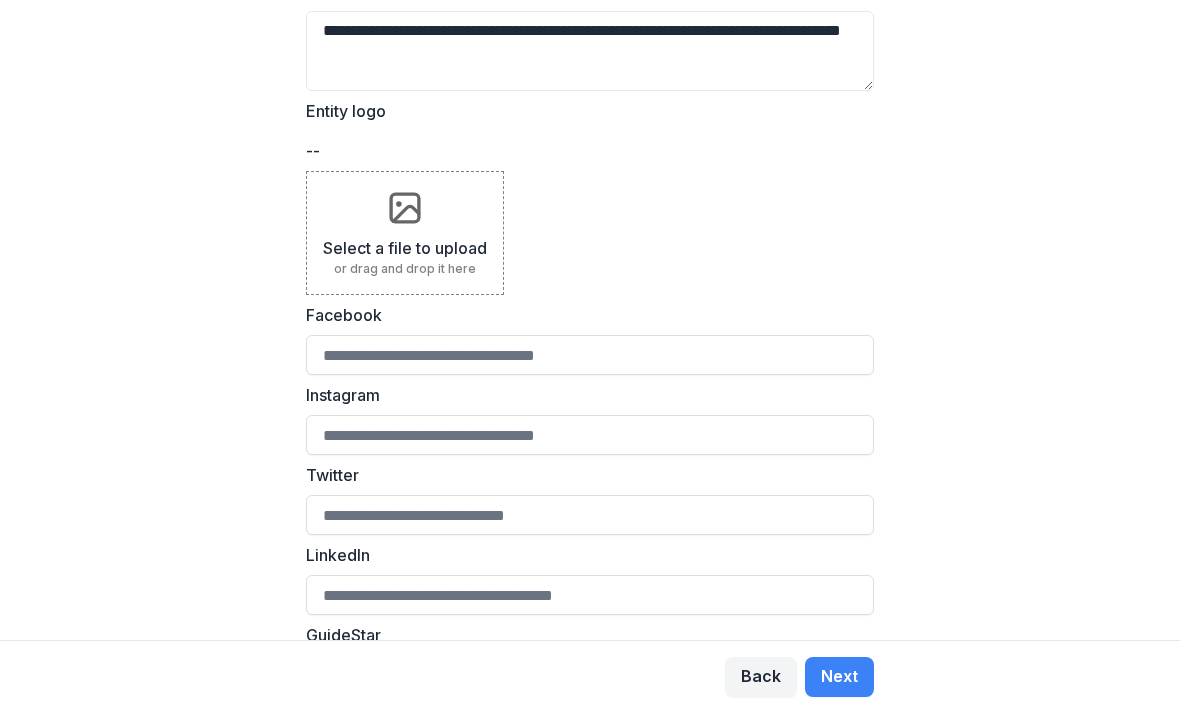 scroll, scrollTop: 513, scrollLeft: 0, axis: vertical 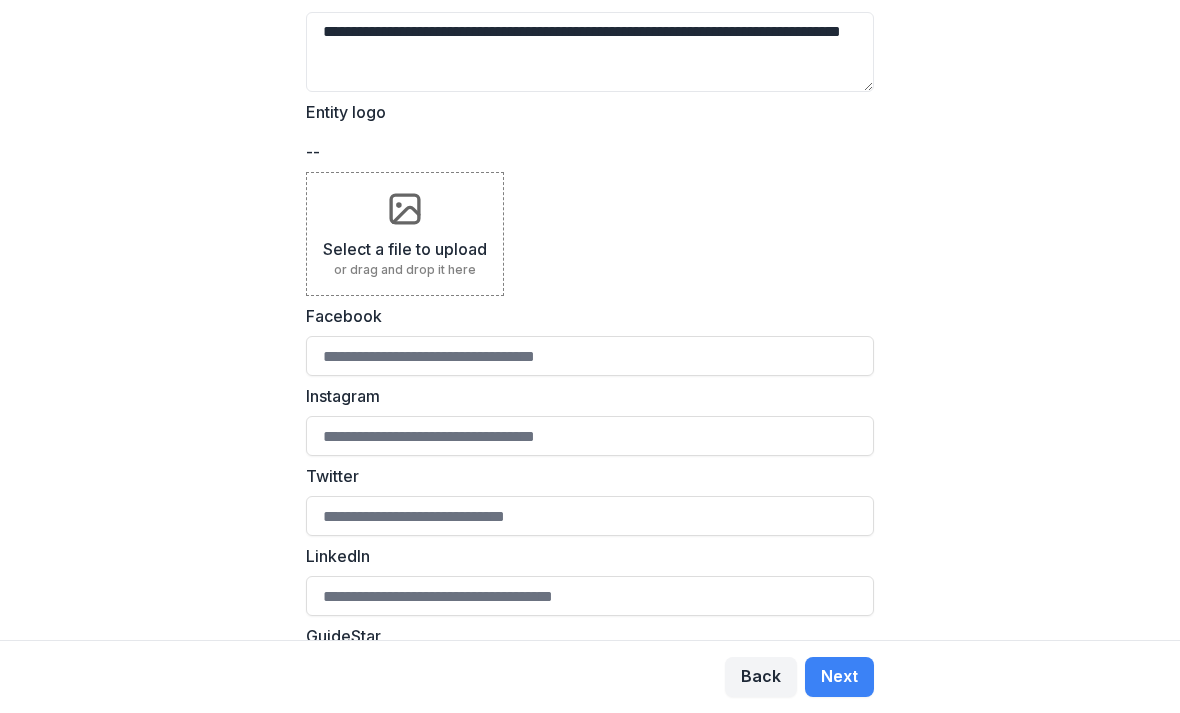 type on "**********" 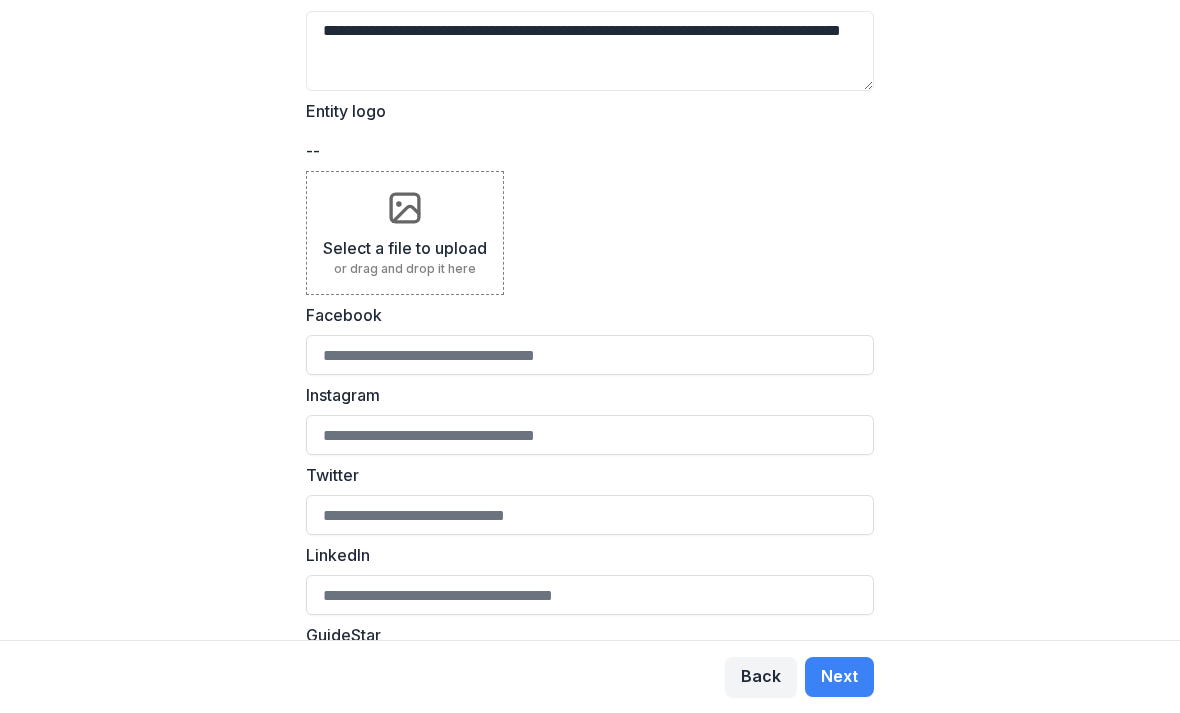 scroll, scrollTop: 513, scrollLeft: 0, axis: vertical 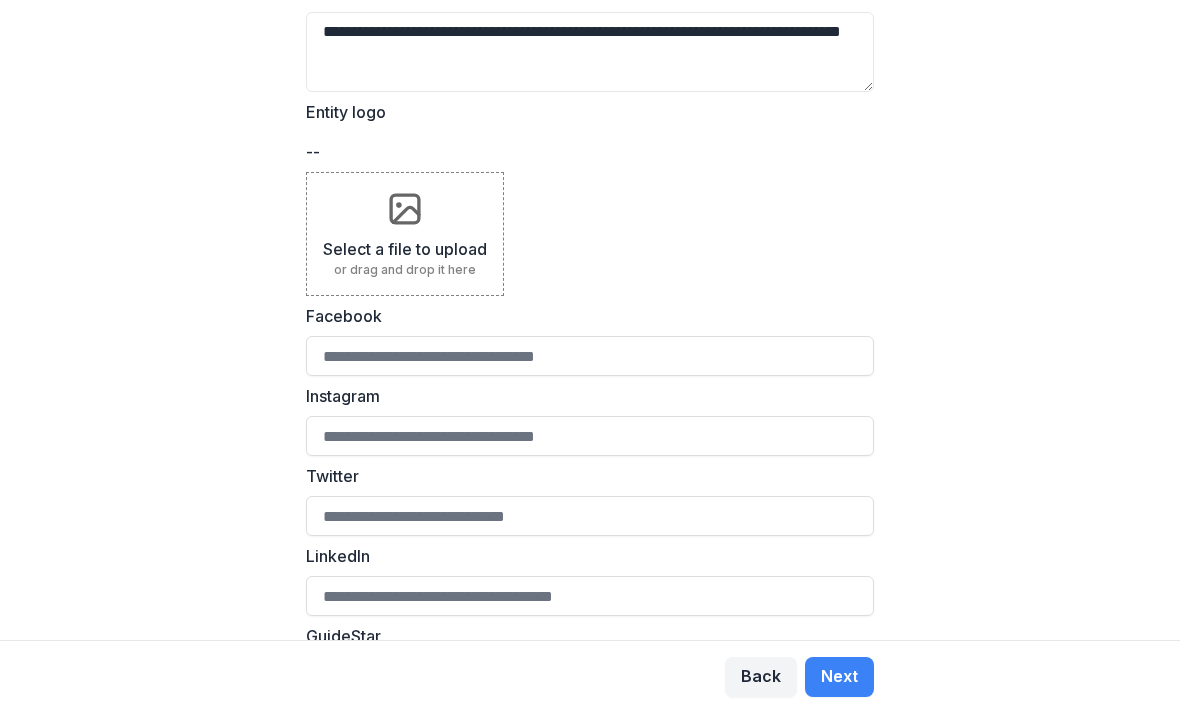 click on "Facebook" at bounding box center [590, 356] 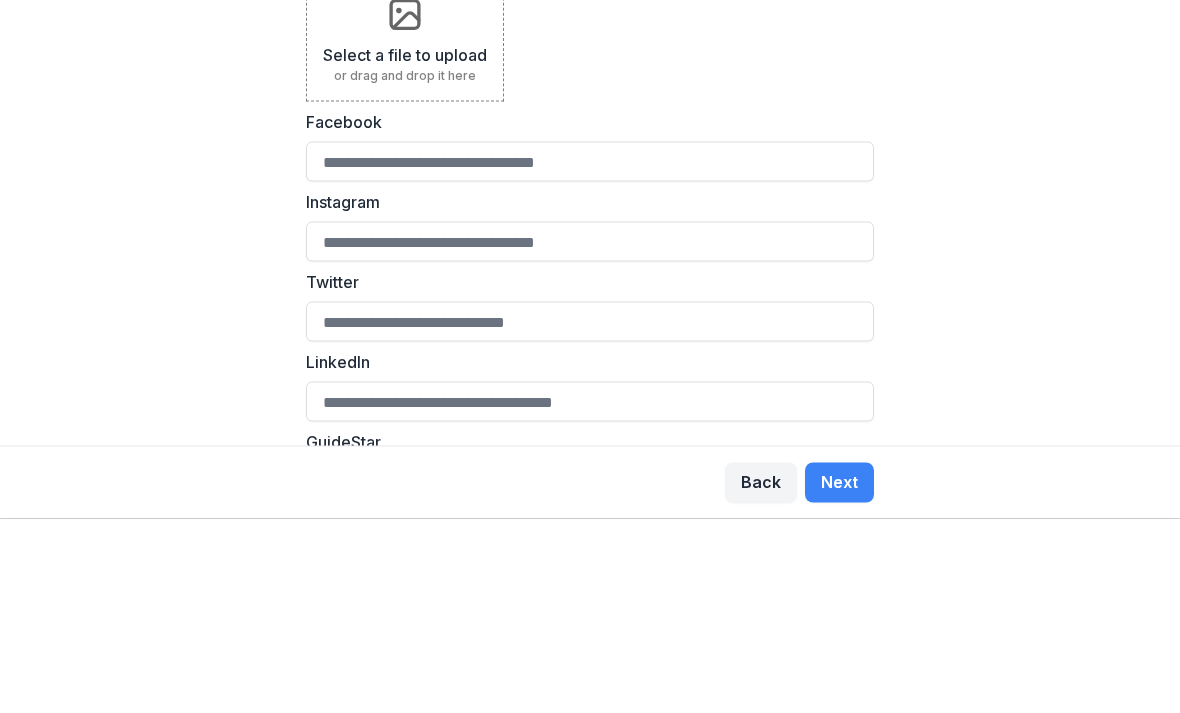 click on "**********" at bounding box center (590, 320) 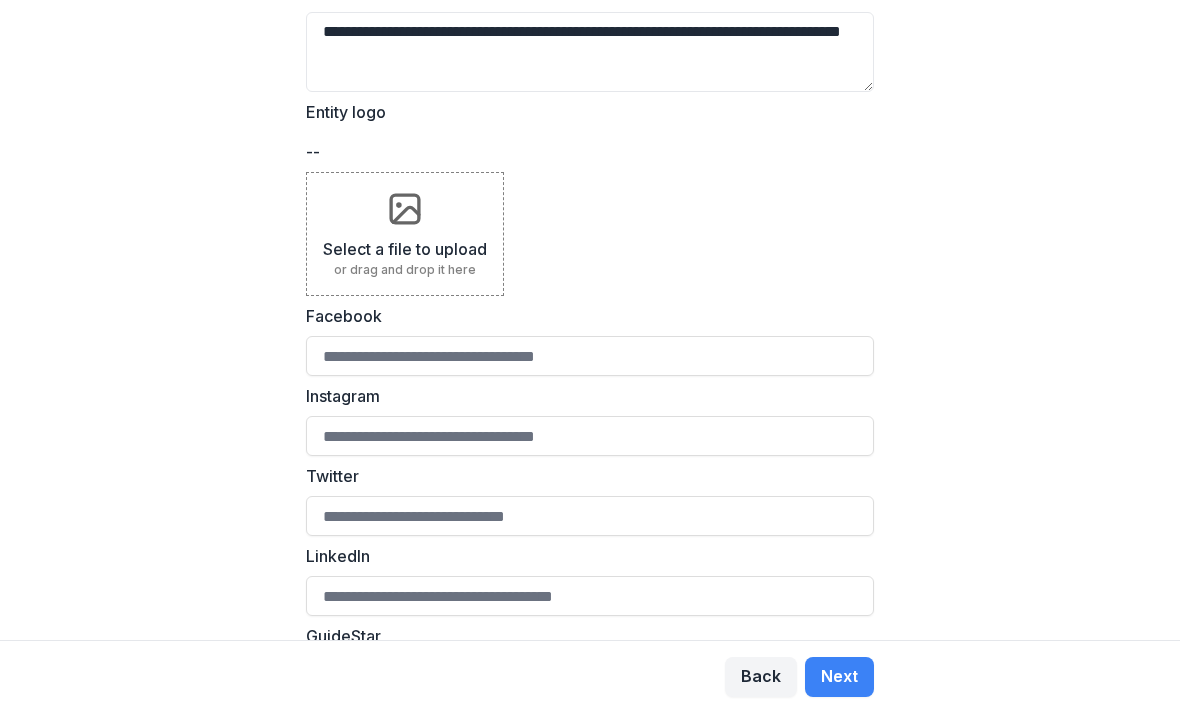 click on "Instagram" at bounding box center (590, 436) 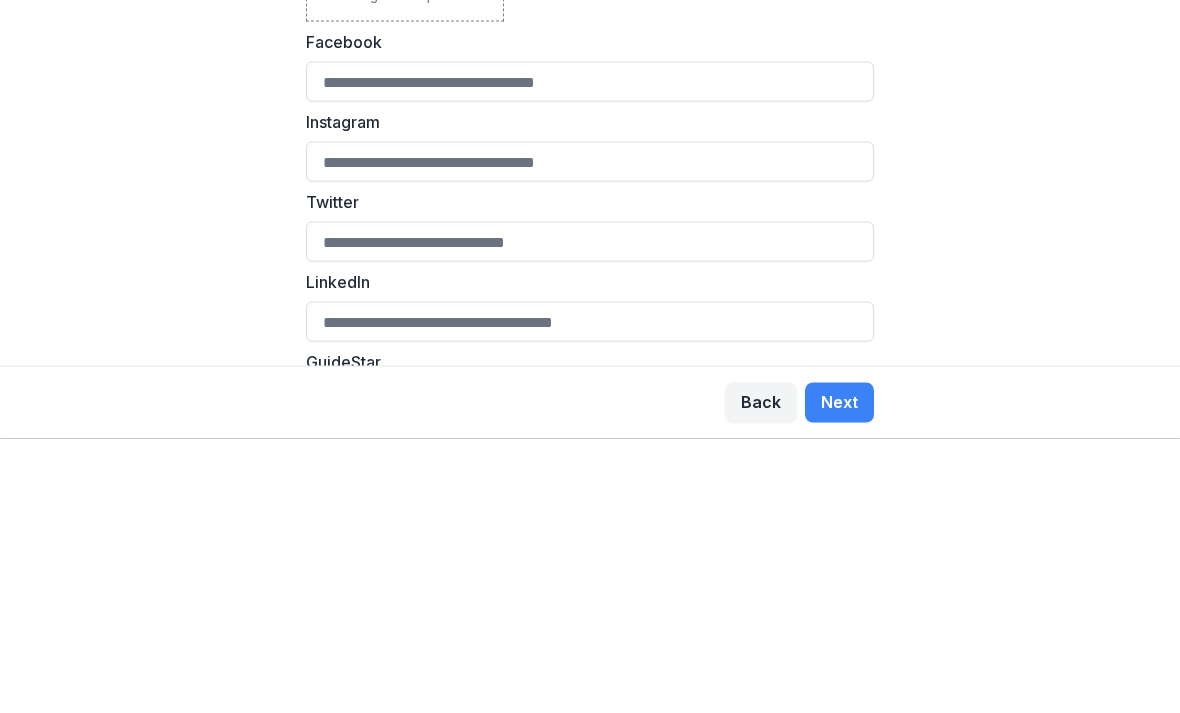 click on "**********" at bounding box center (590, 320) 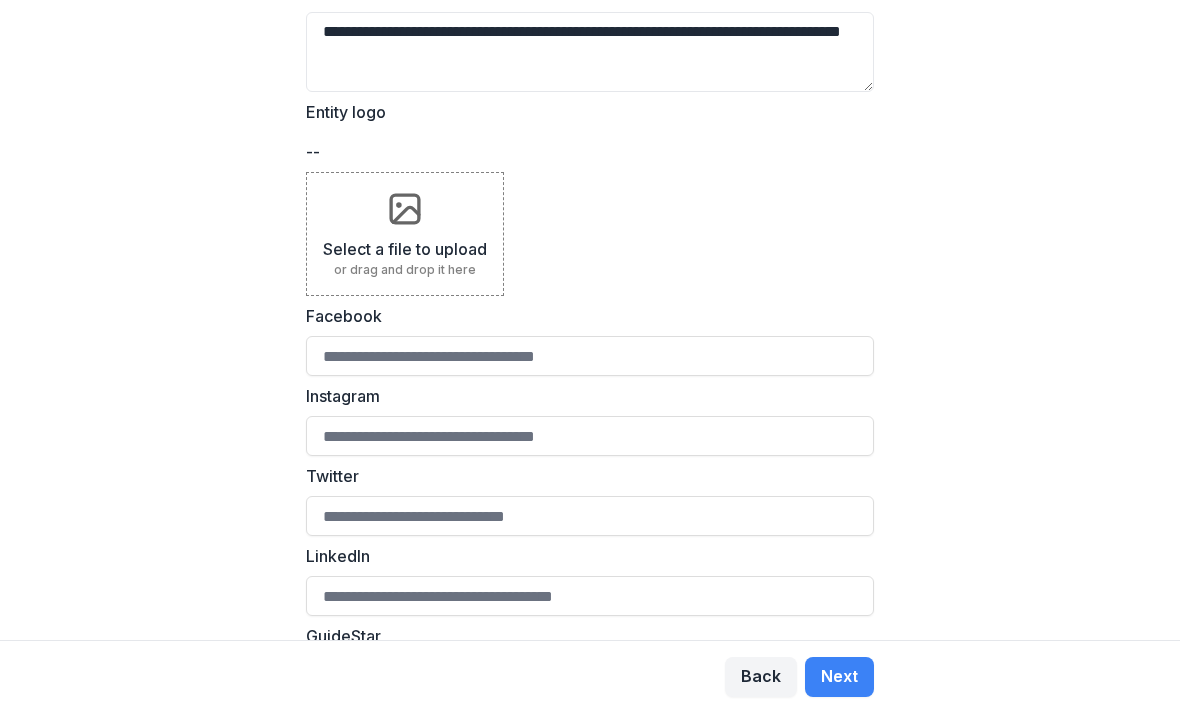 scroll, scrollTop: 391, scrollLeft: 0, axis: vertical 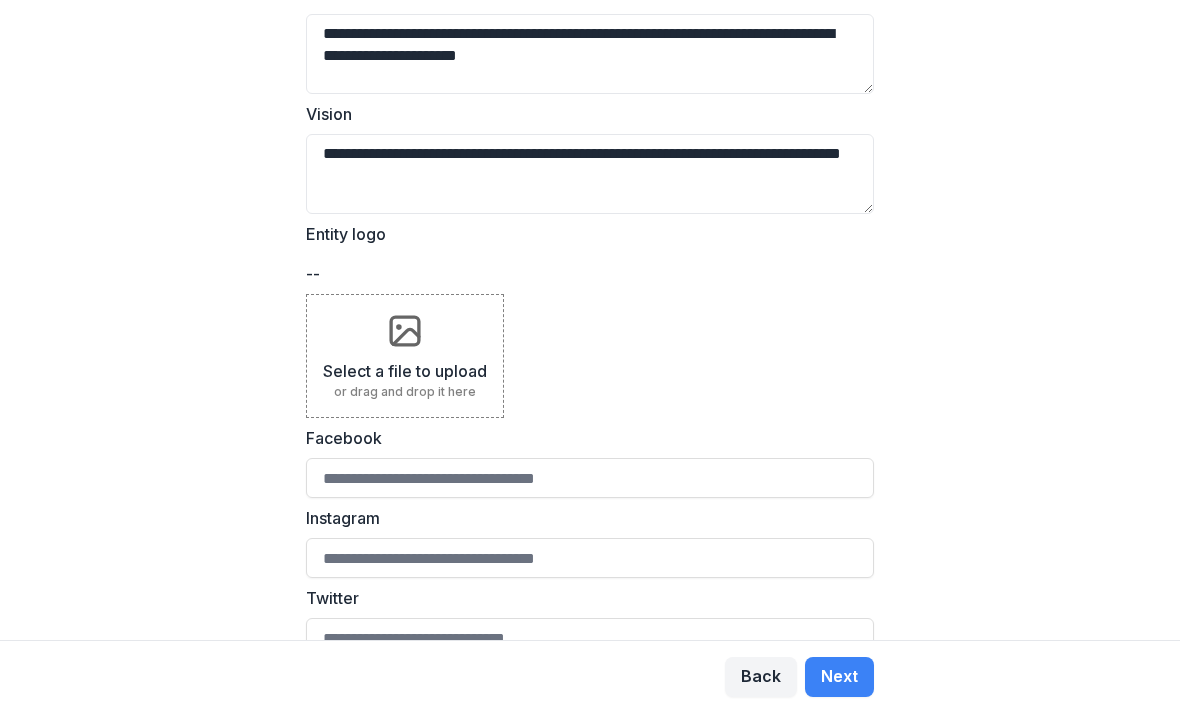 click on "Facebook" at bounding box center (590, 478) 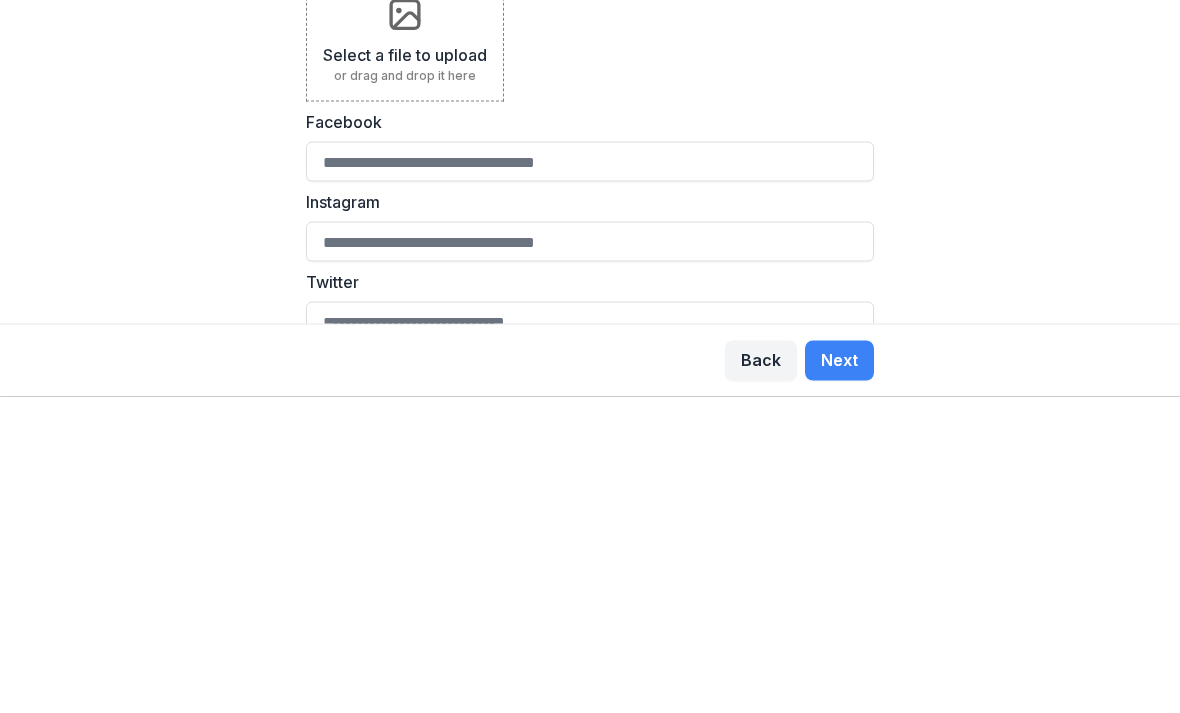 click on "Facebook" at bounding box center (590, 478) 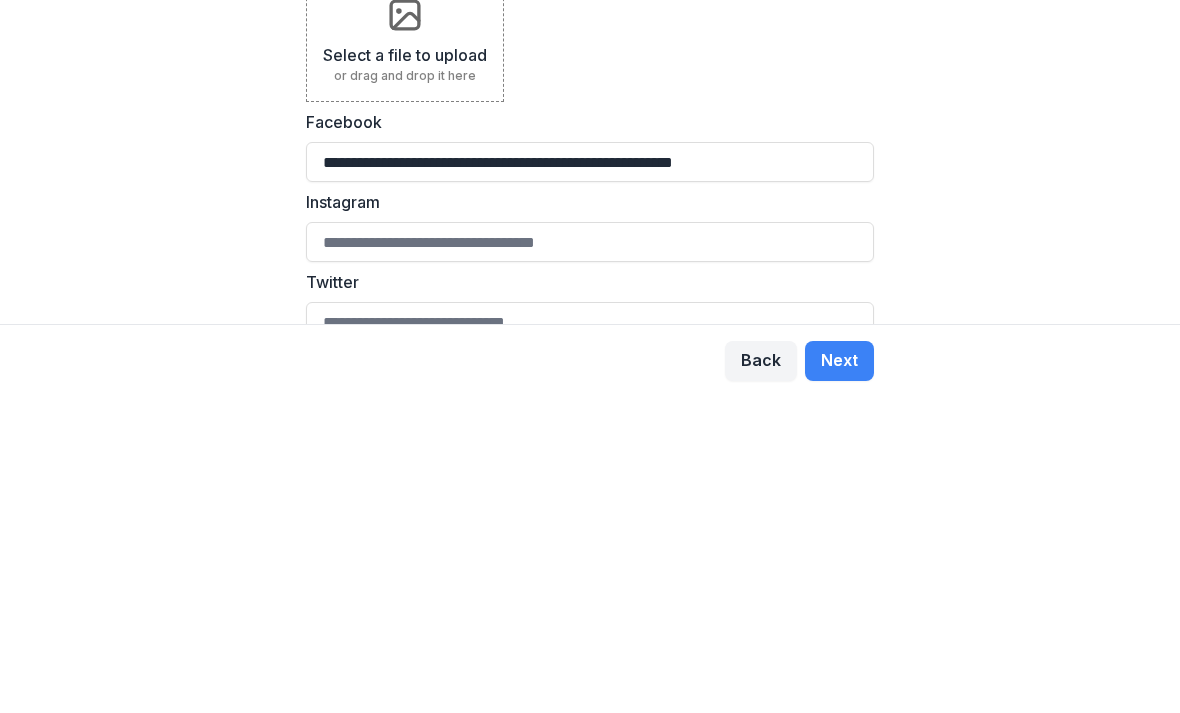 scroll, scrollTop: 331, scrollLeft: 0, axis: vertical 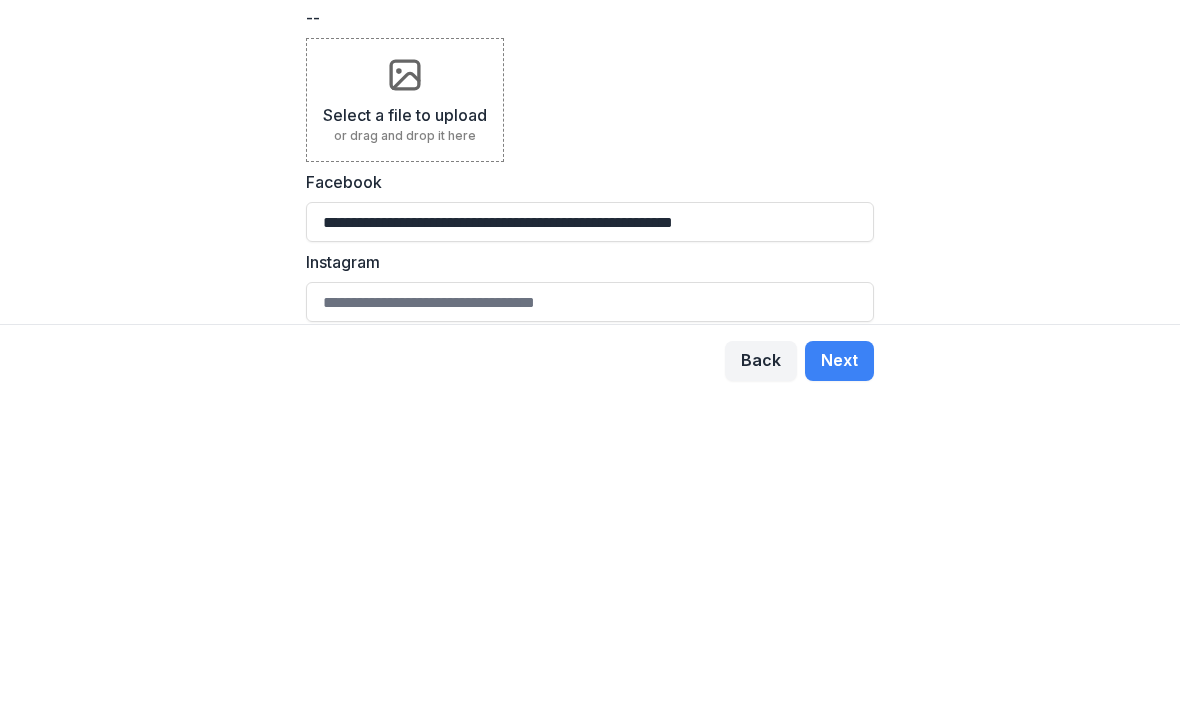 type on "**********" 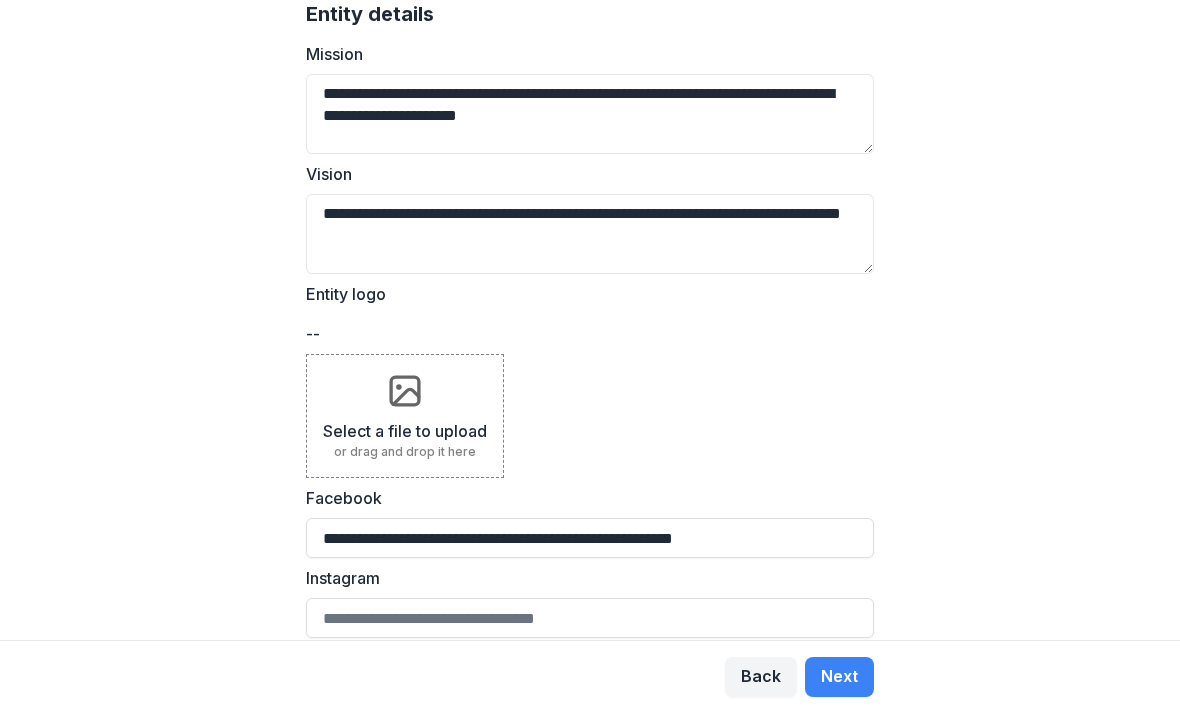 click on "Select a file to upload or drag and drop it here" at bounding box center [405, 416] 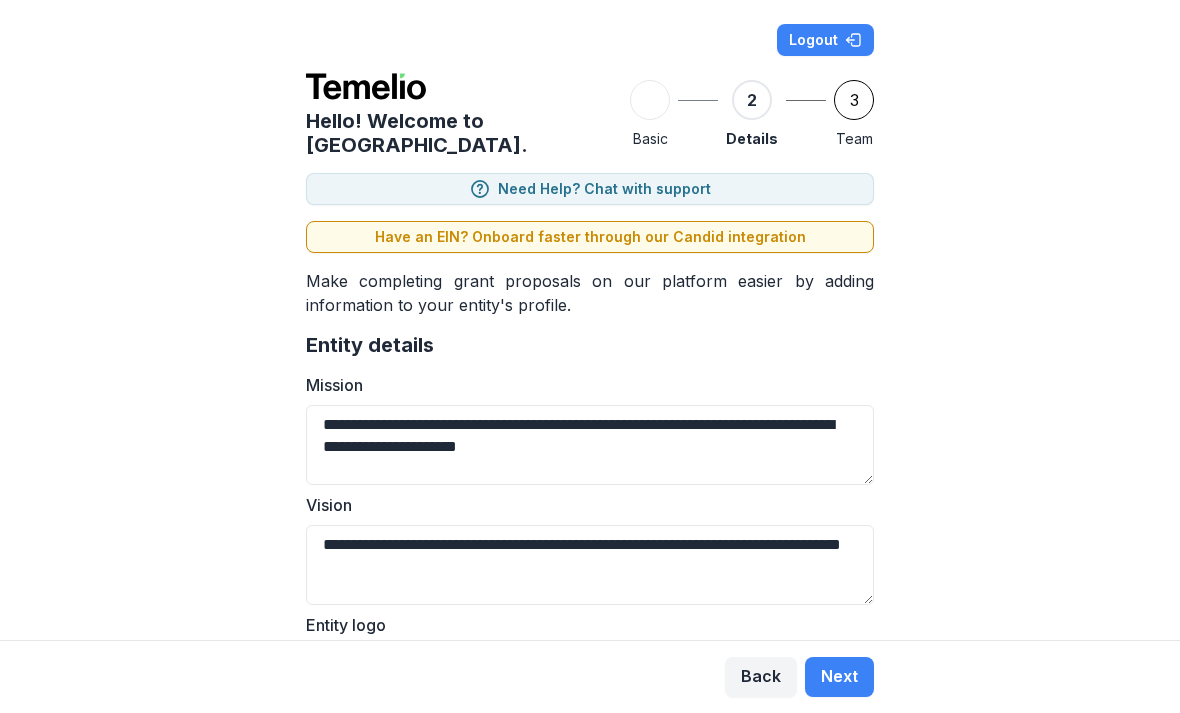 scroll, scrollTop: 0, scrollLeft: 0, axis: both 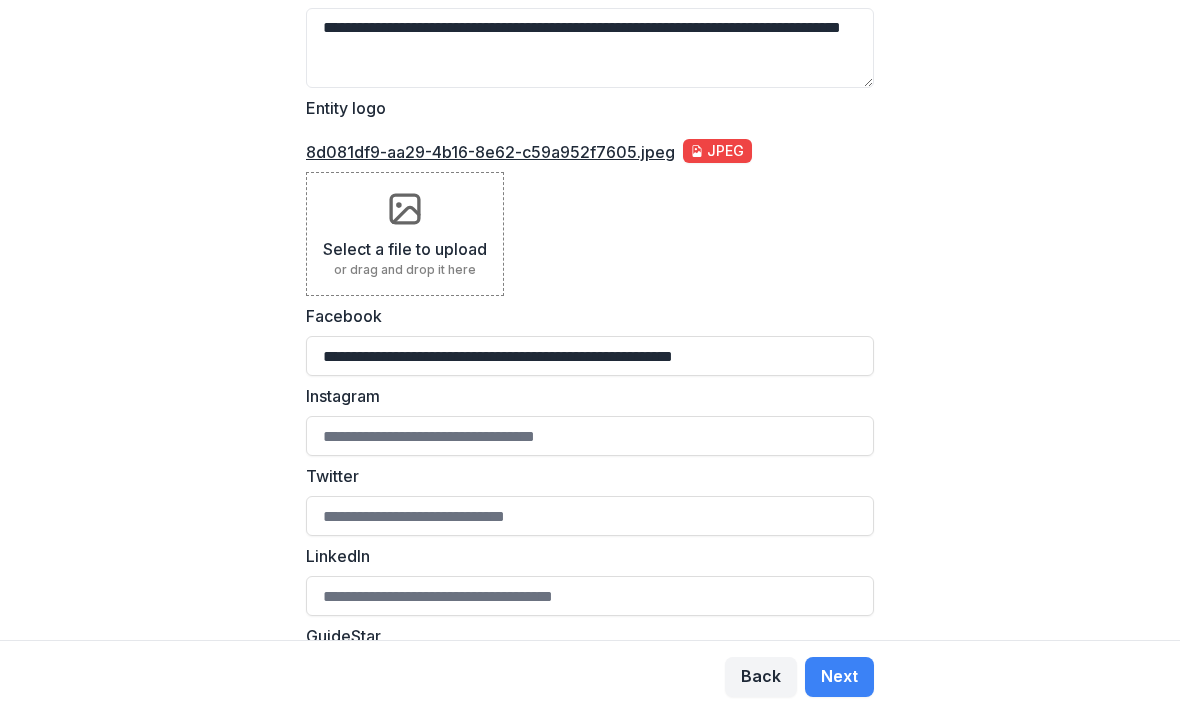 click on "Instagram" at bounding box center [590, 436] 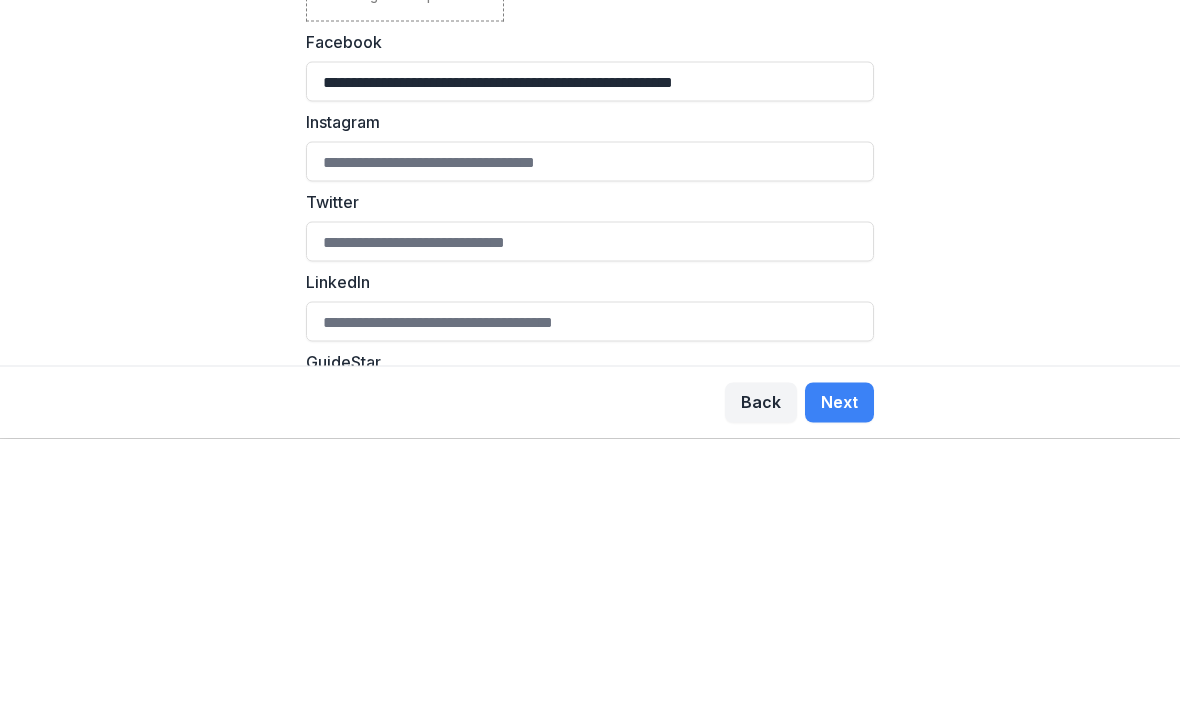 click on "**********" at bounding box center [590, 320] 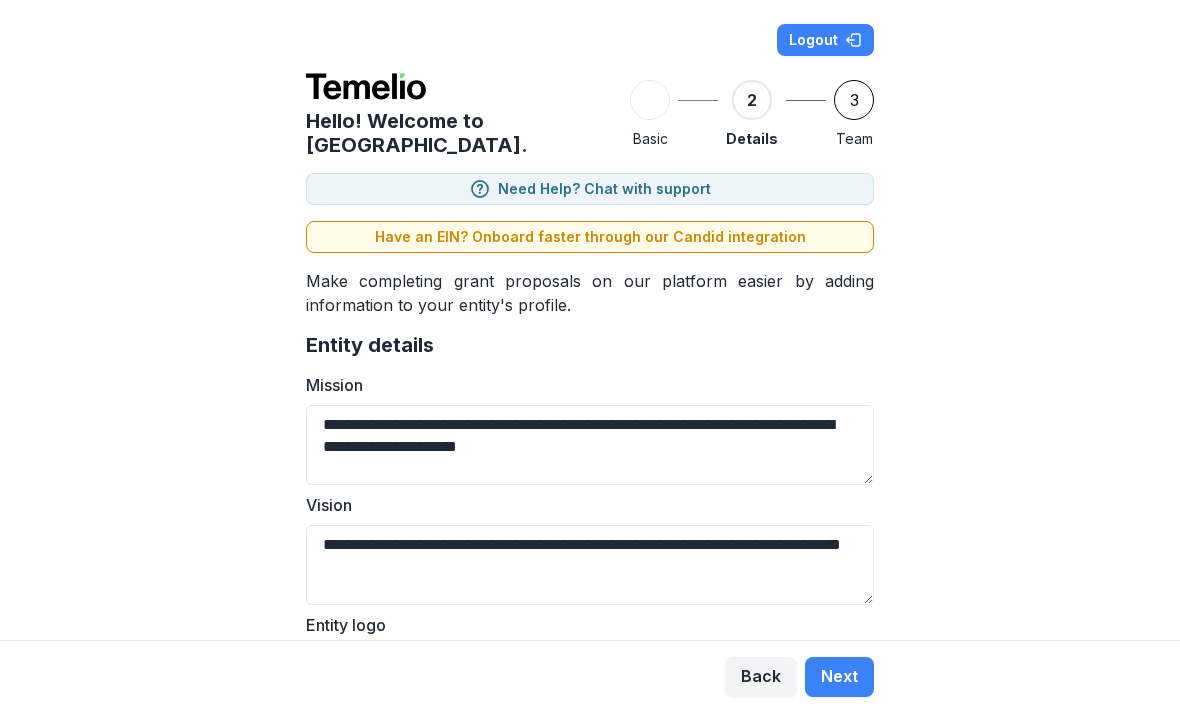 scroll, scrollTop: 0, scrollLeft: 0, axis: both 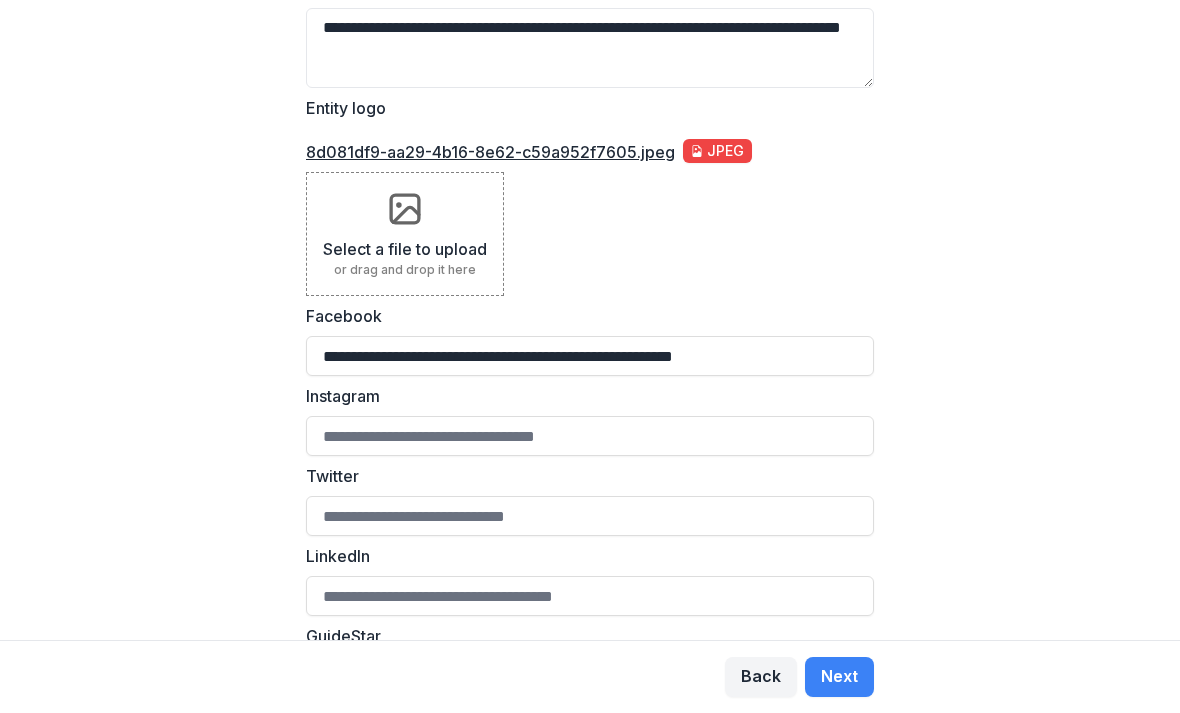 click on "or drag and drop it here" at bounding box center (405, 270) 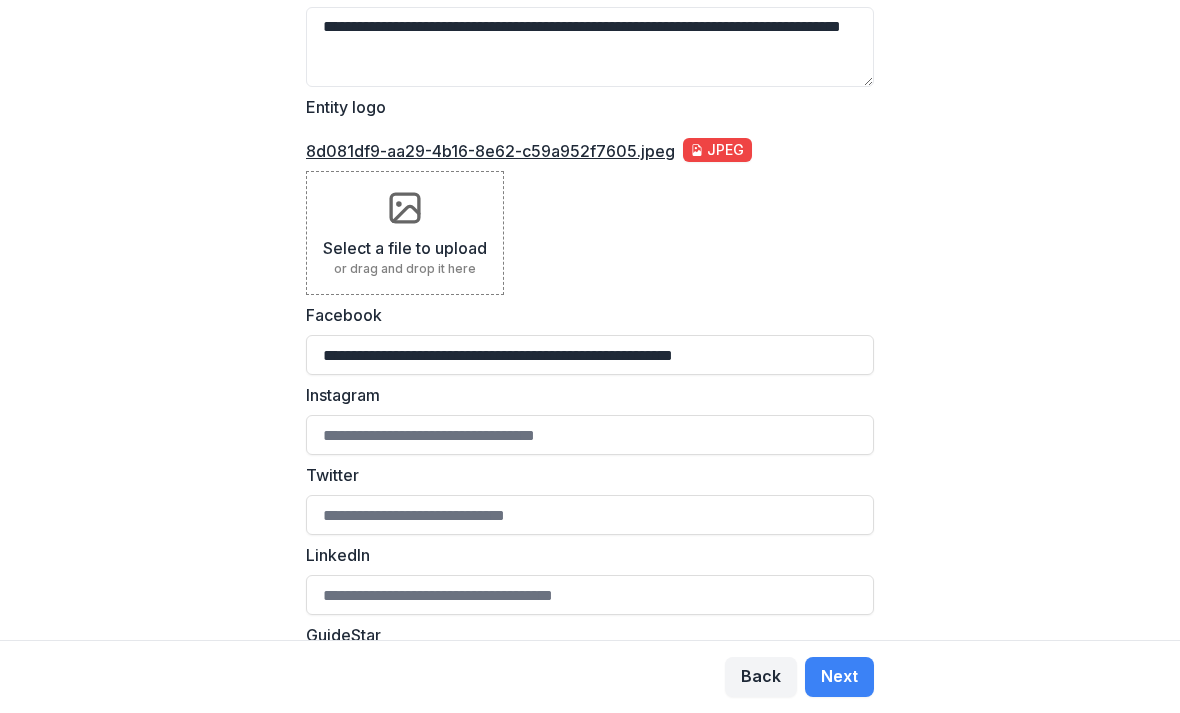 scroll, scrollTop: 517, scrollLeft: 0, axis: vertical 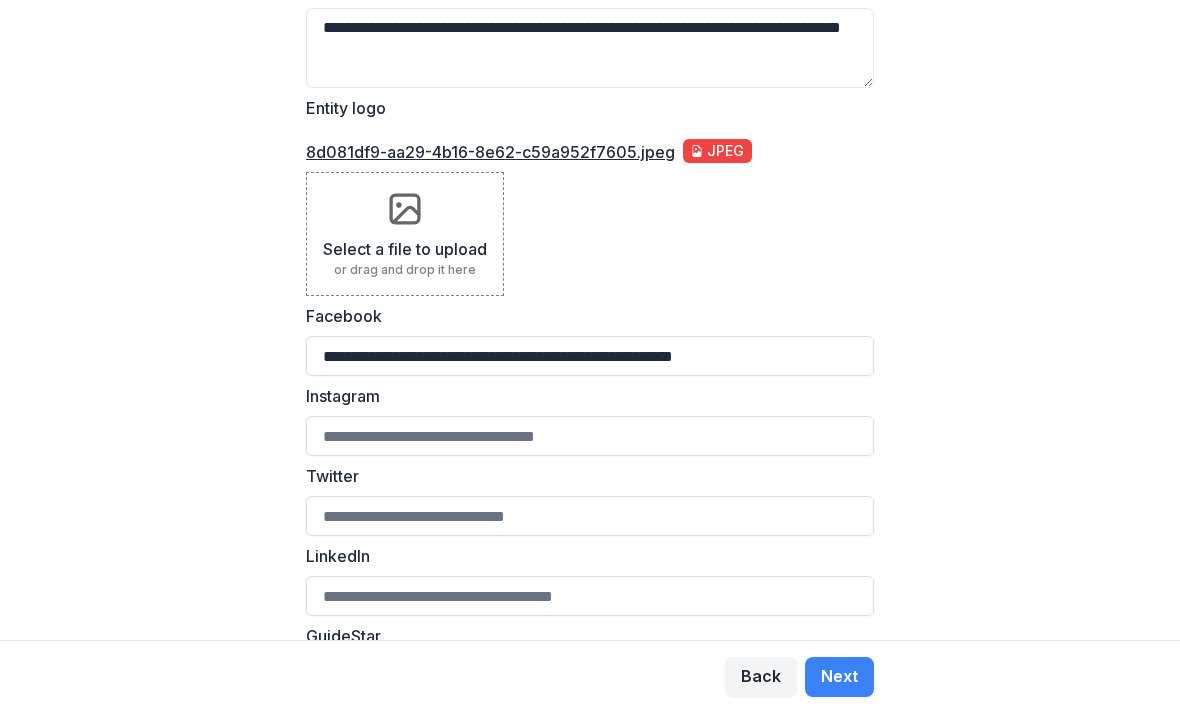click on "Instagram" at bounding box center (590, 436) 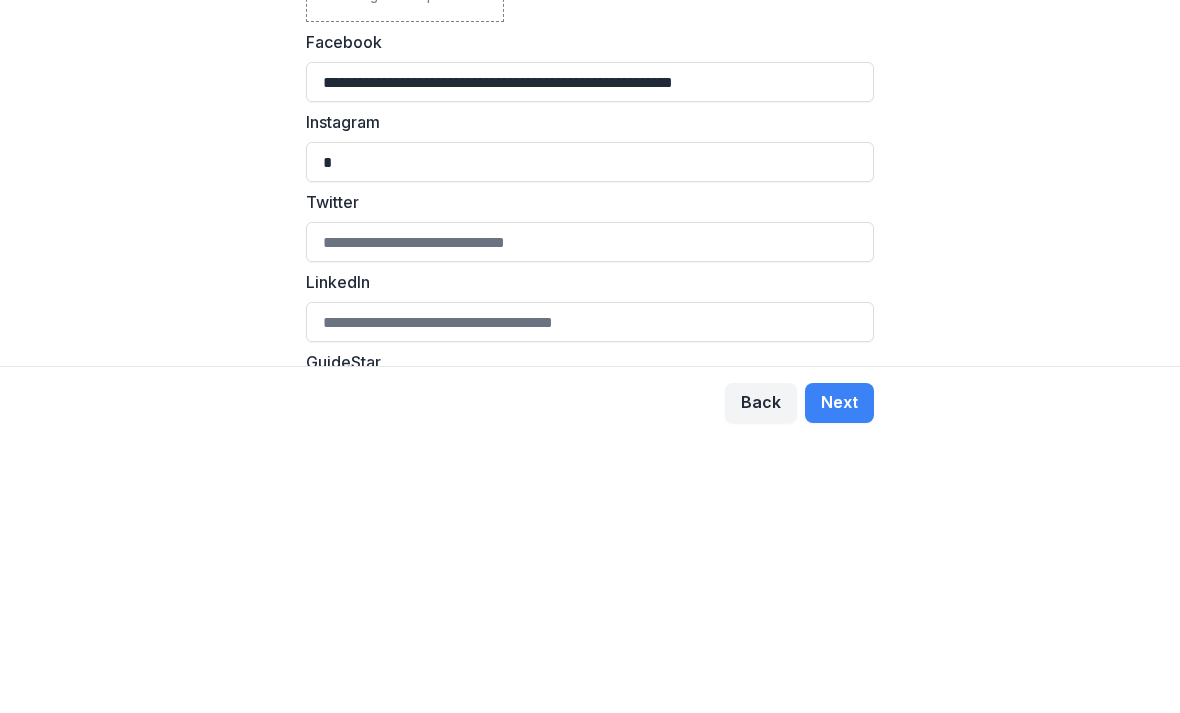 type on "*" 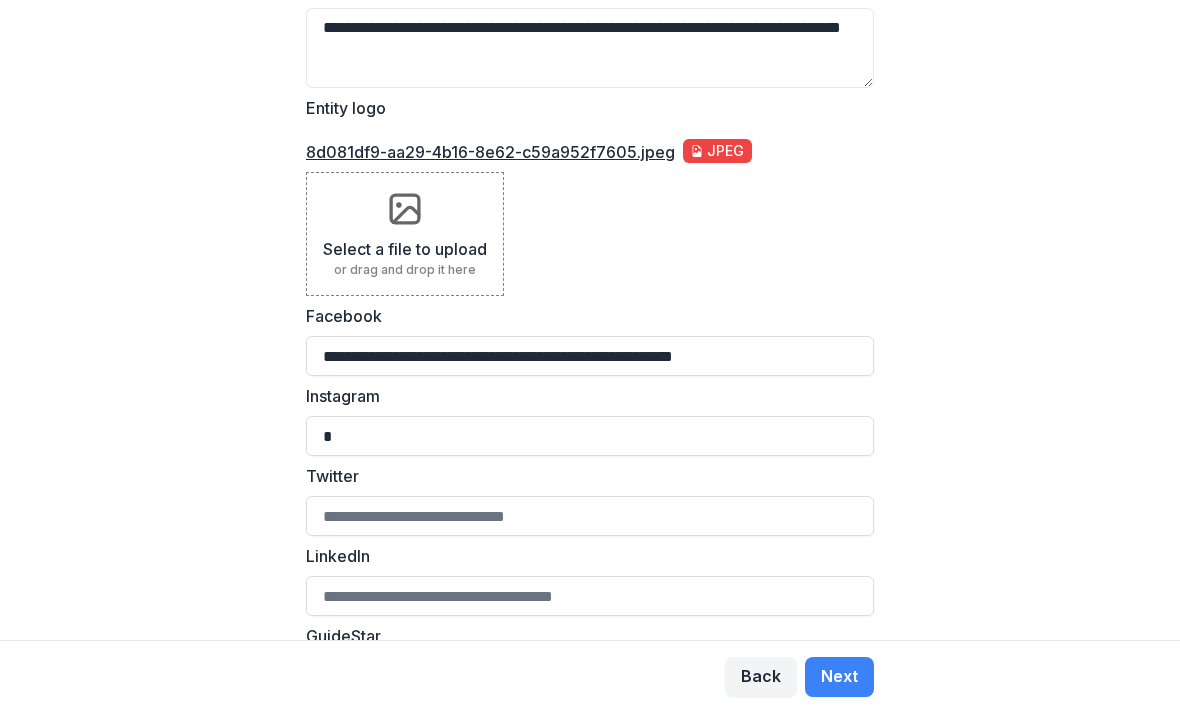 click on "Twitter" at bounding box center (590, 516) 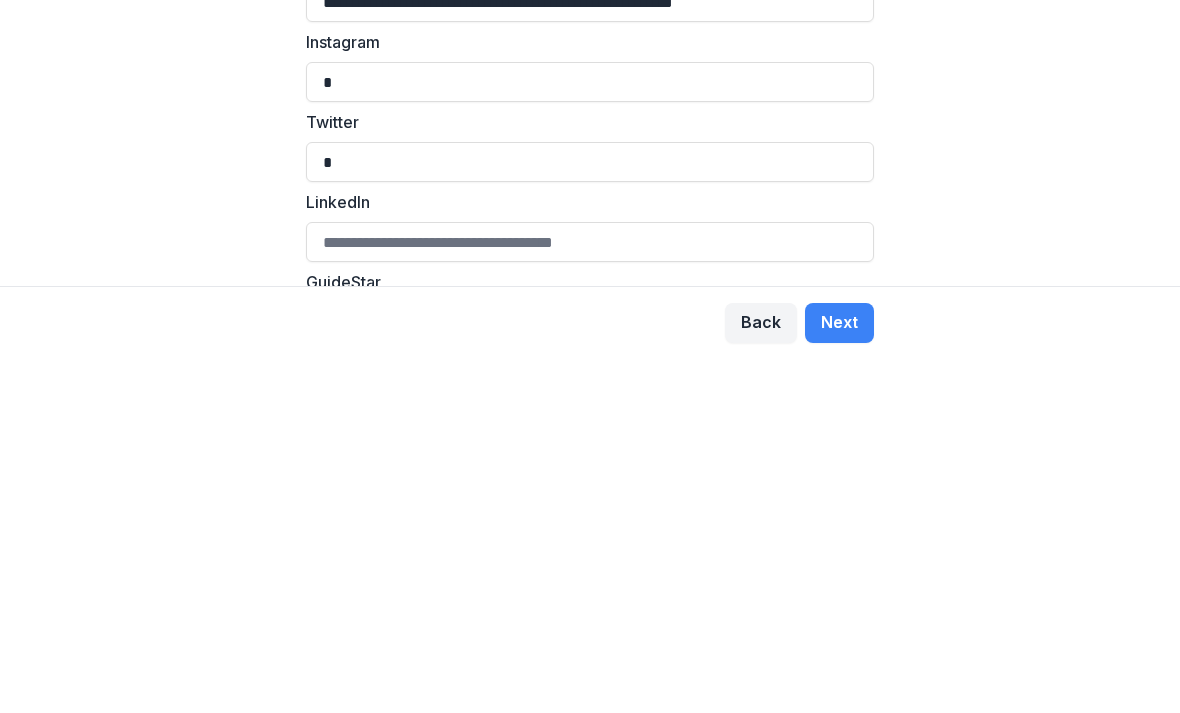 type on "*" 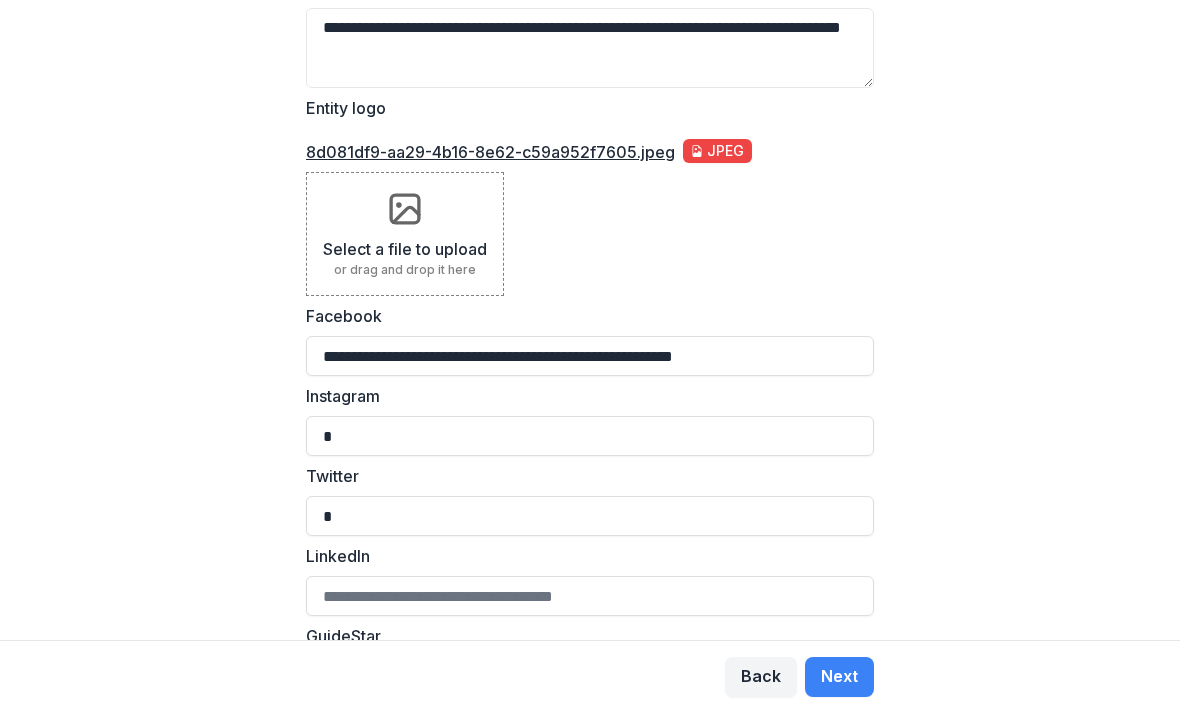 click on "LinkedIn" at bounding box center [590, 596] 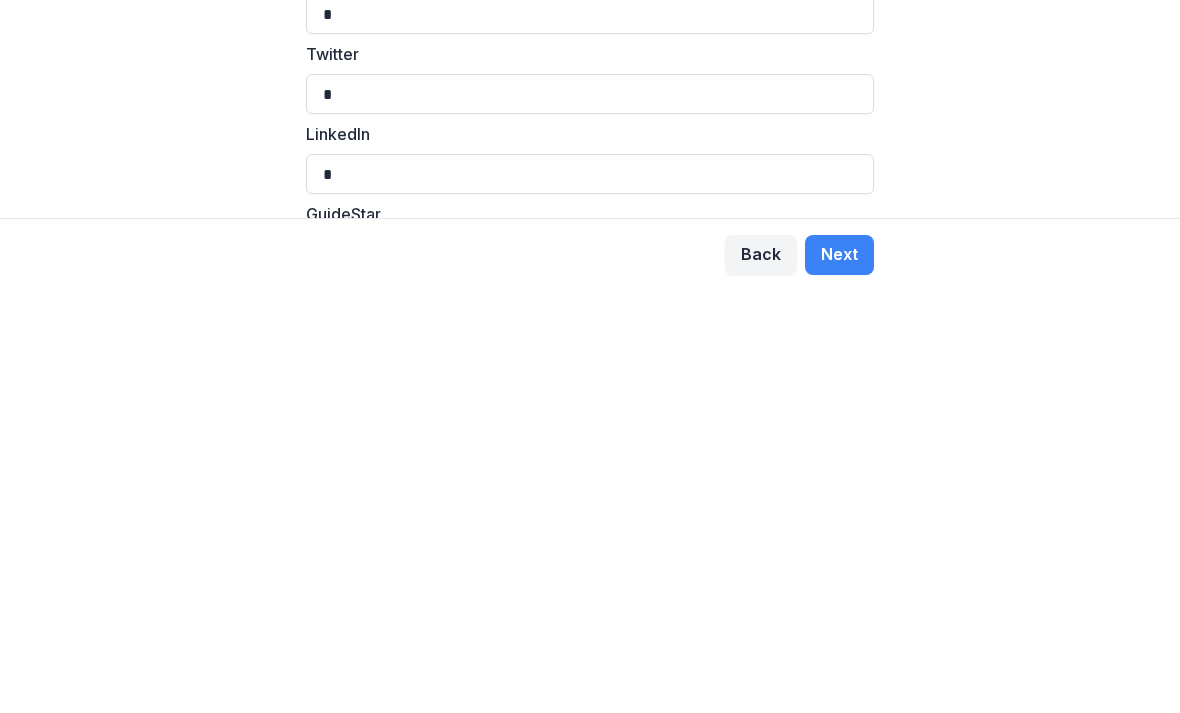 type on "*" 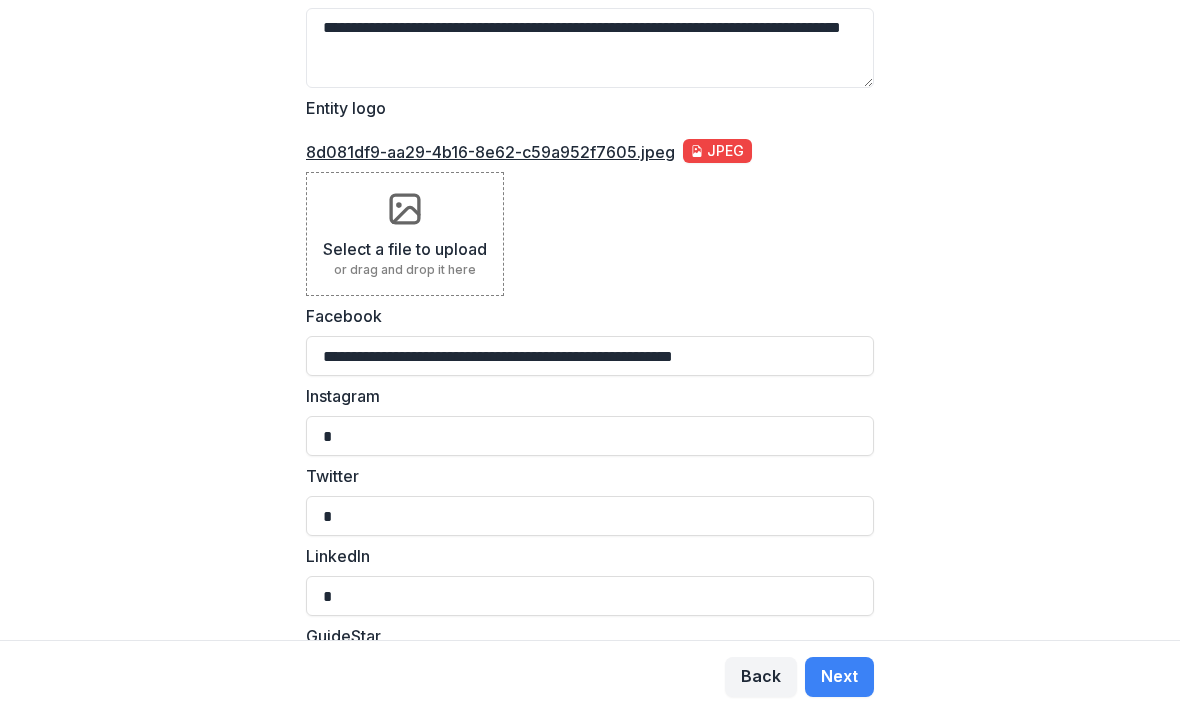 click on "GuideStar" at bounding box center [590, 676] 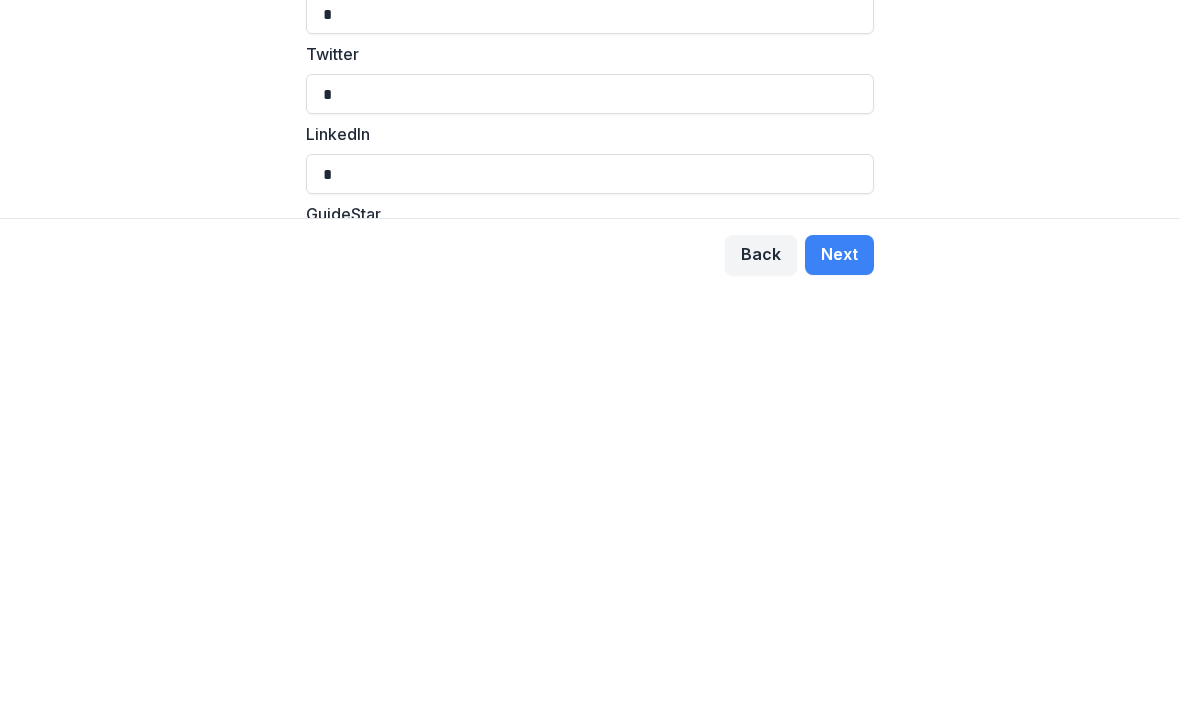 type on "*" 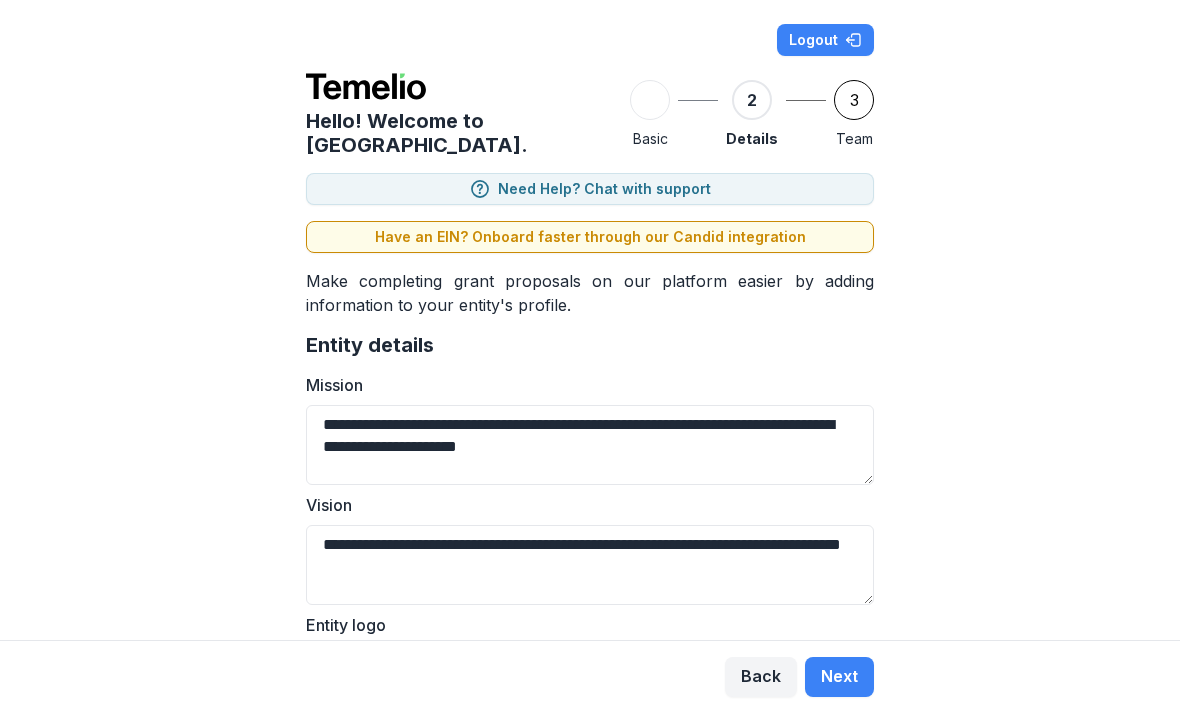 scroll, scrollTop: 0, scrollLeft: 0, axis: both 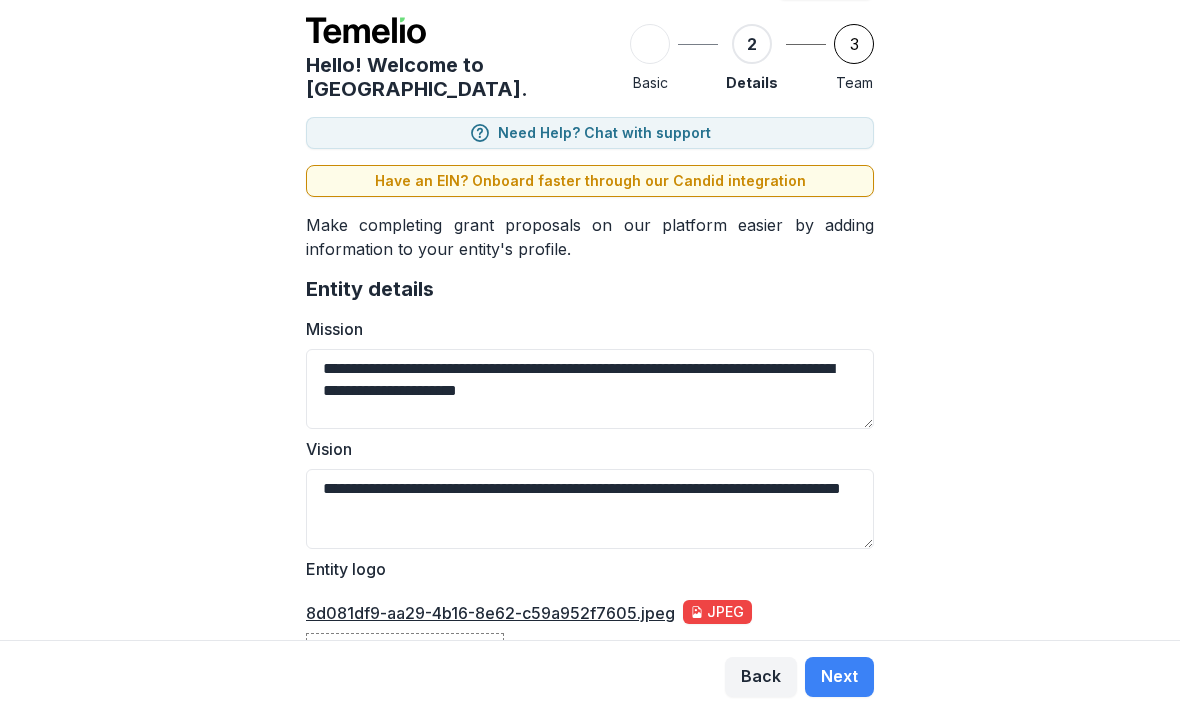 click on "**********" at bounding box center [590, 562] 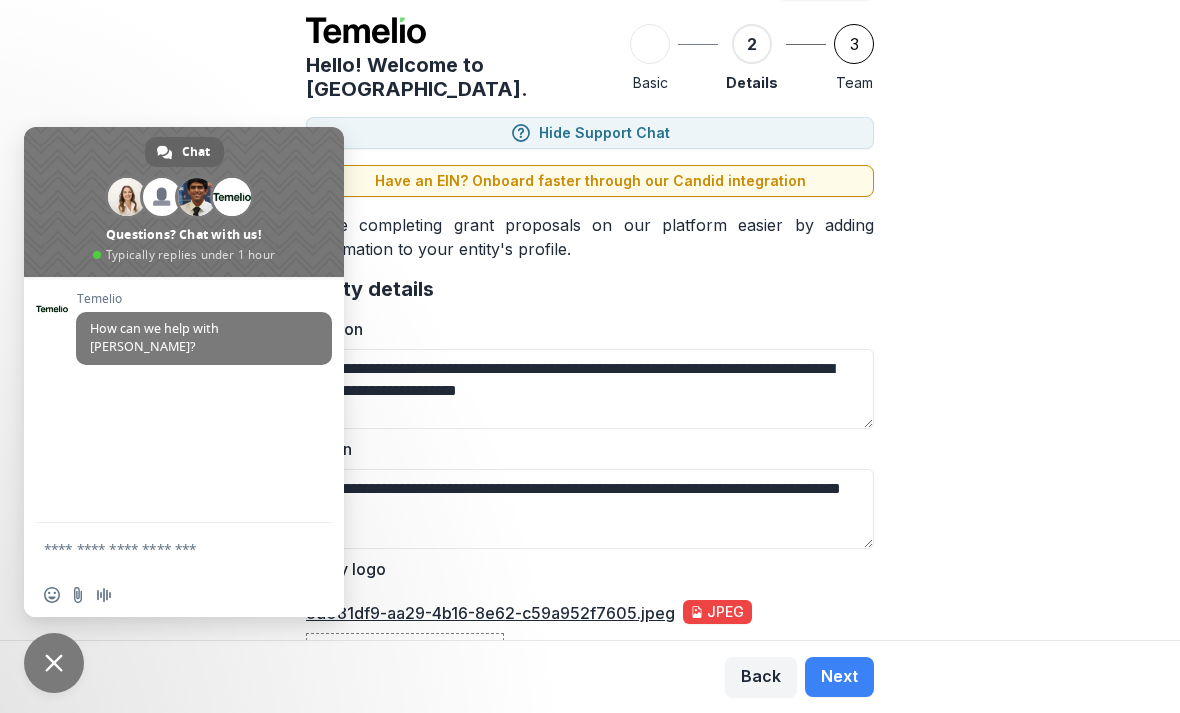 click at bounding box center [78, 595] 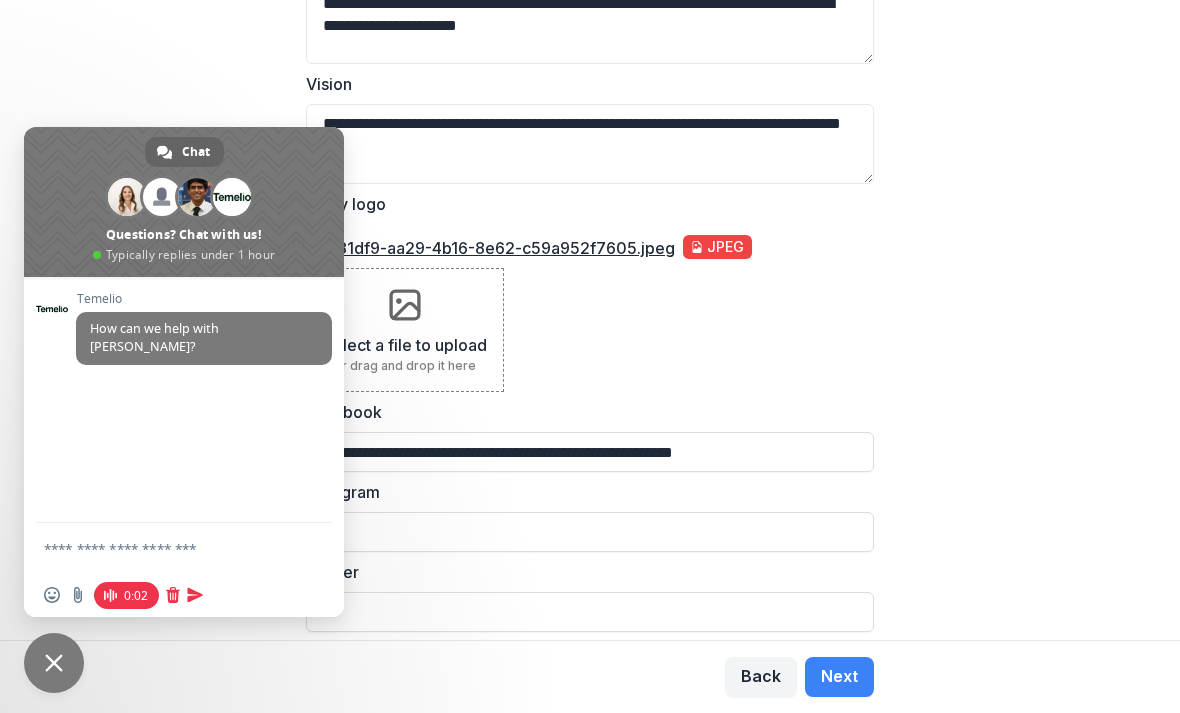 click at bounding box center (173, 595) 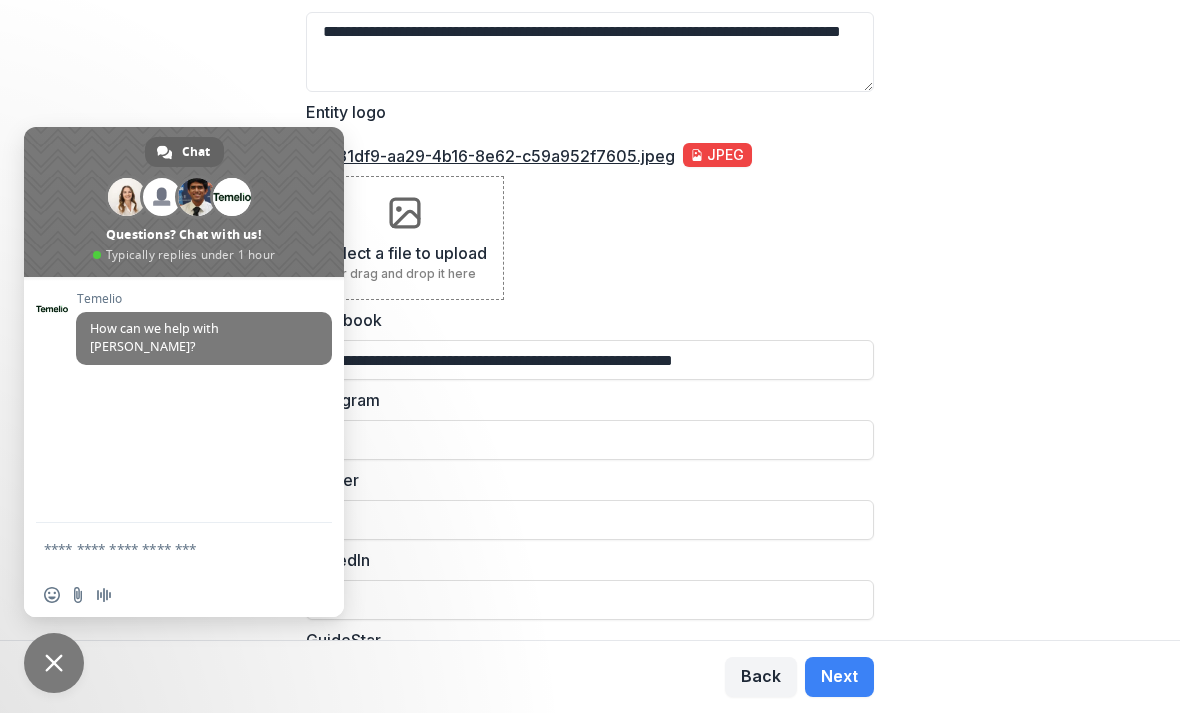 scroll, scrollTop: 514, scrollLeft: 0, axis: vertical 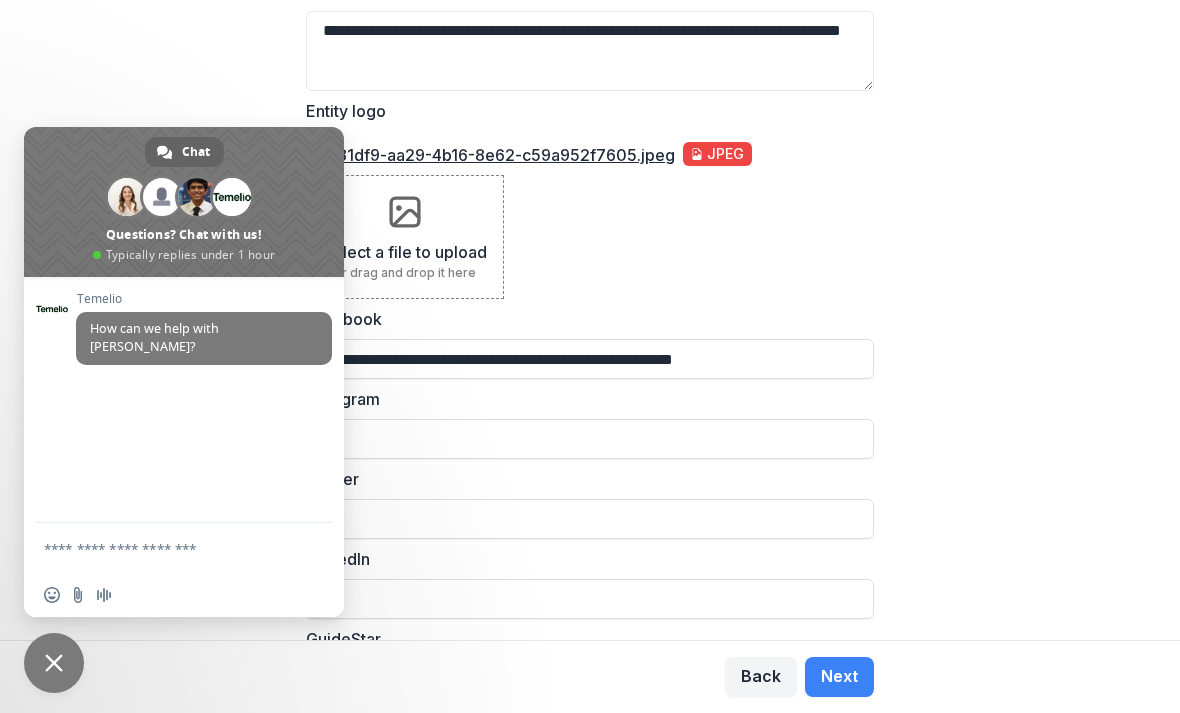 click at bounding box center [164, 548] 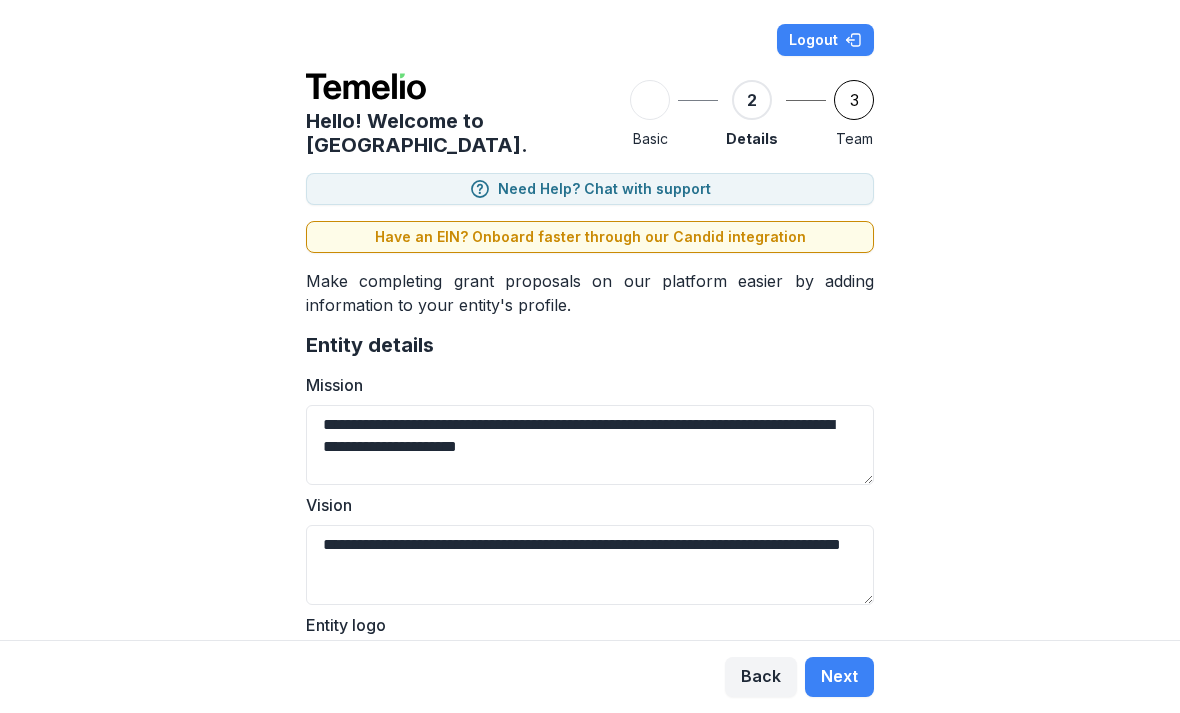 scroll, scrollTop: 0, scrollLeft: 0, axis: both 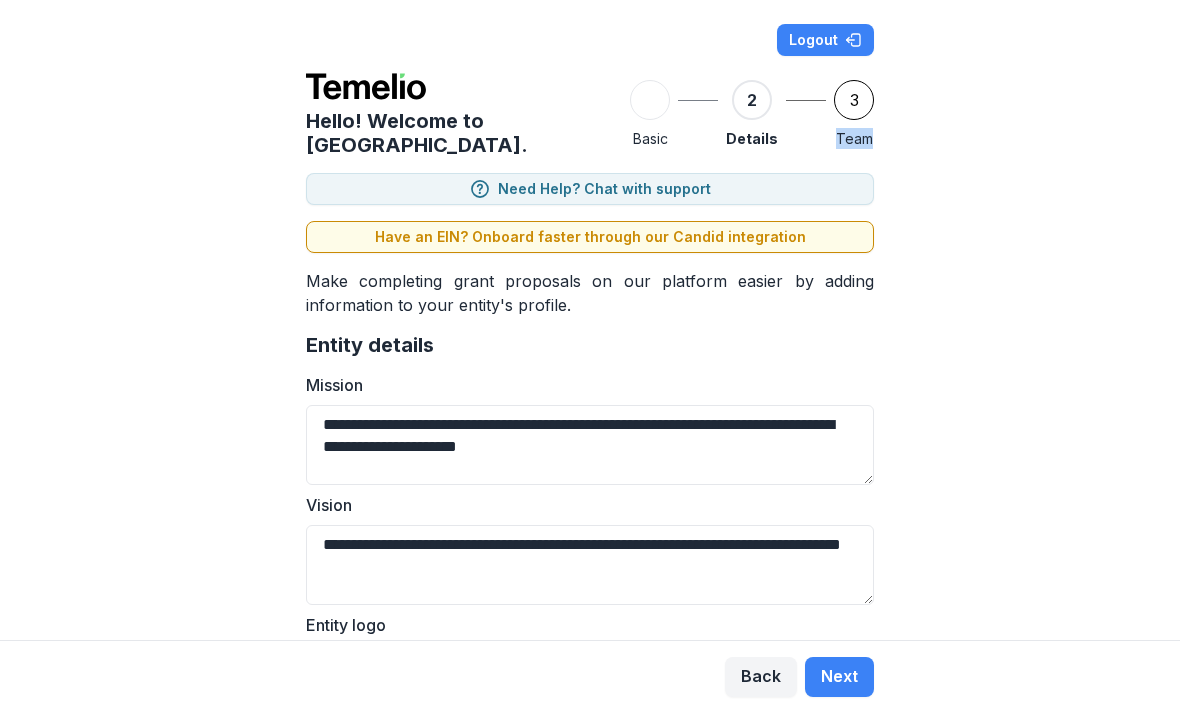 click on "**********" at bounding box center (590, 618) 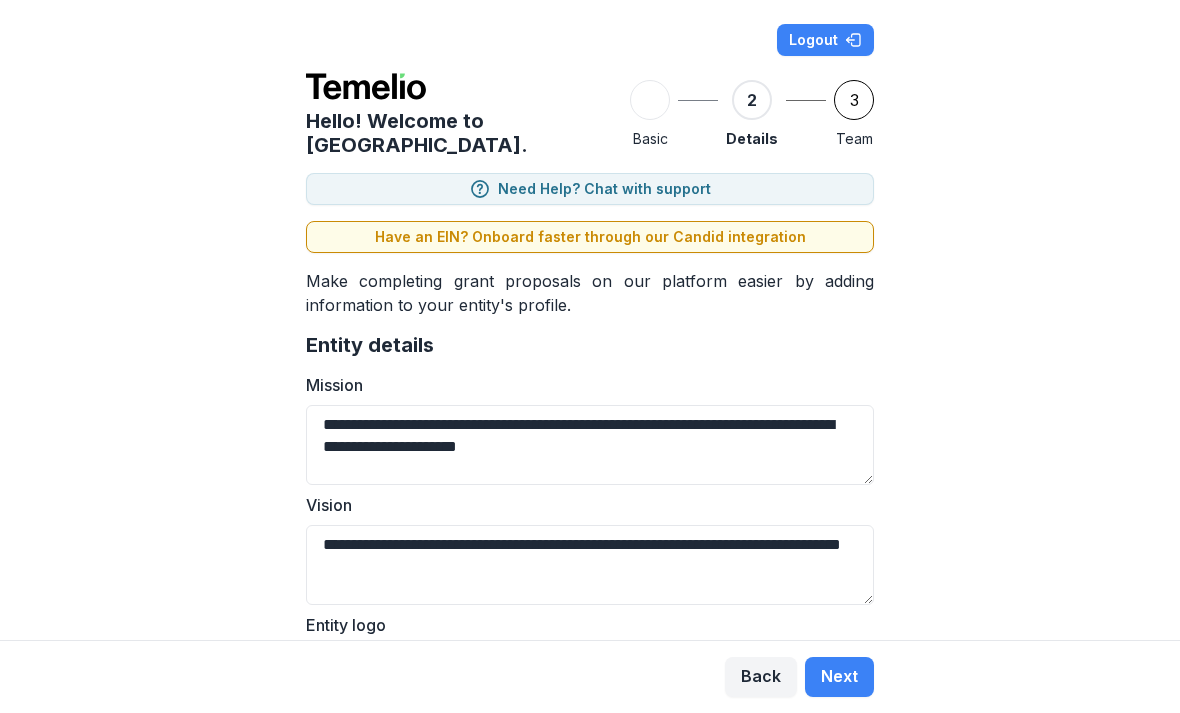 click on "**********" at bounding box center [590, 618] 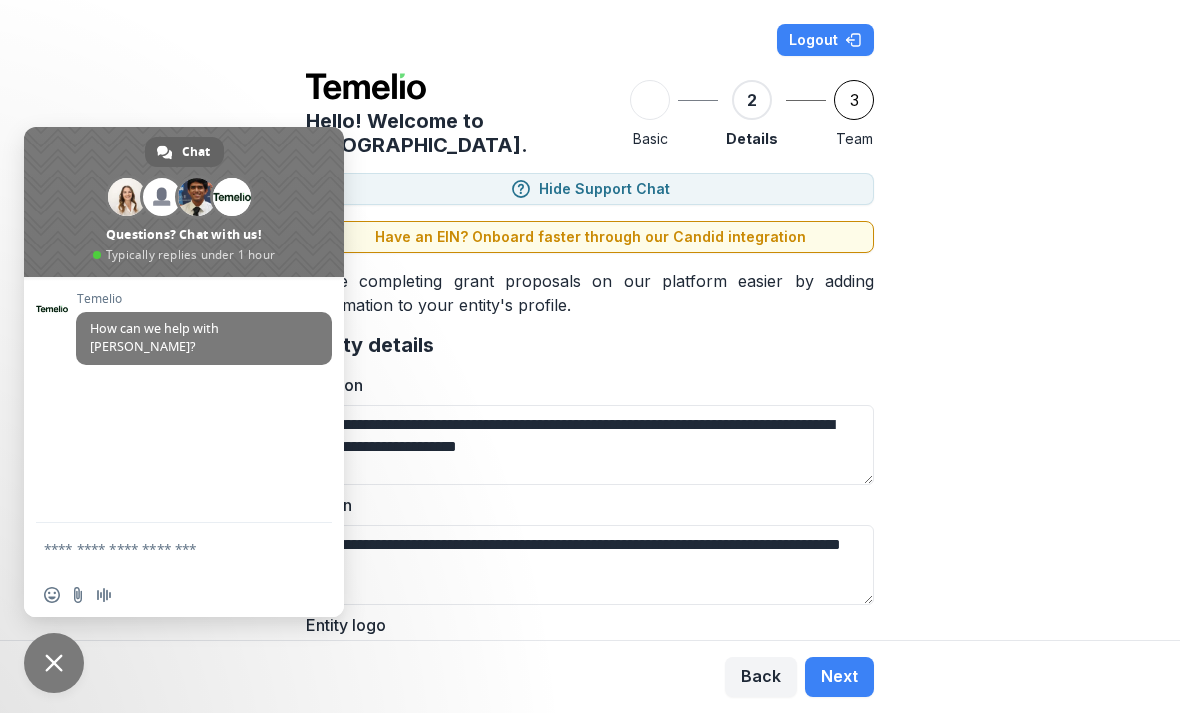click at bounding box center (164, 548) 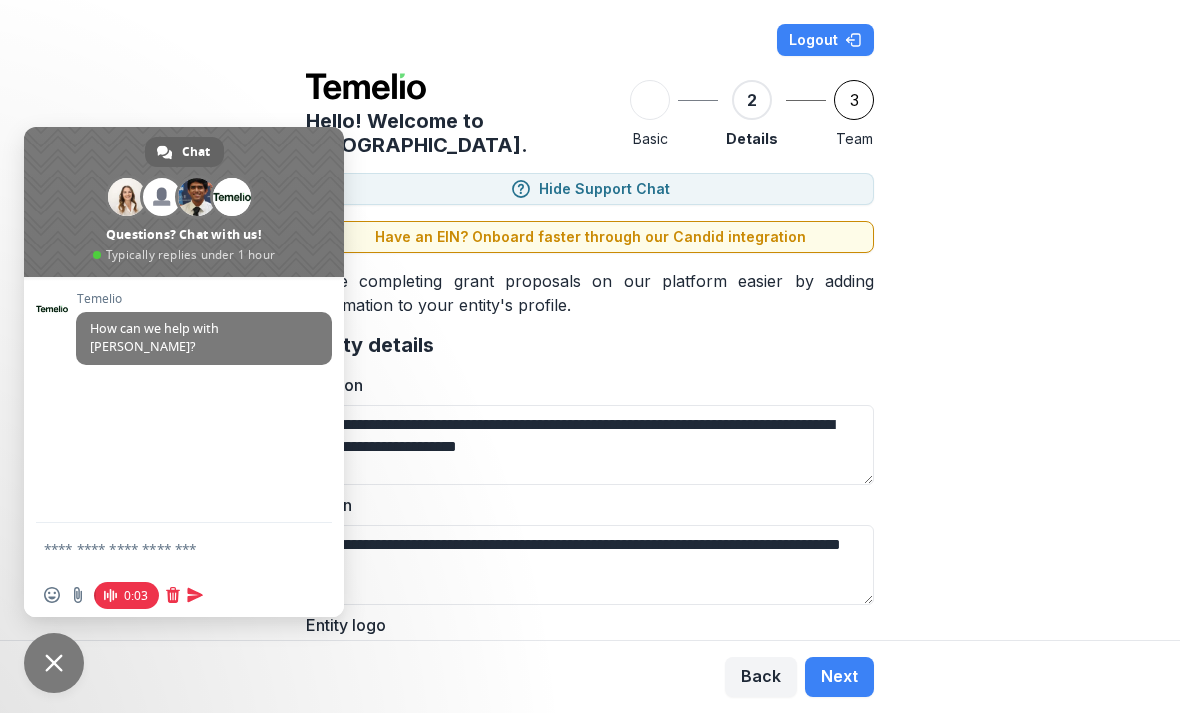 click at bounding box center (173, 595) 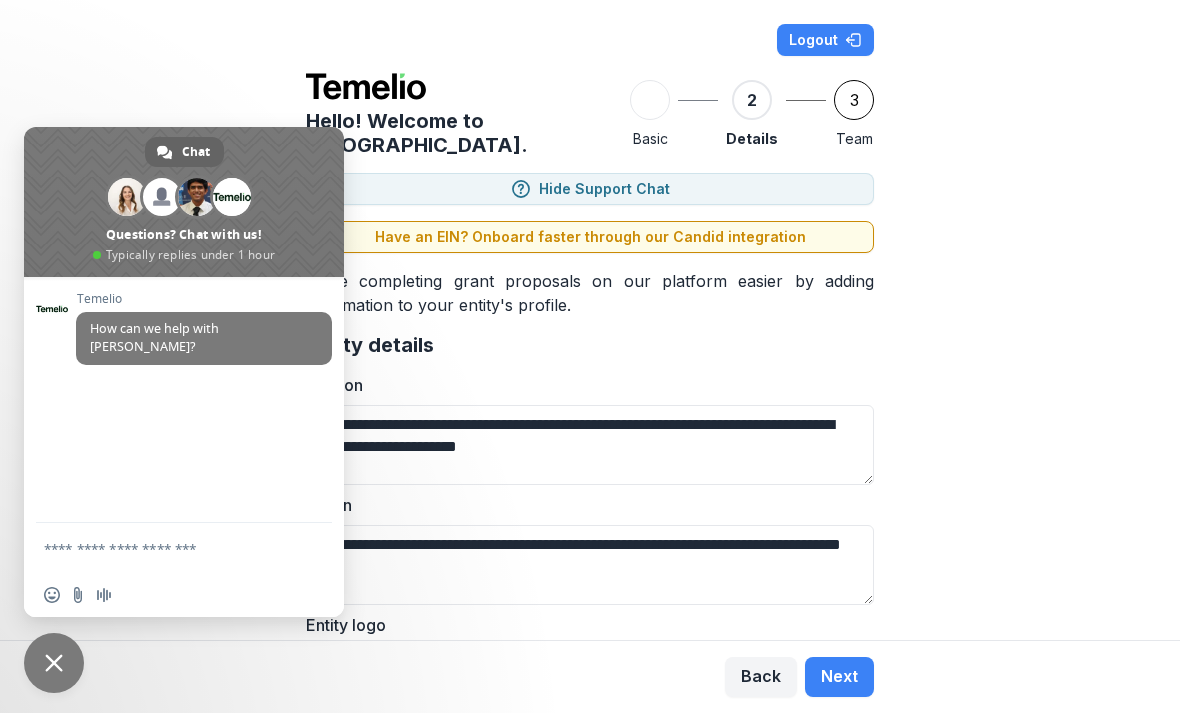 click at bounding box center (104, 595) 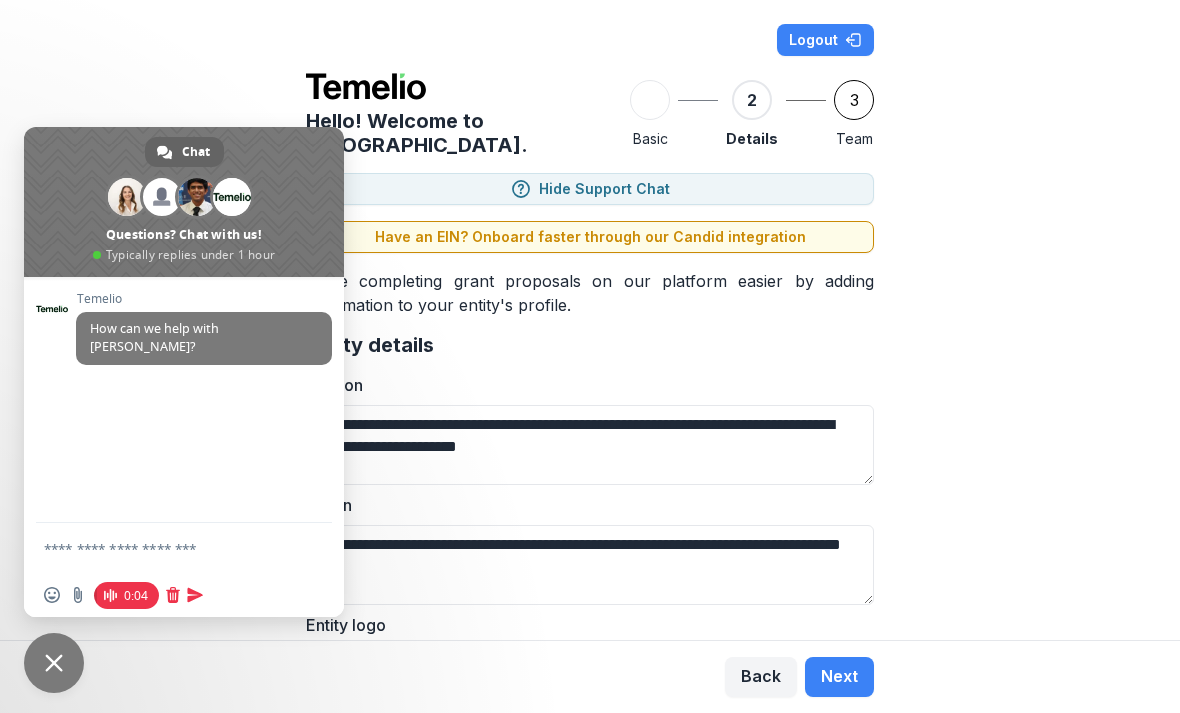click on "Insert an emoji Send a file 0:04" at bounding box center [184, 595] 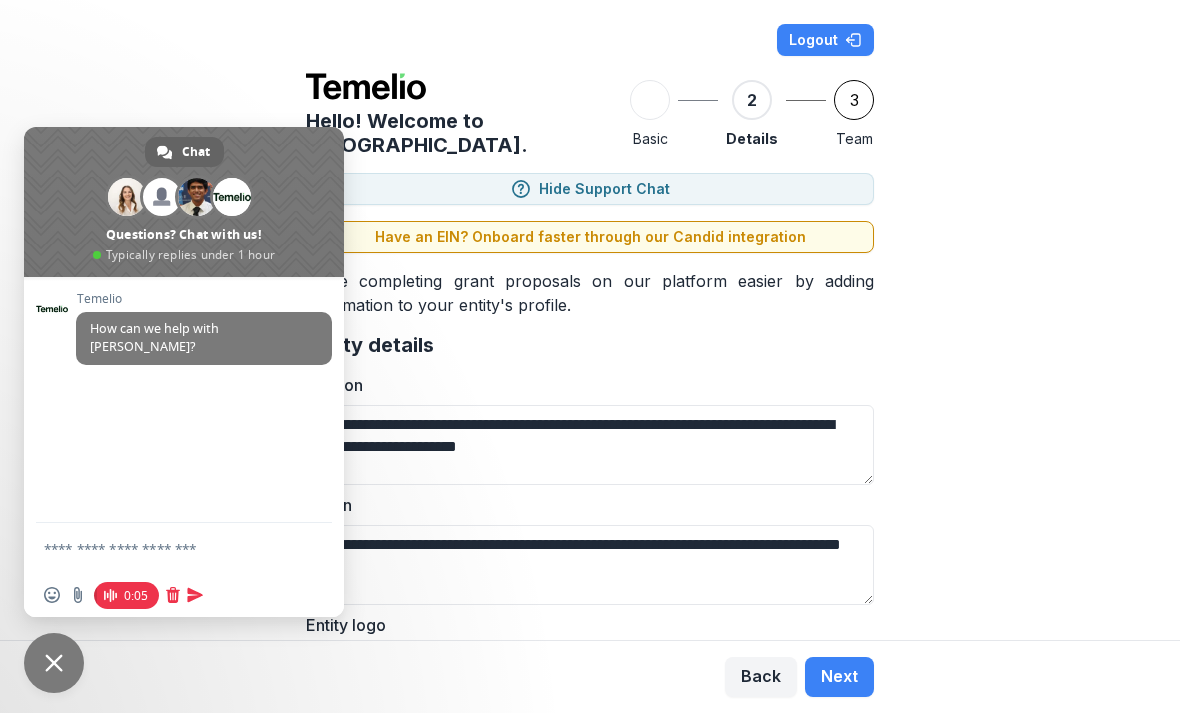 click on "0:05" at bounding box center (150, 595) 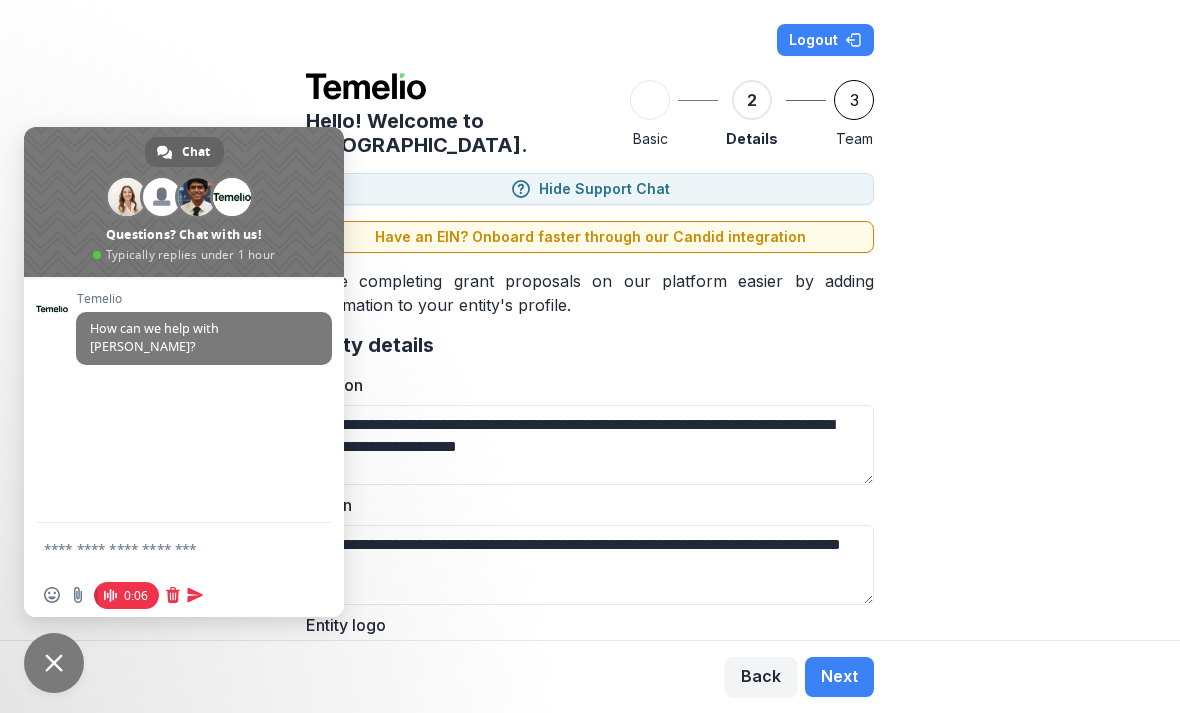click on "Insert an emoji Send a file 0:06" at bounding box center [184, 595] 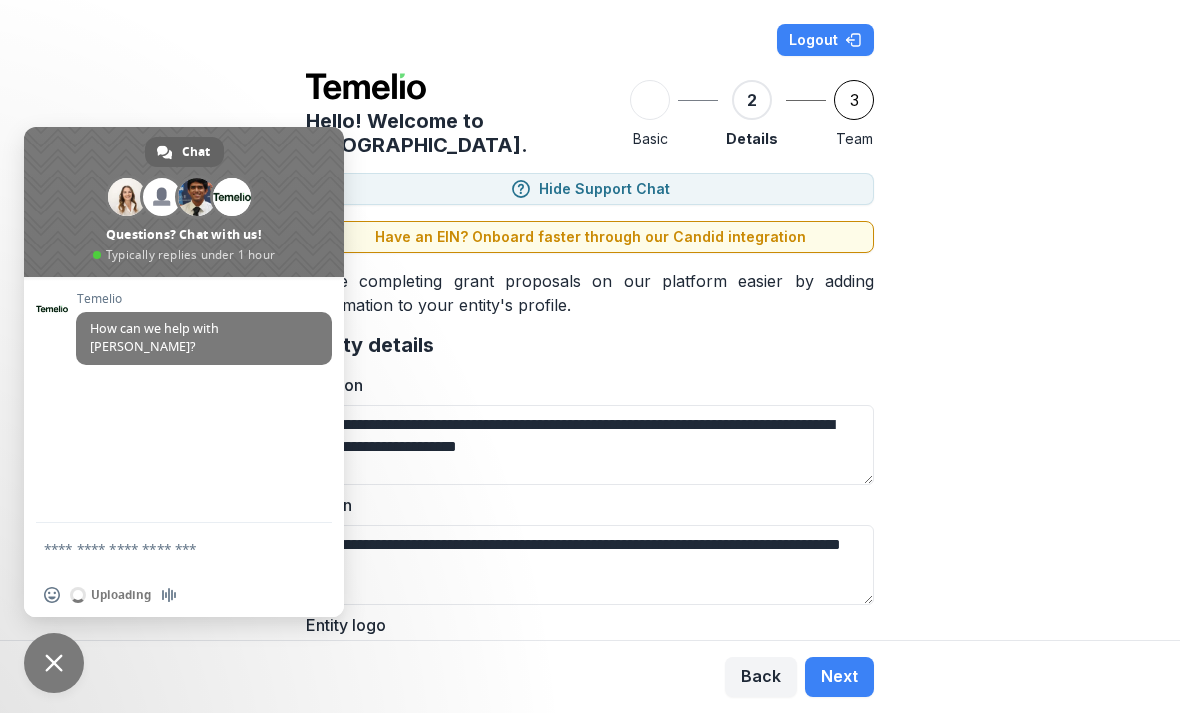 type 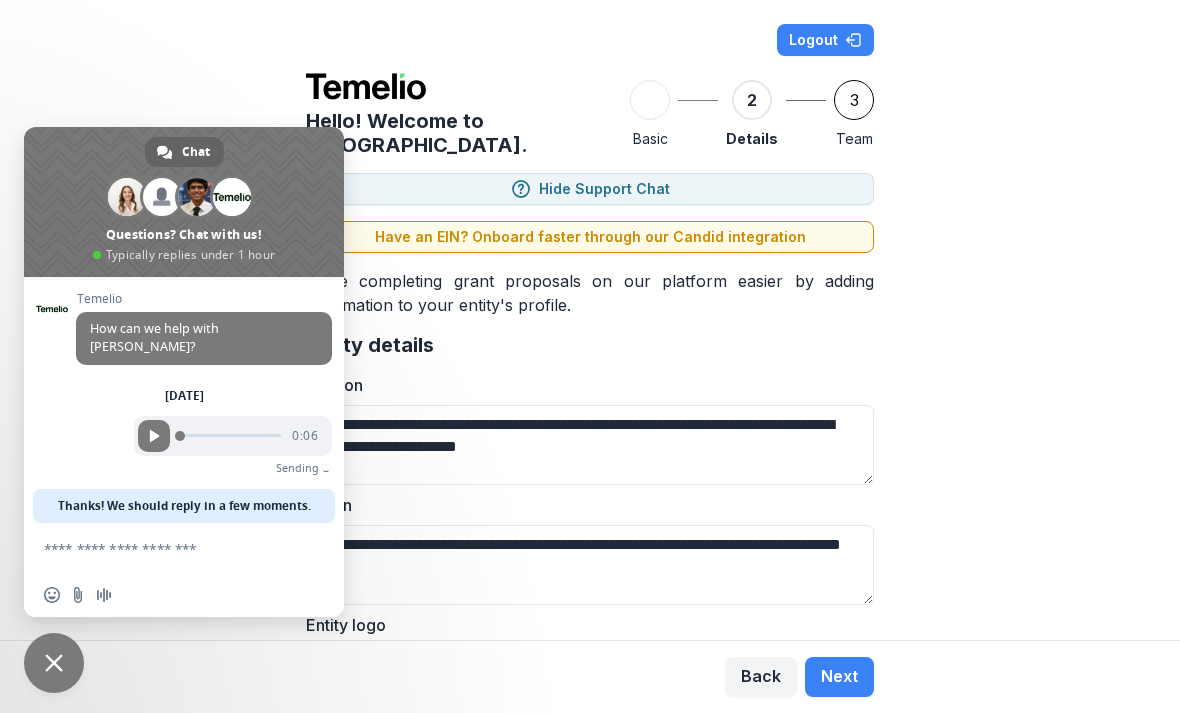 click at bounding box center (154, 436) 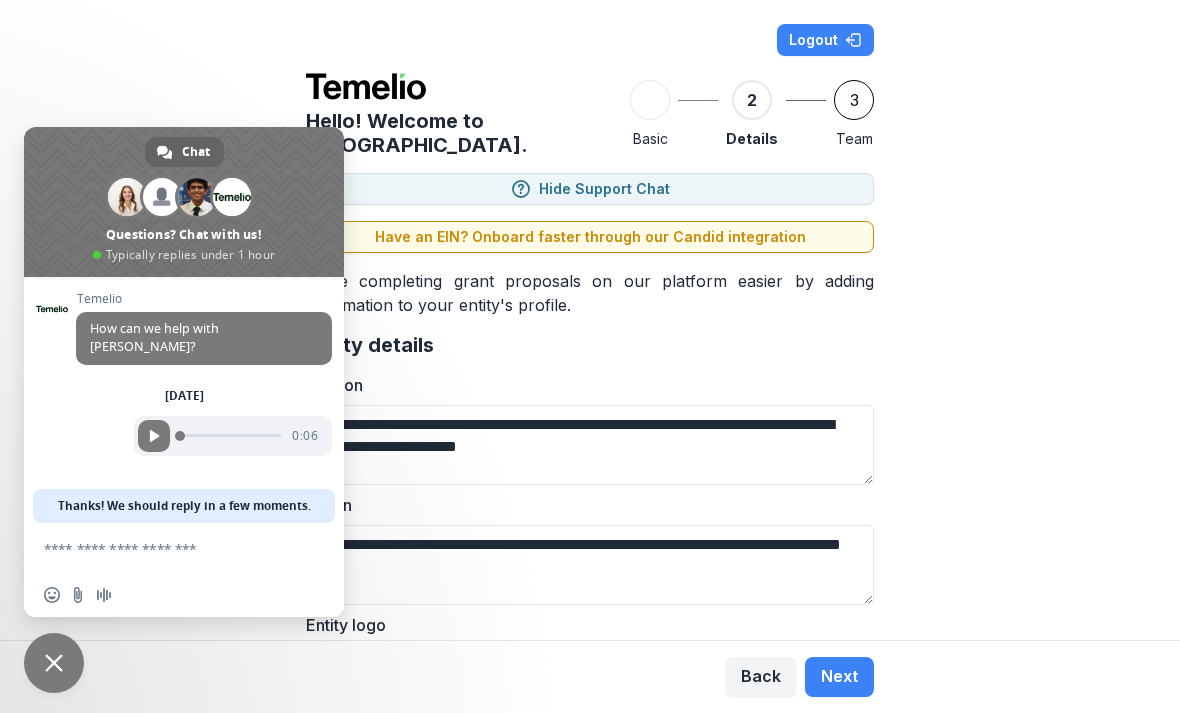 click at bounding box center [164, 548] 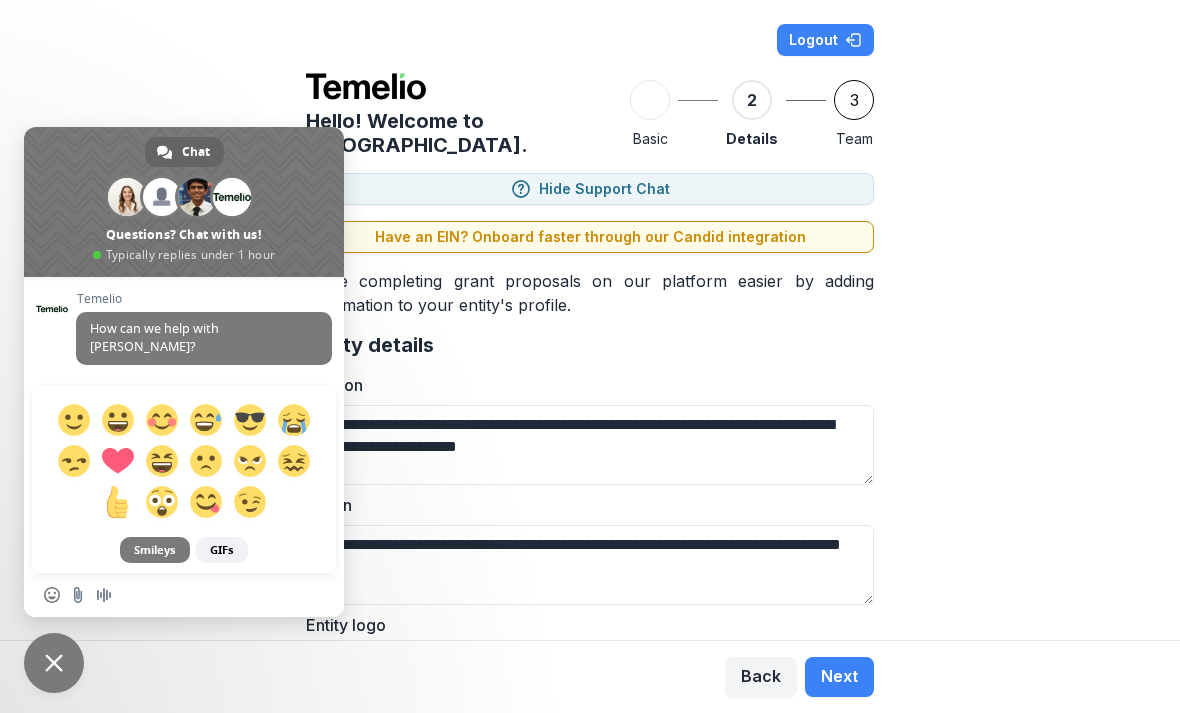 click at bounding box center (52, 595) 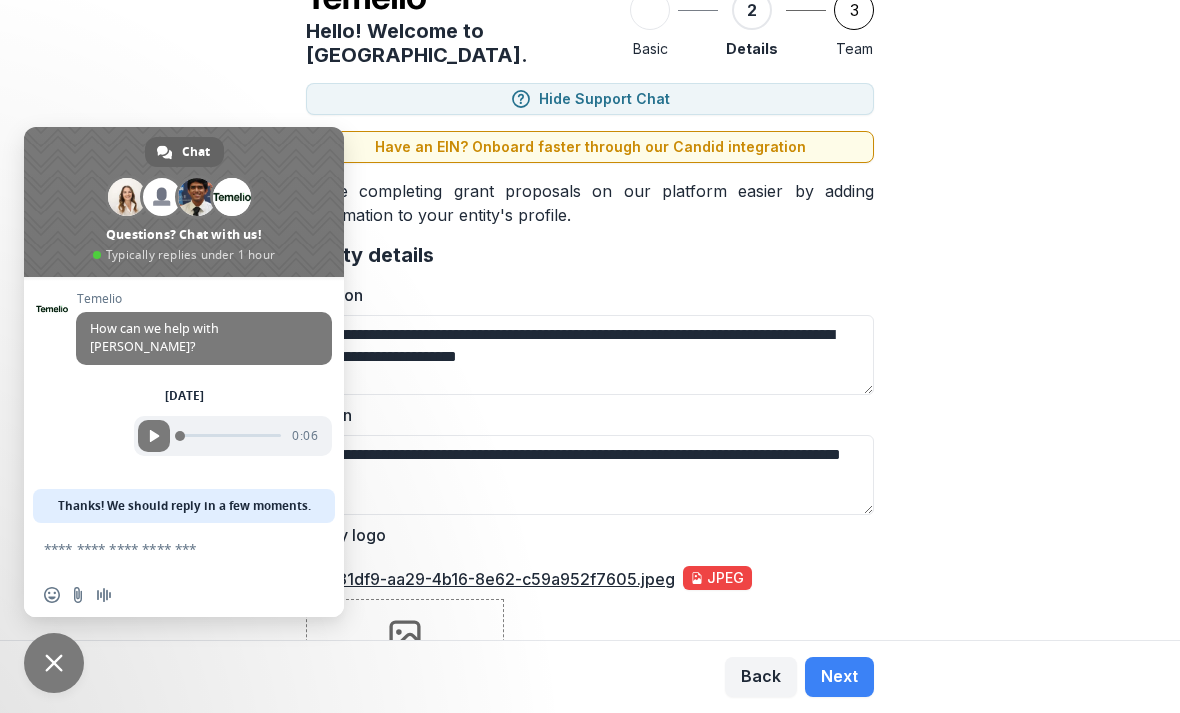 scroll, scrollTop: 217, scrollLeft: 0, axis: vertical 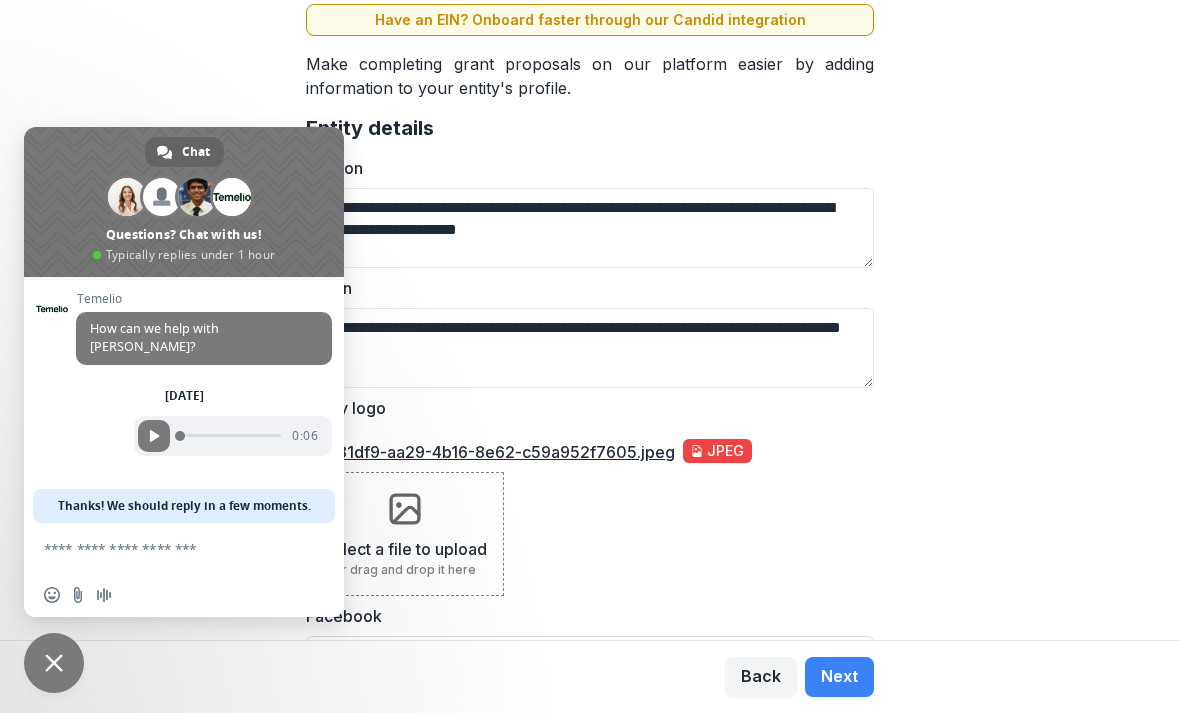 click at bounding box center [54, 663] 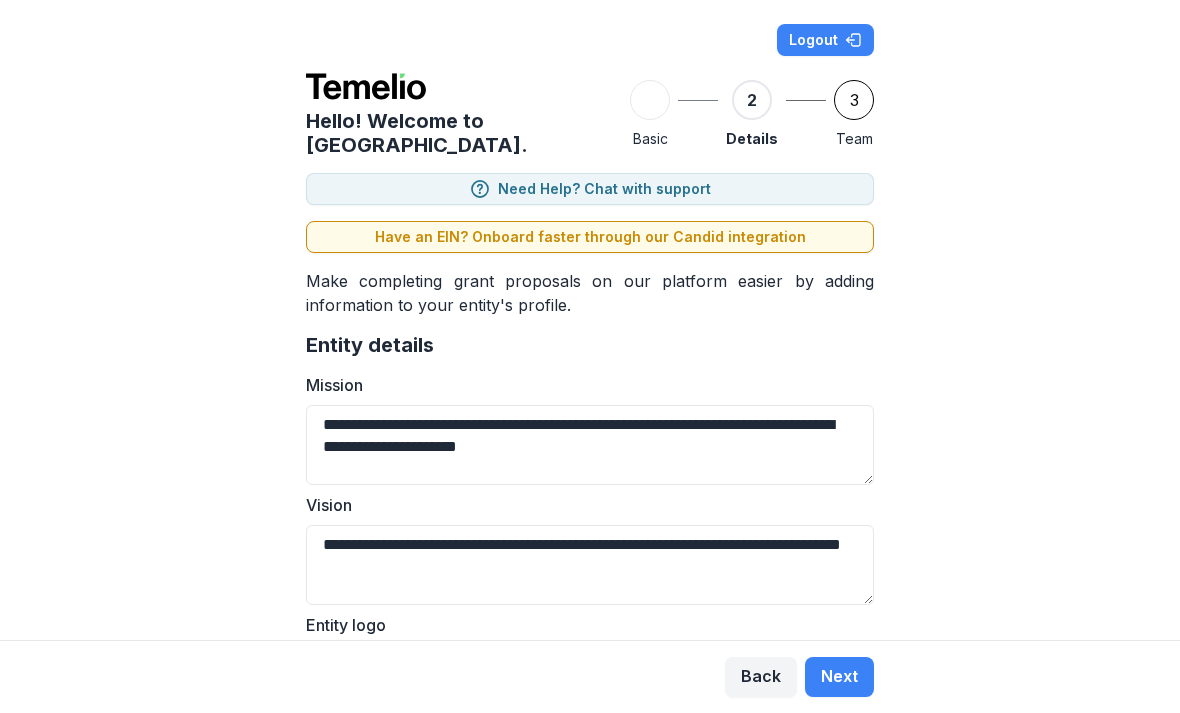 scroll, scrollTop: 0, scrollLeft: 0, axis: both 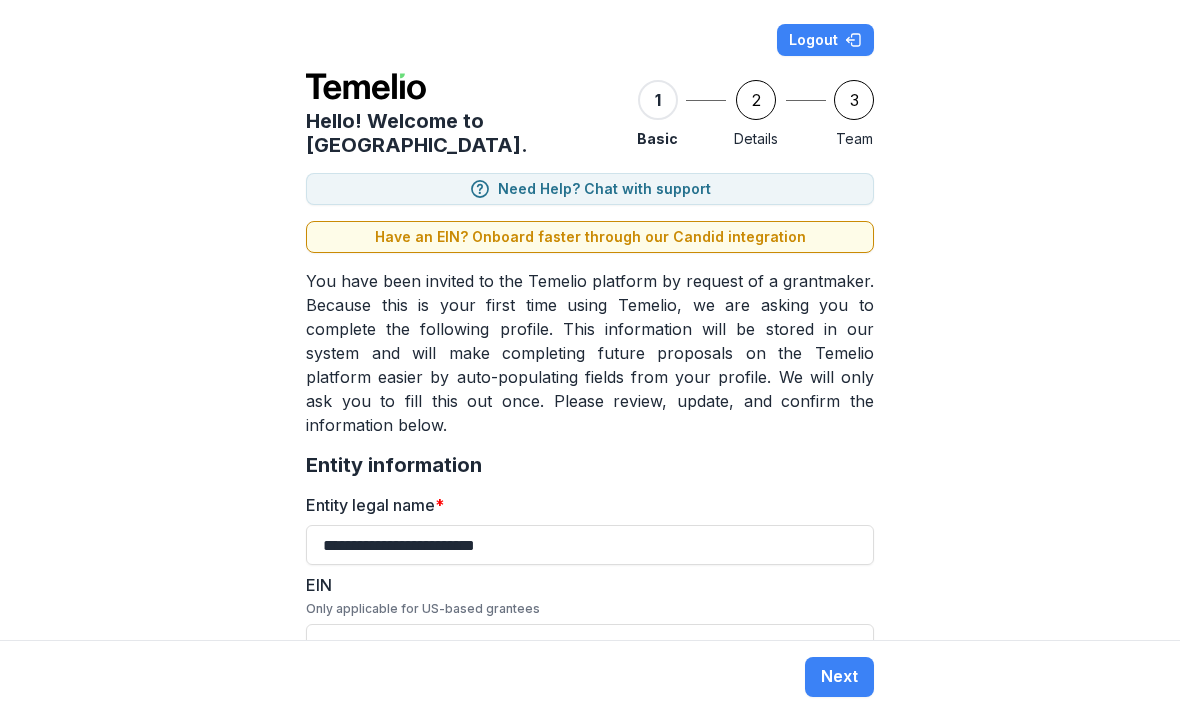 click on "2" at bounding box center (756, 100) 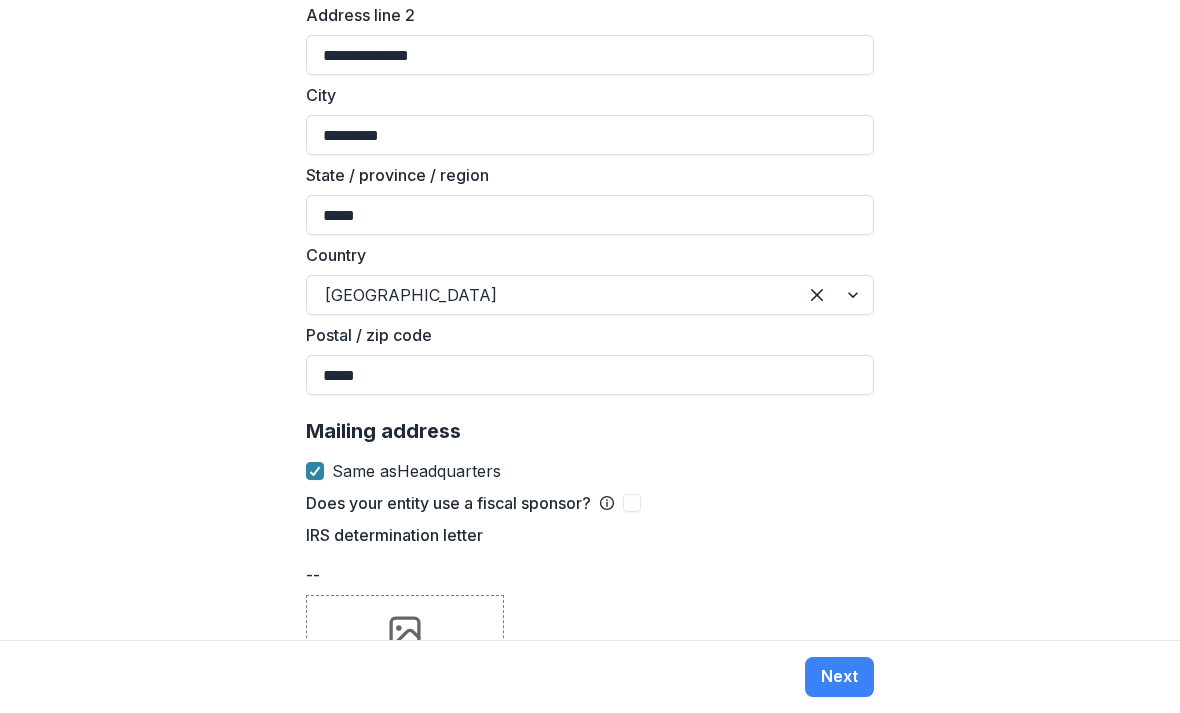 scroll, scrollTop: 1417, scrollLeft: 0, axis: vertical 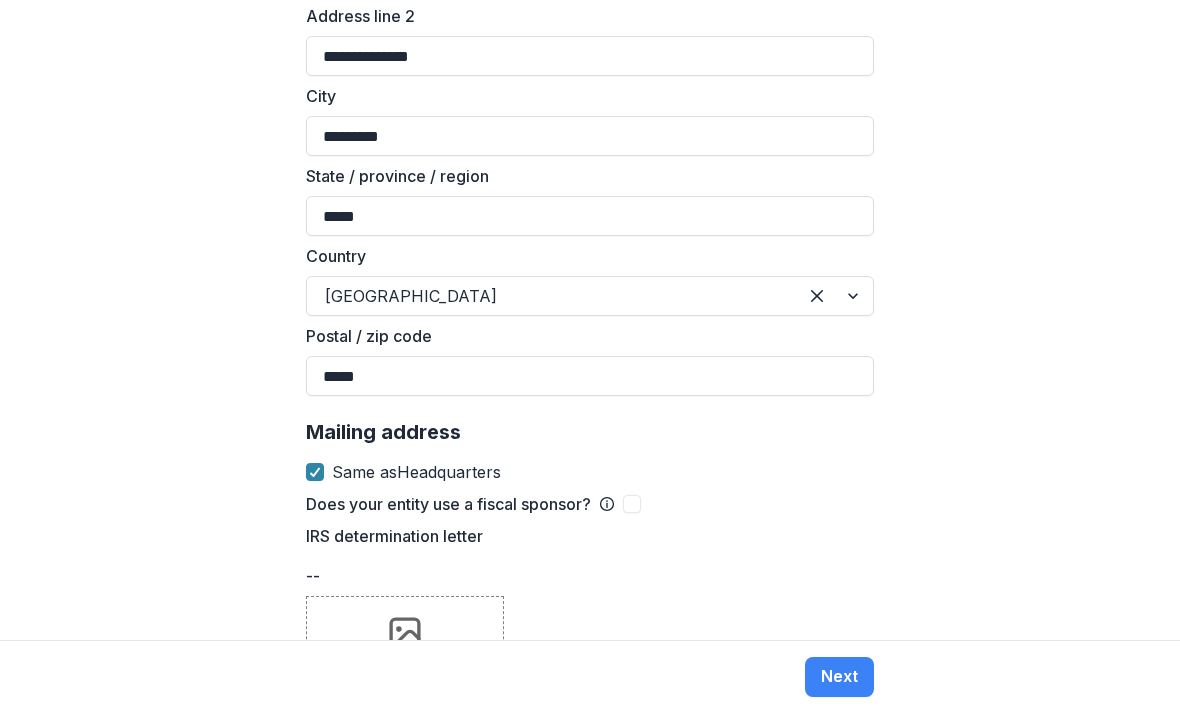 click on "or drag and drop it here" at bounding box center [405, 694] 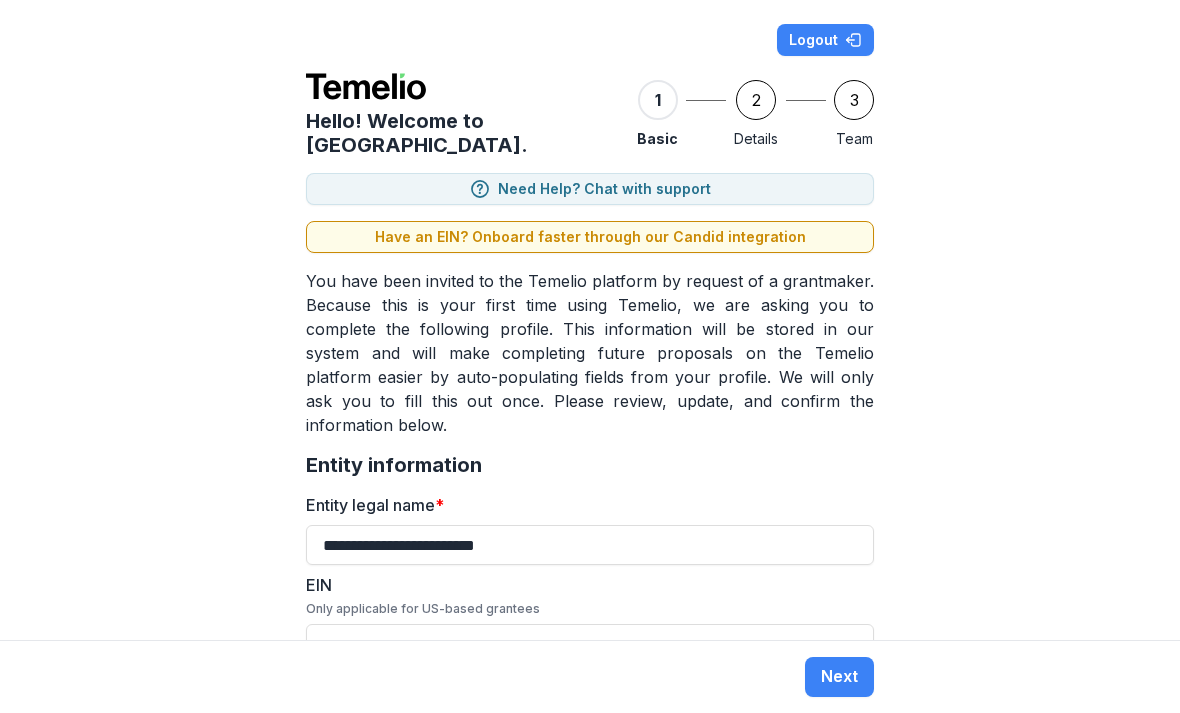 scroll, scrollTop: 0, scrollLeft: 0, axis: both 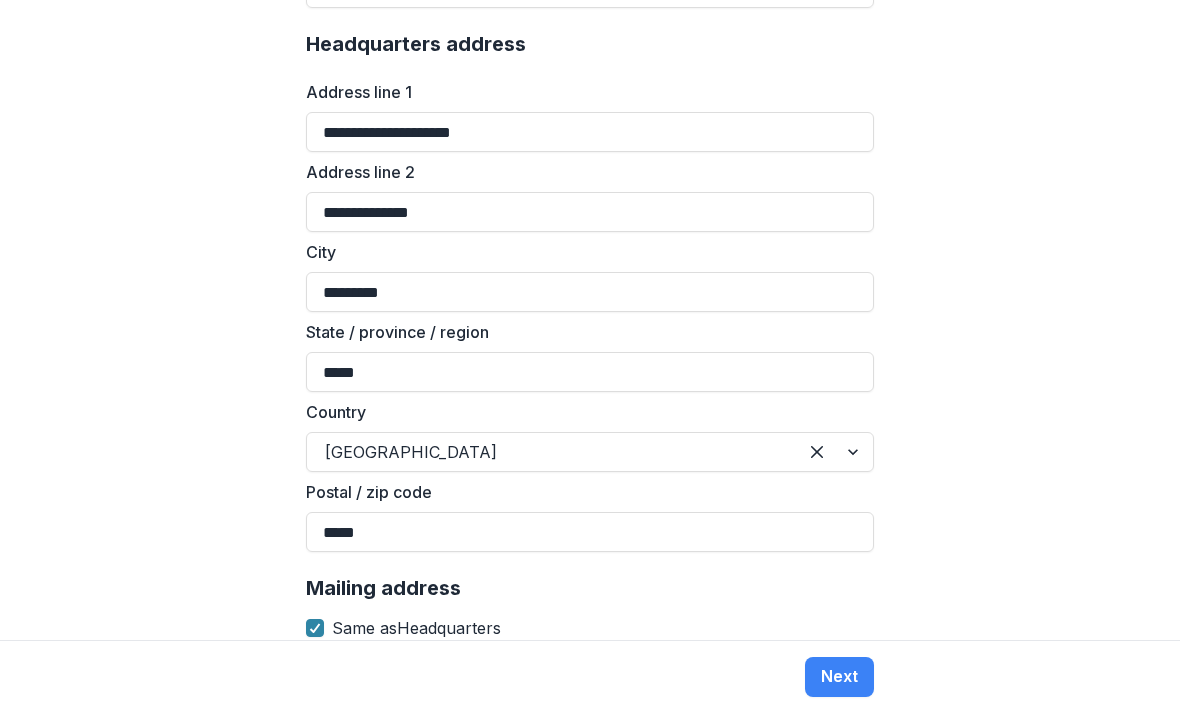 click on "*****" at bounding box center (590, 372) 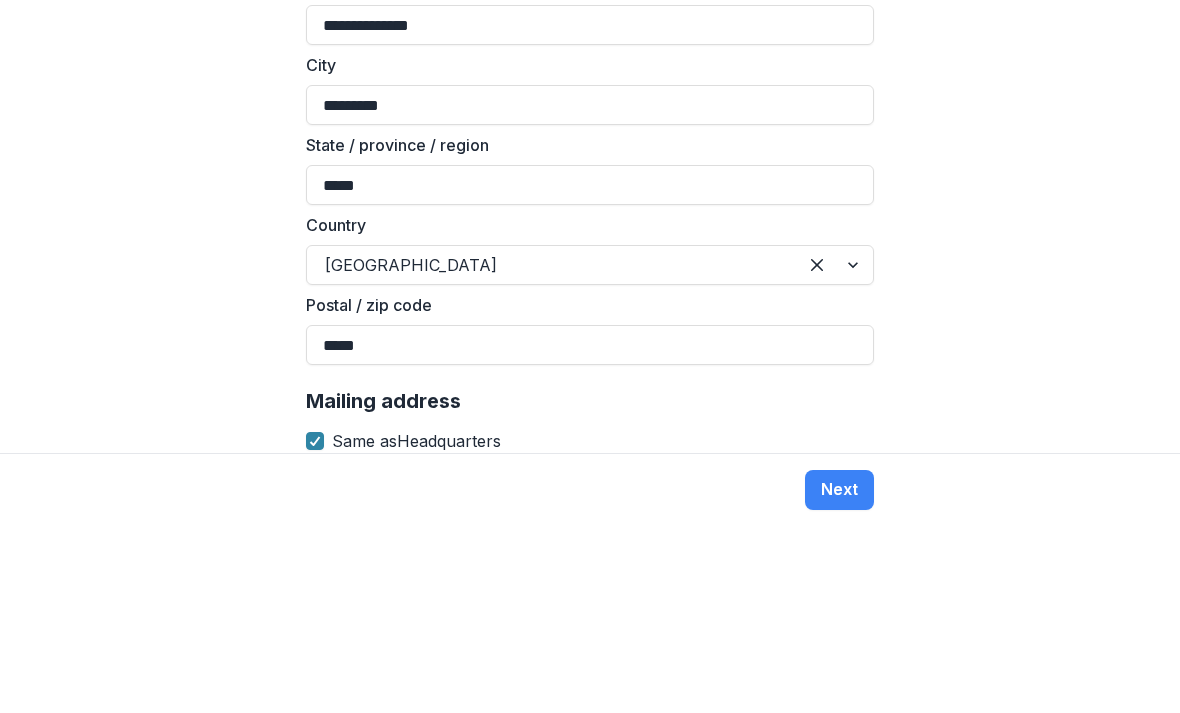 type on "*****" 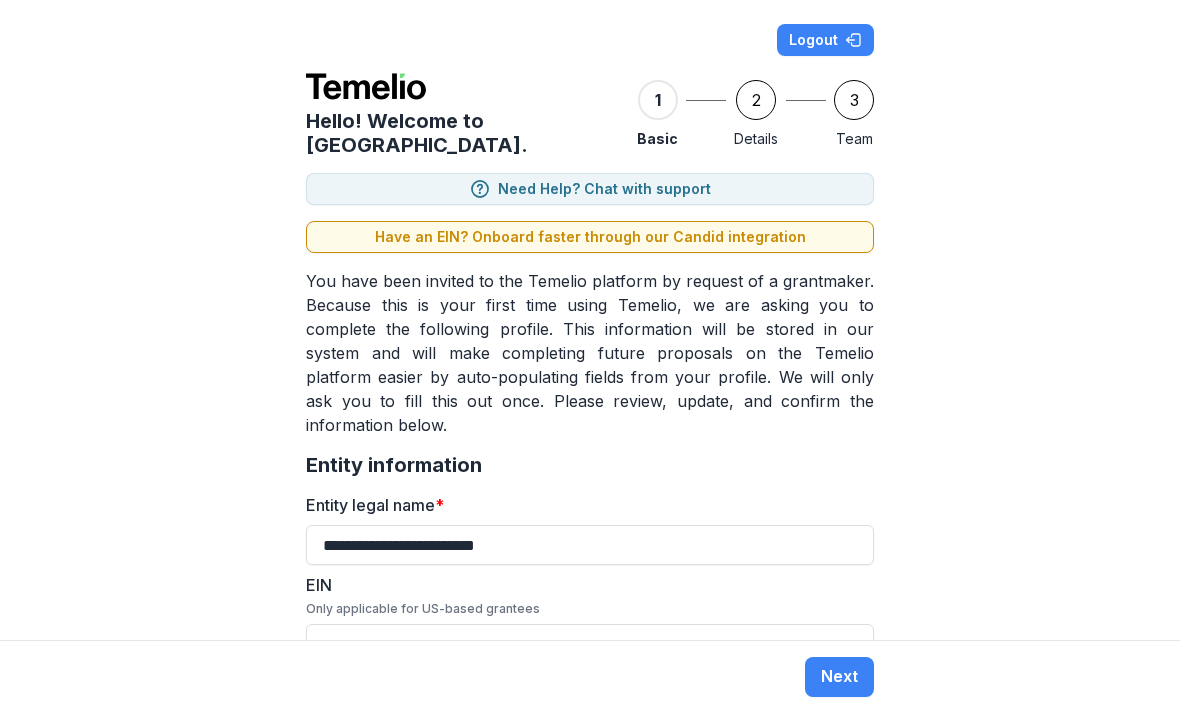 scroll, scrollTop: 0, scrollLeft: 0, axis: both 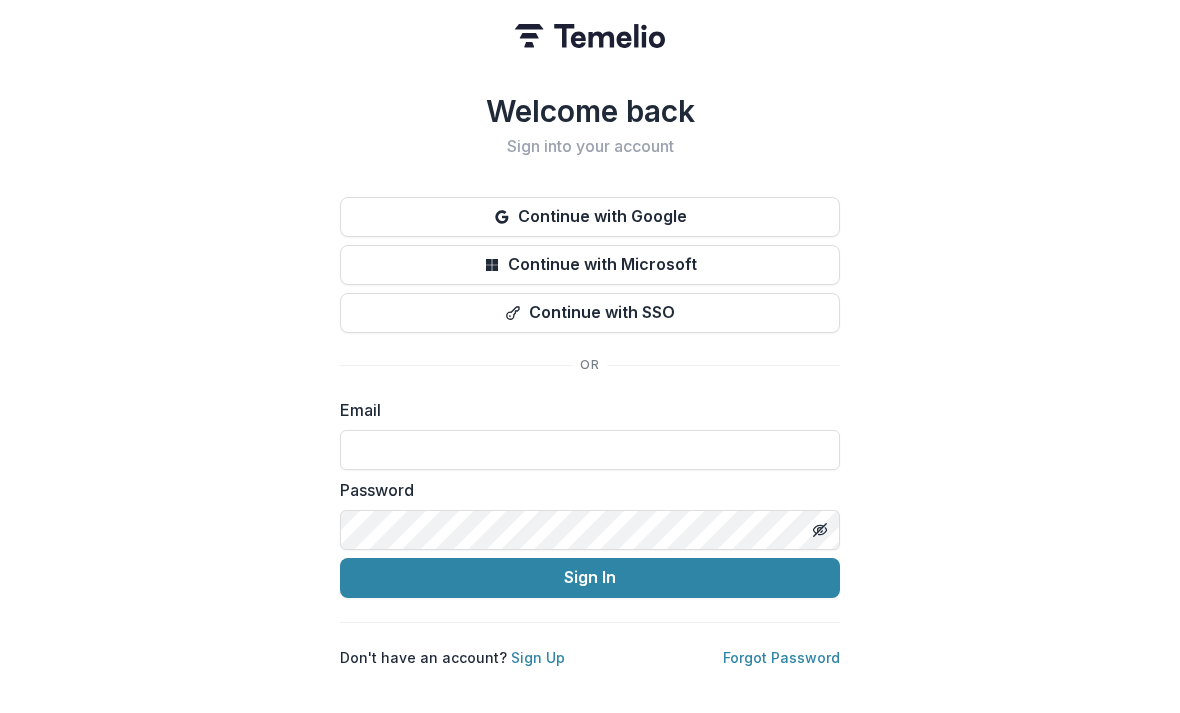 click on "Welcome back Sign into your account Continue with Google Continue with Microsoft Continue with SSO Email Password Sign In Don't have an account?   Sign Up Forgot Password" at bounding box center (590, 380) 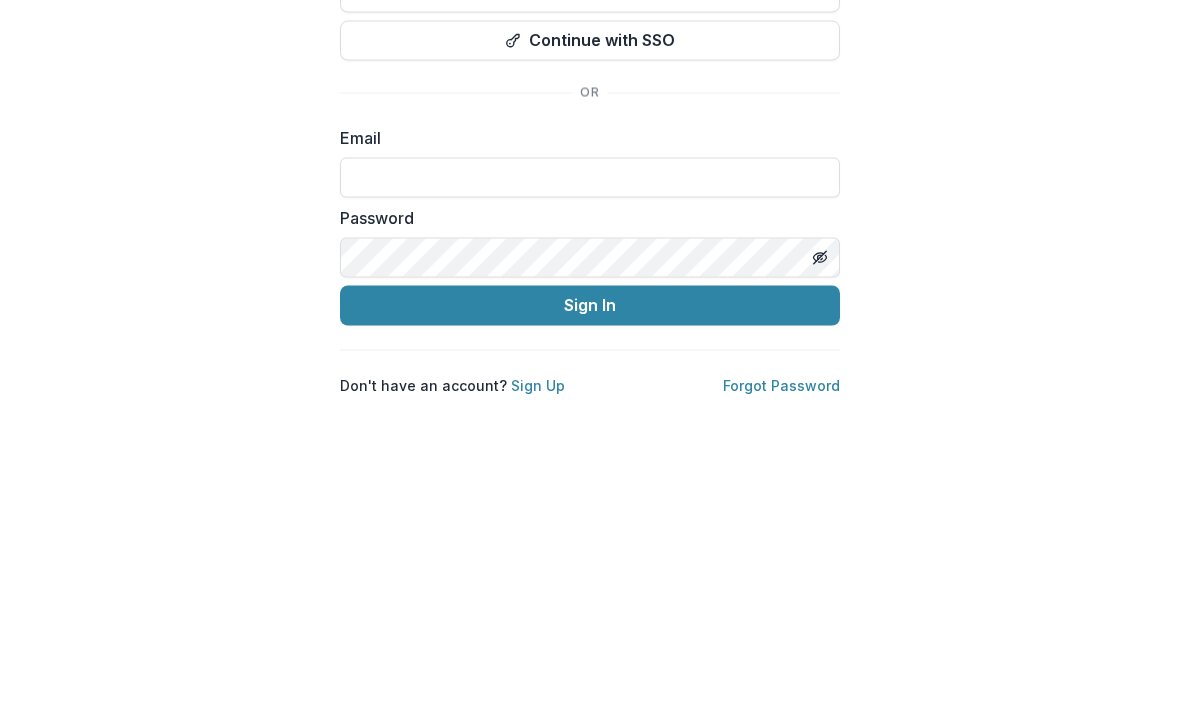 type on "**********" 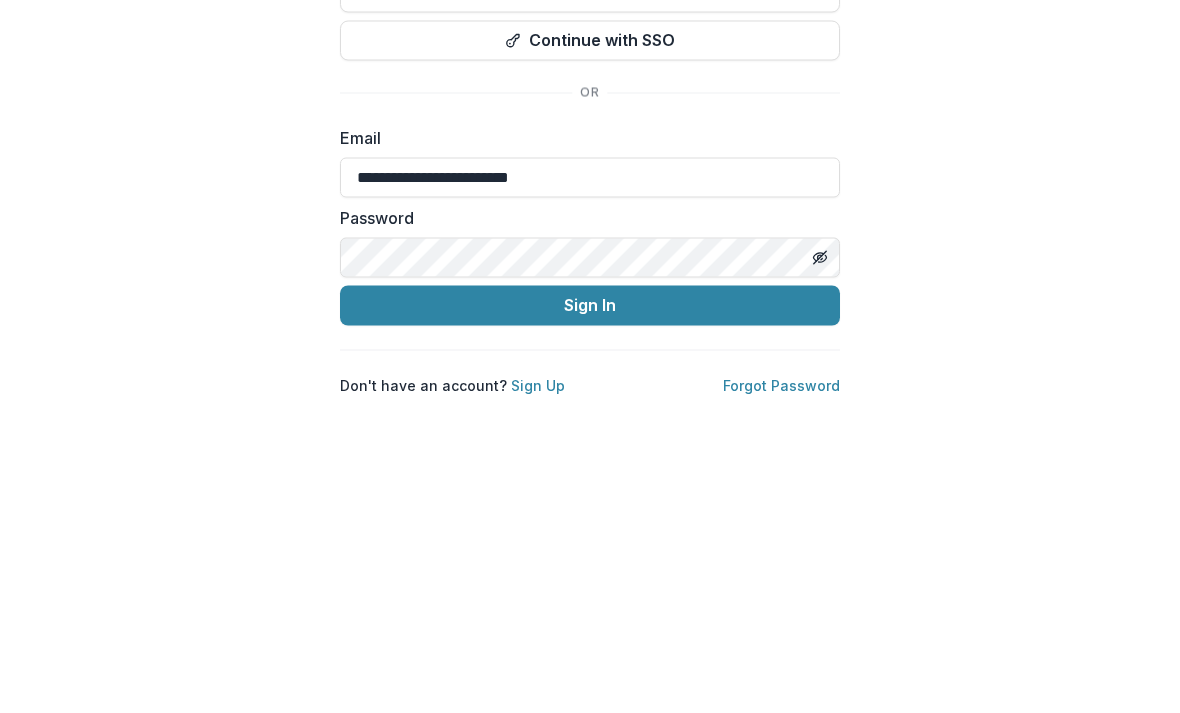 click on "Sign In" at bounding box center [590, 578] 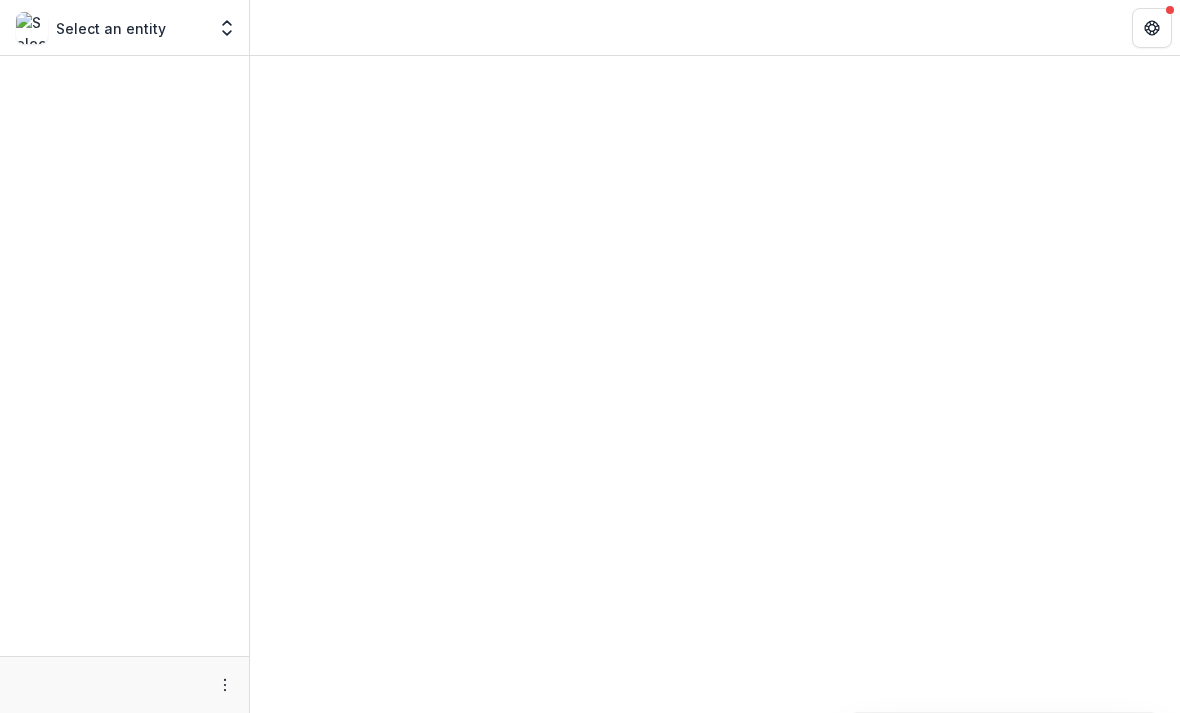 scroll, scrollTop: 0, scrollLeft: 0, axis: both 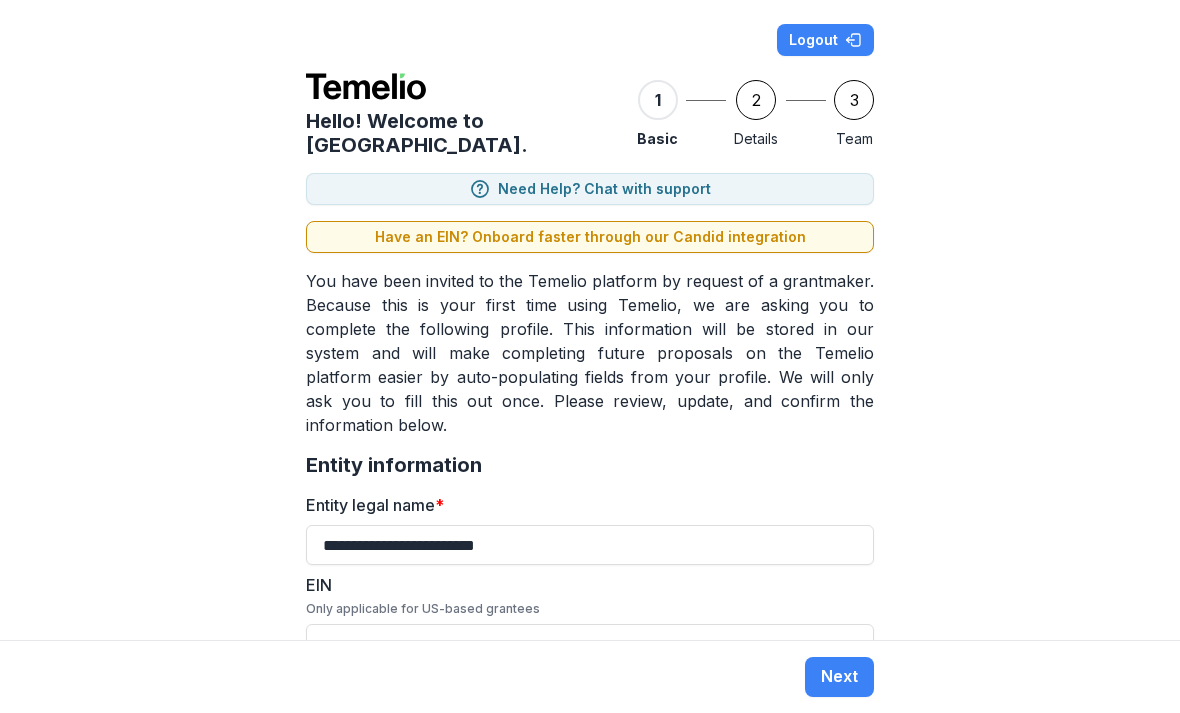 click on "3" at bounding box center (854, 100) 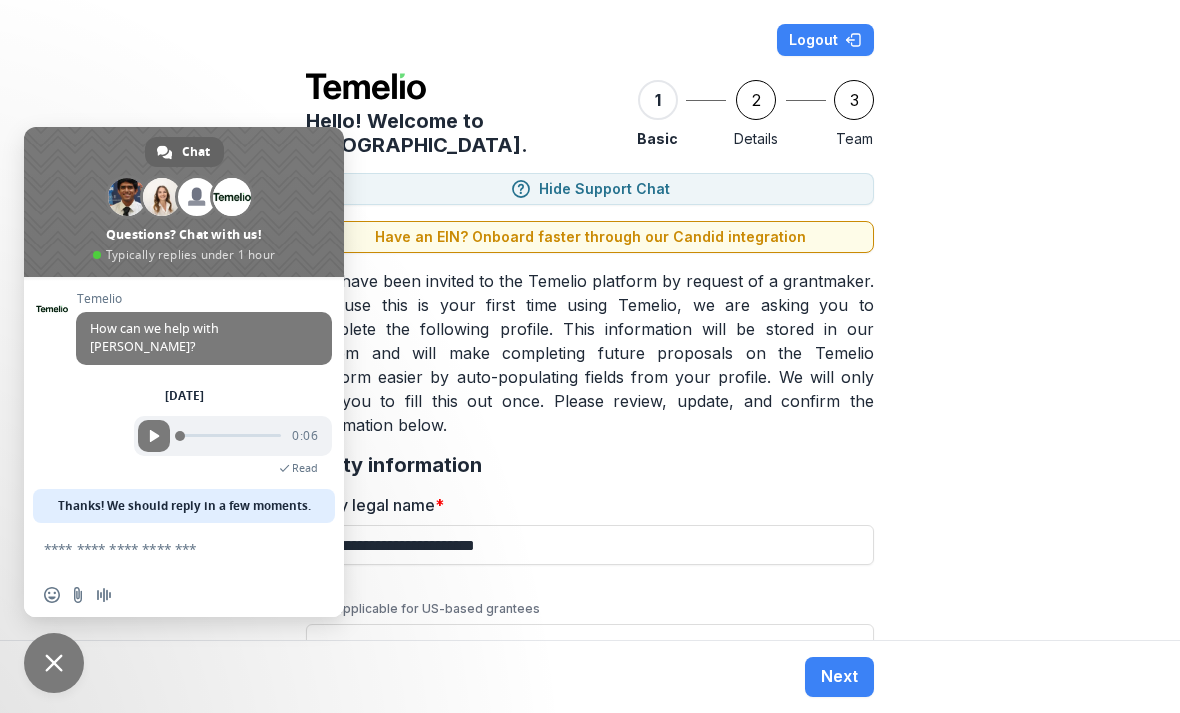 click at bounding box center [54, 663] 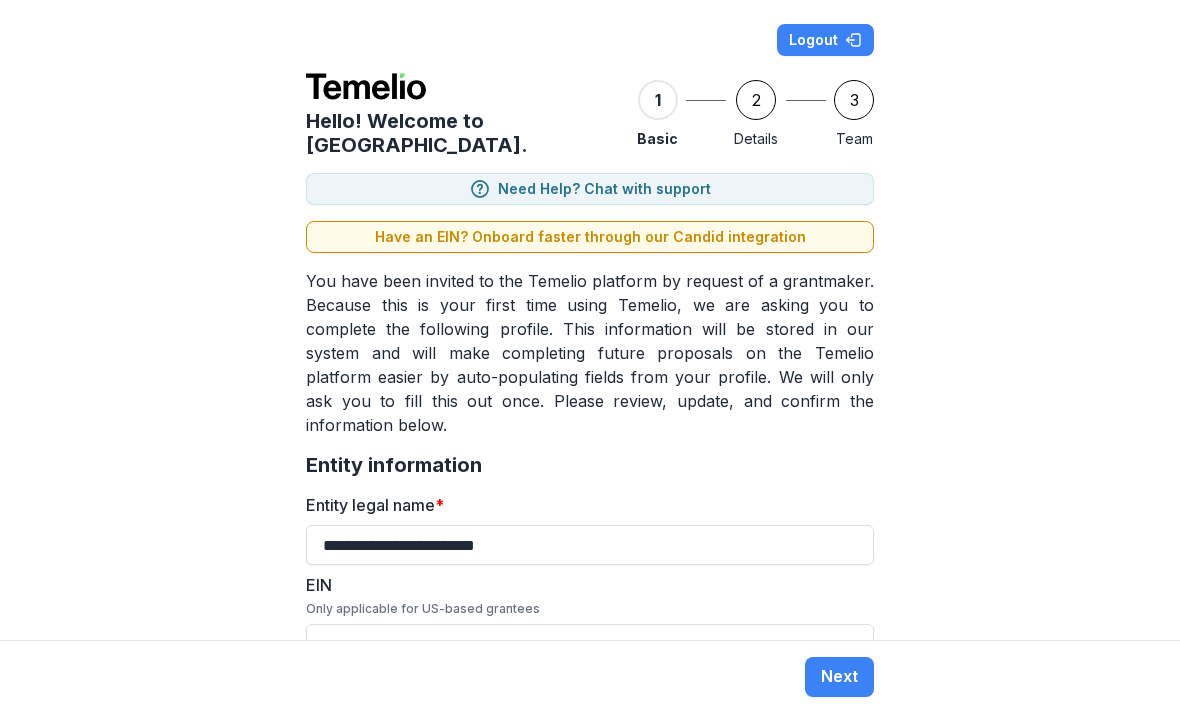 click on "2" at bounding box center (756, 100) 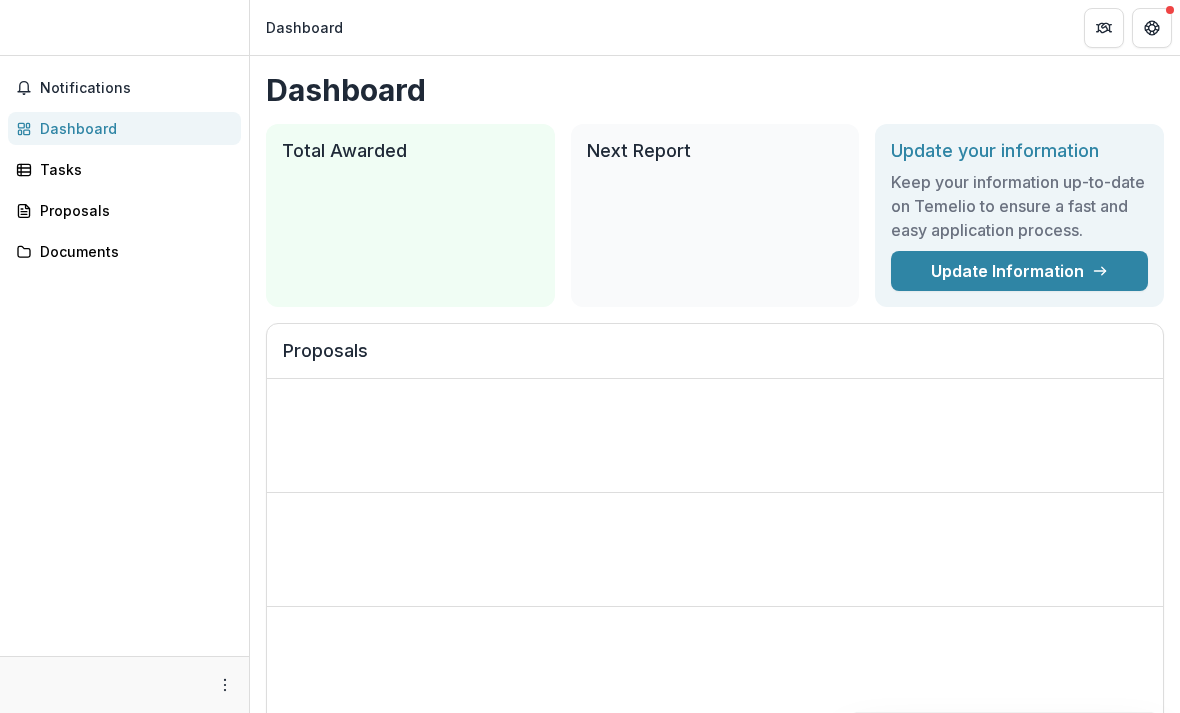 scroll, scrollTop: 0, scrollLeft: 0, axis: both 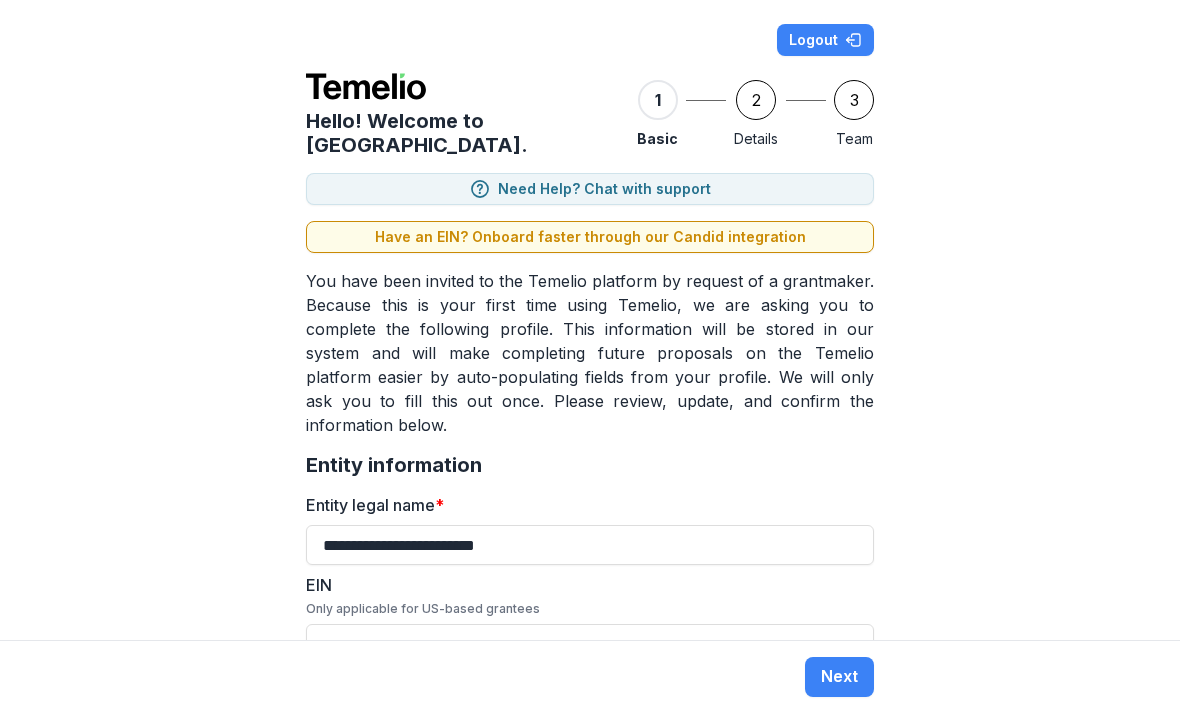 click on "3" at bounding box center (854, 100) 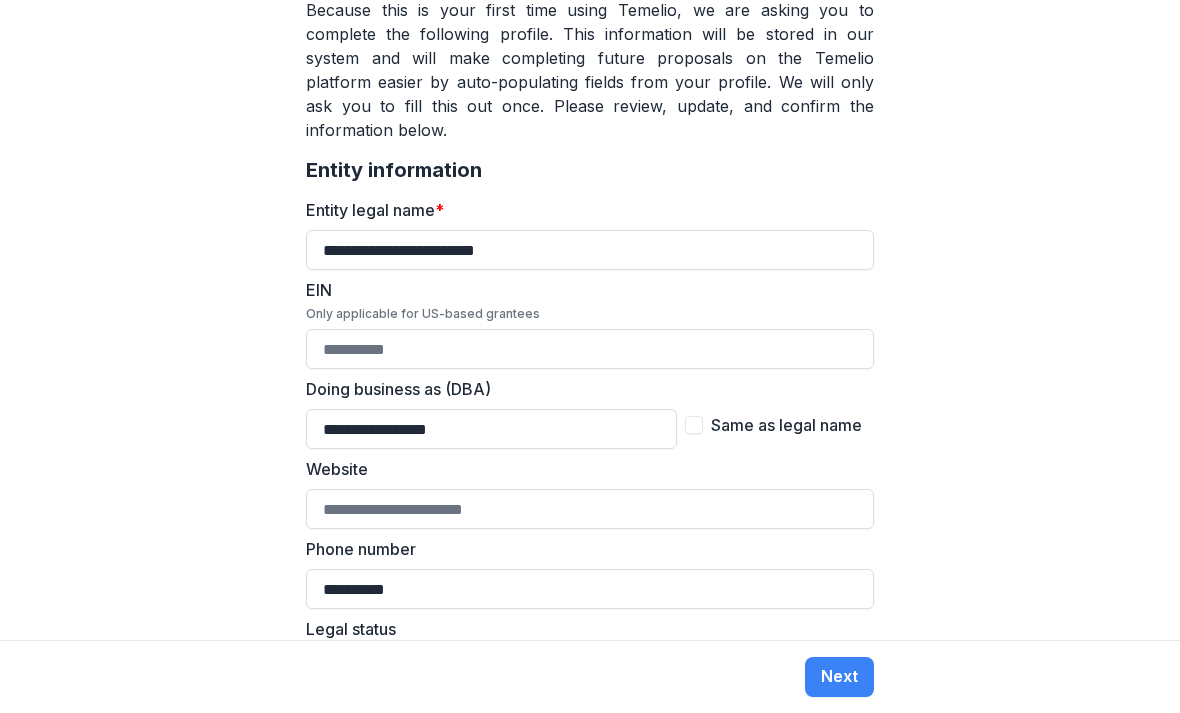 scroll, scrollTop: 276, scrollLeft: 0, axis: vertical 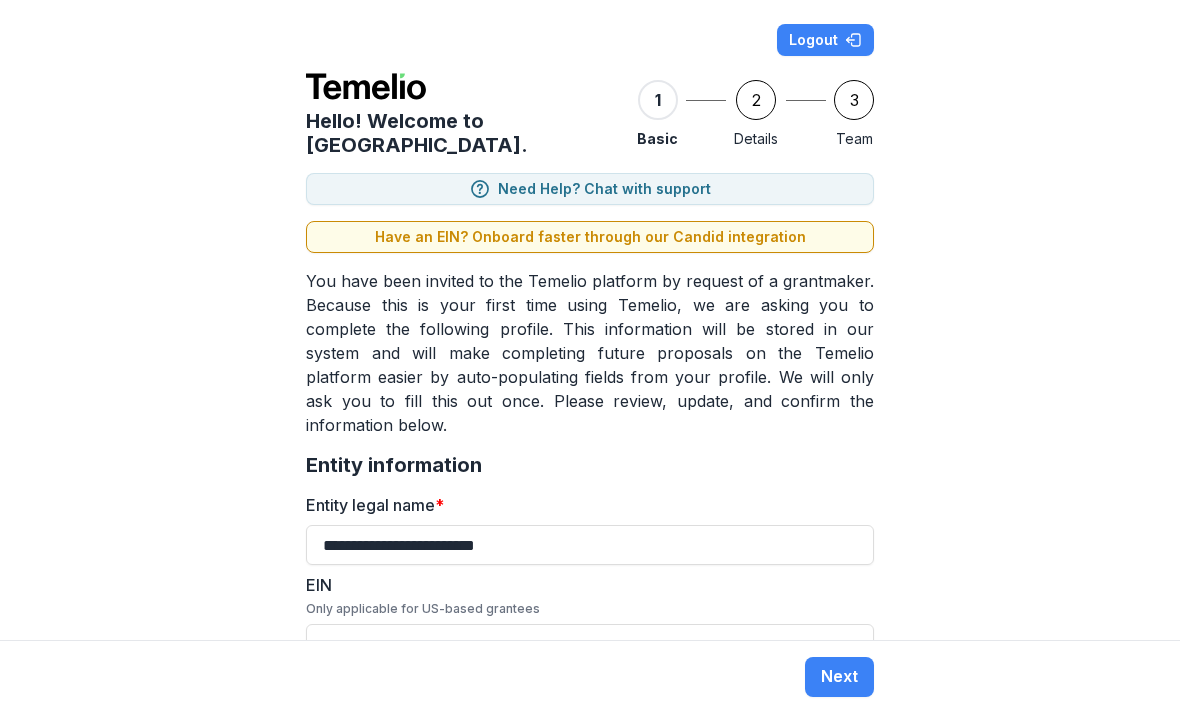 click on "3" at bounding box center (854, 100) 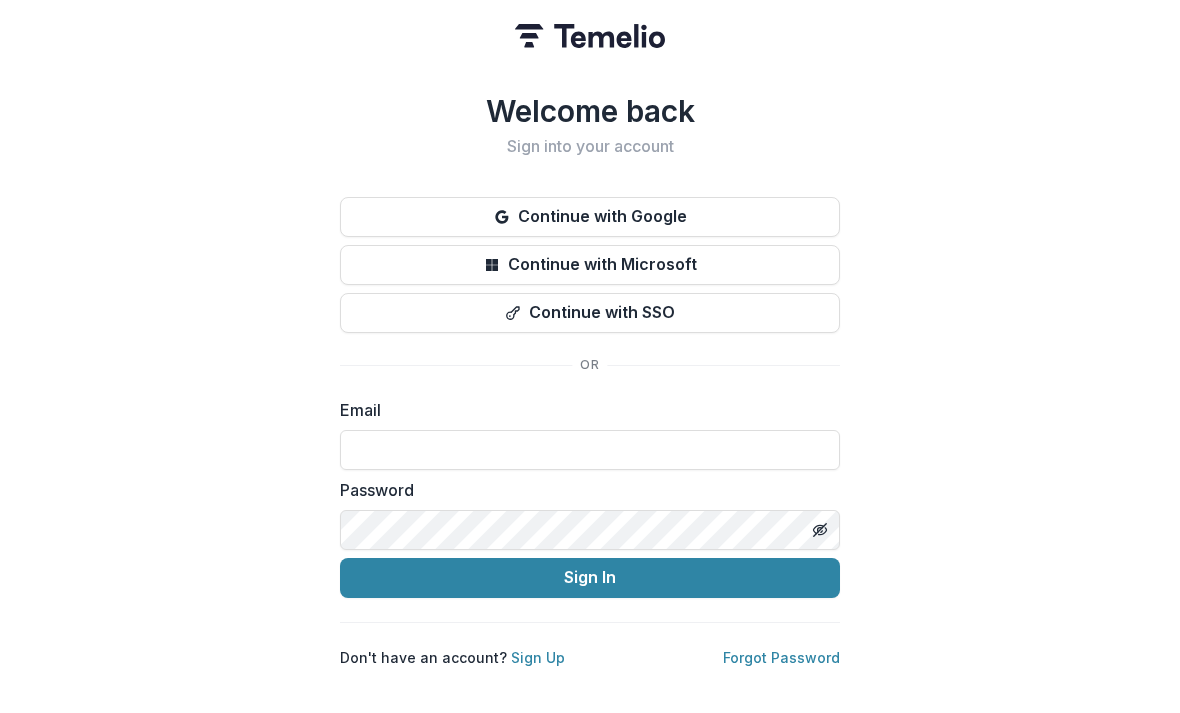 click at bounding box center (590, 450) 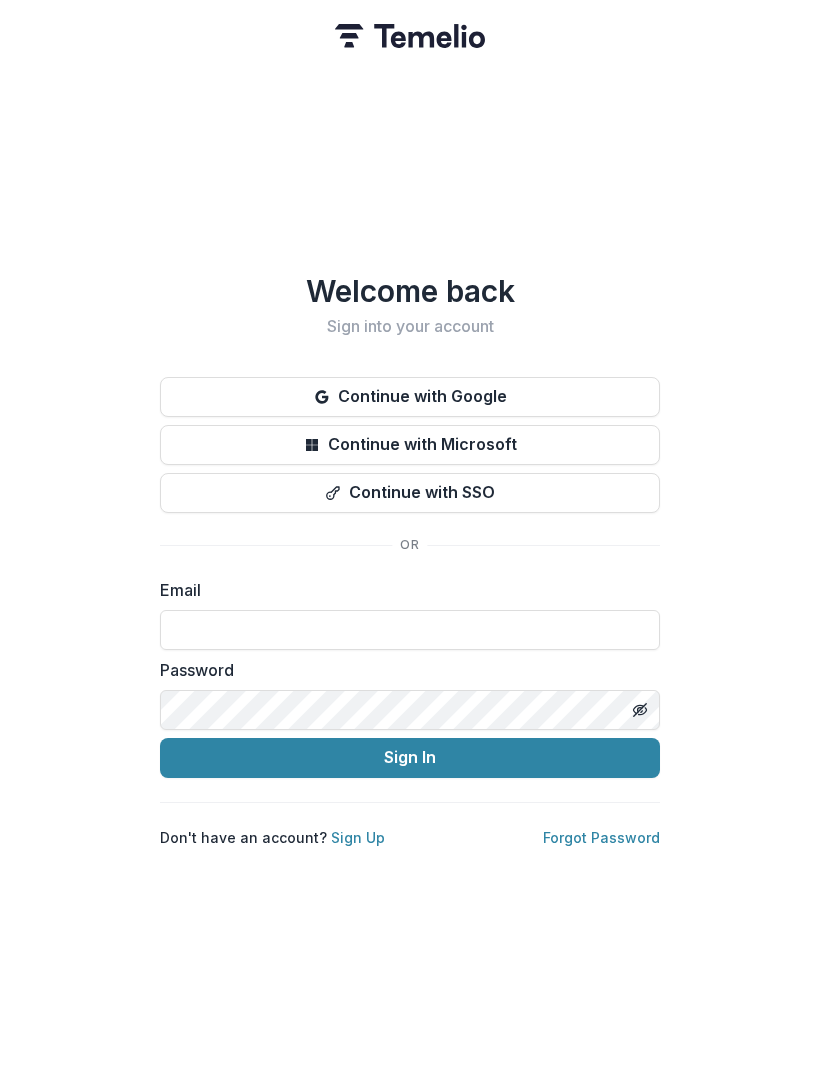 type on "**********" 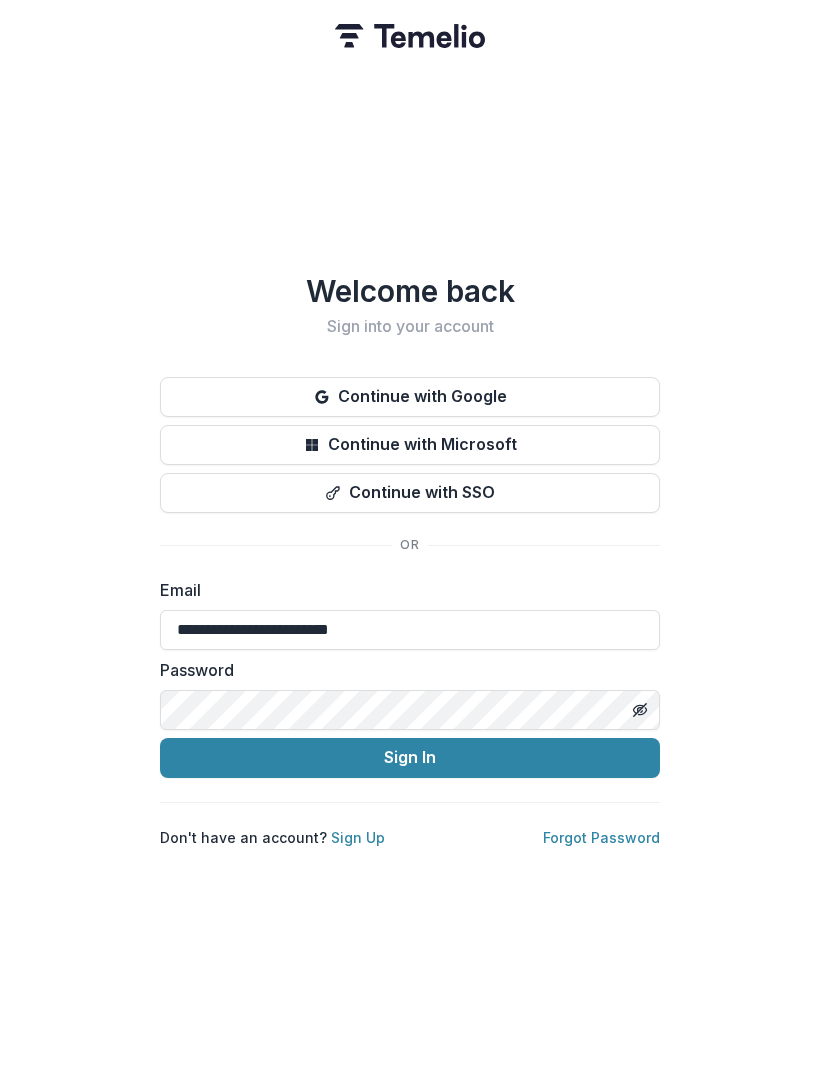 click on "Sign In" at bounding box center [410, 758] 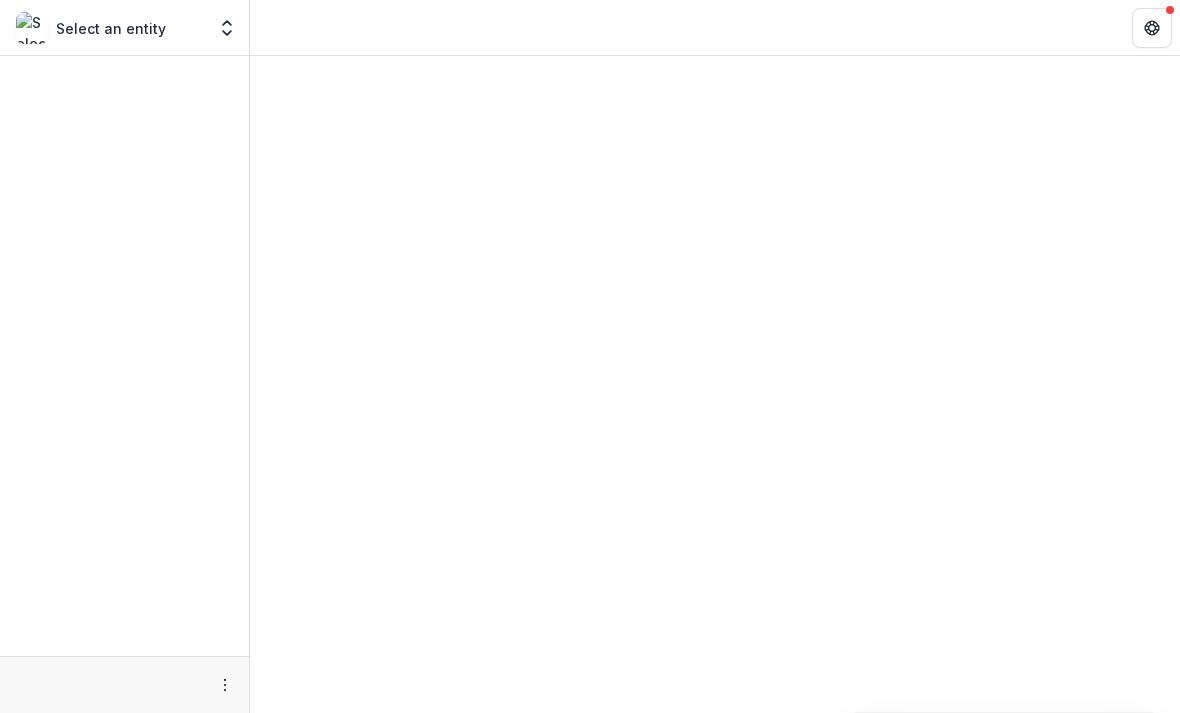 scroll, scrollTop: 0, scrollLeft: 0, axis: both 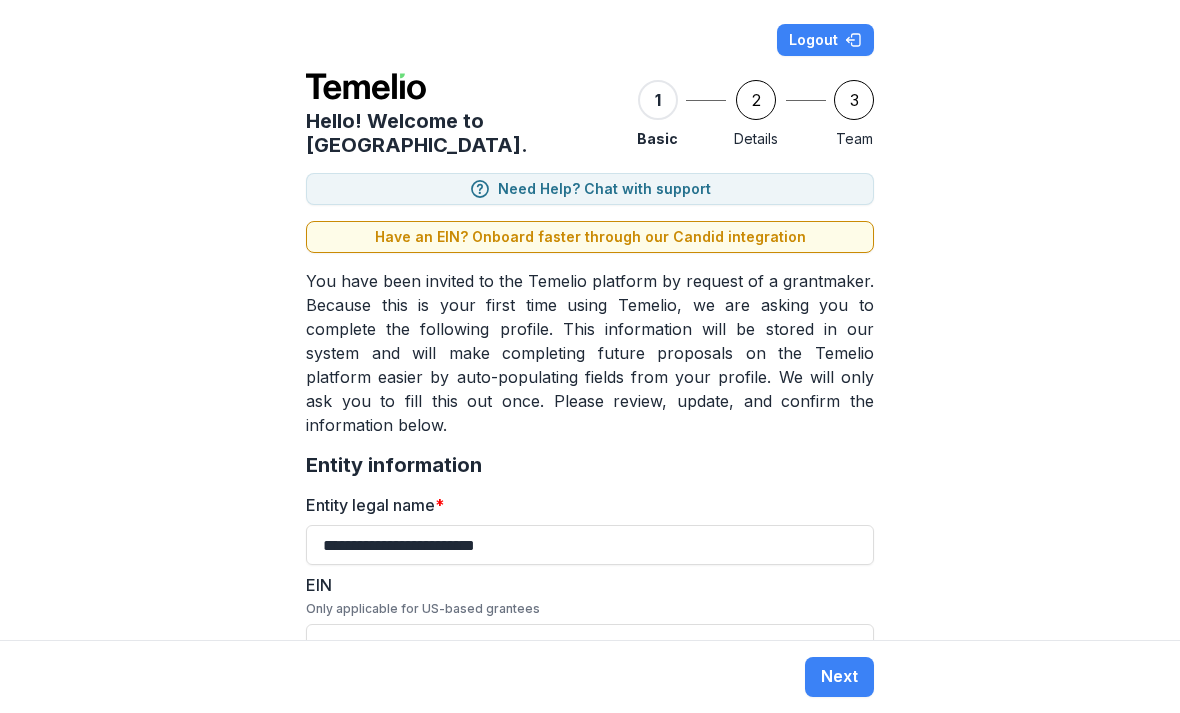 click on "3" at bounding box center (854, 100) 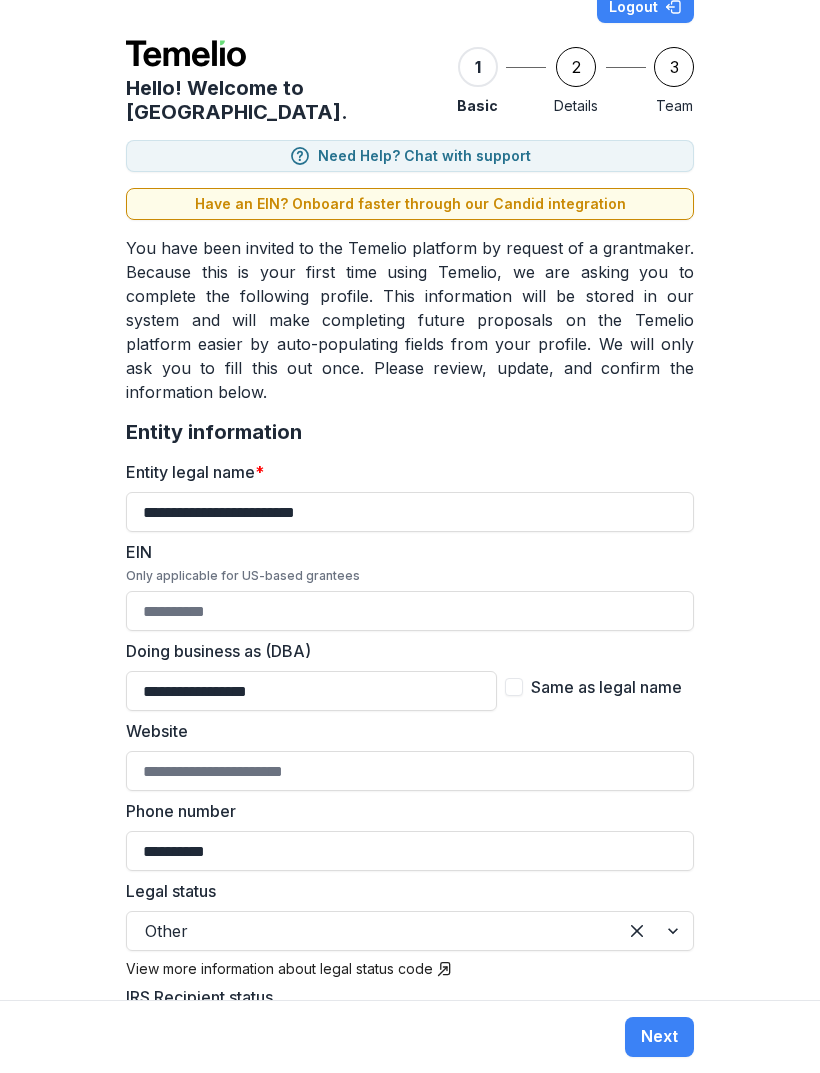 scroll, scrollTop: 57, scrollLeft: 0, axis: vertical 